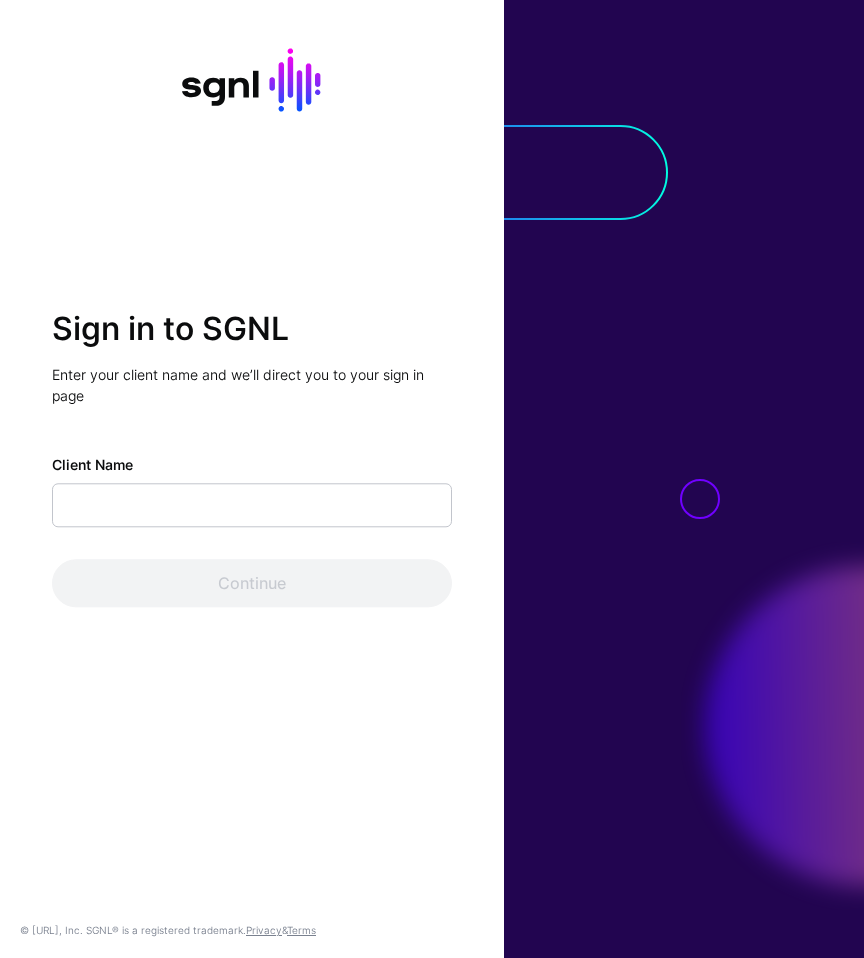 scroll, scrollTop: 0, scrollLeft: 0, axis: both 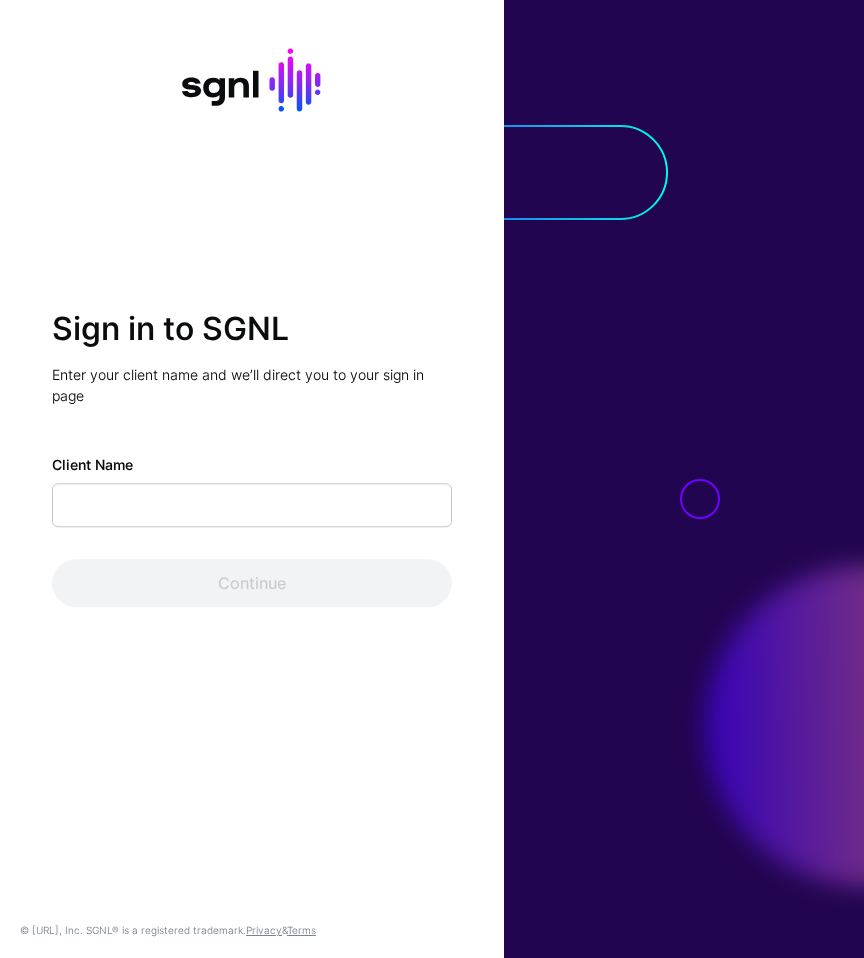 click on "Client Name" at bounding box center [252, 506] 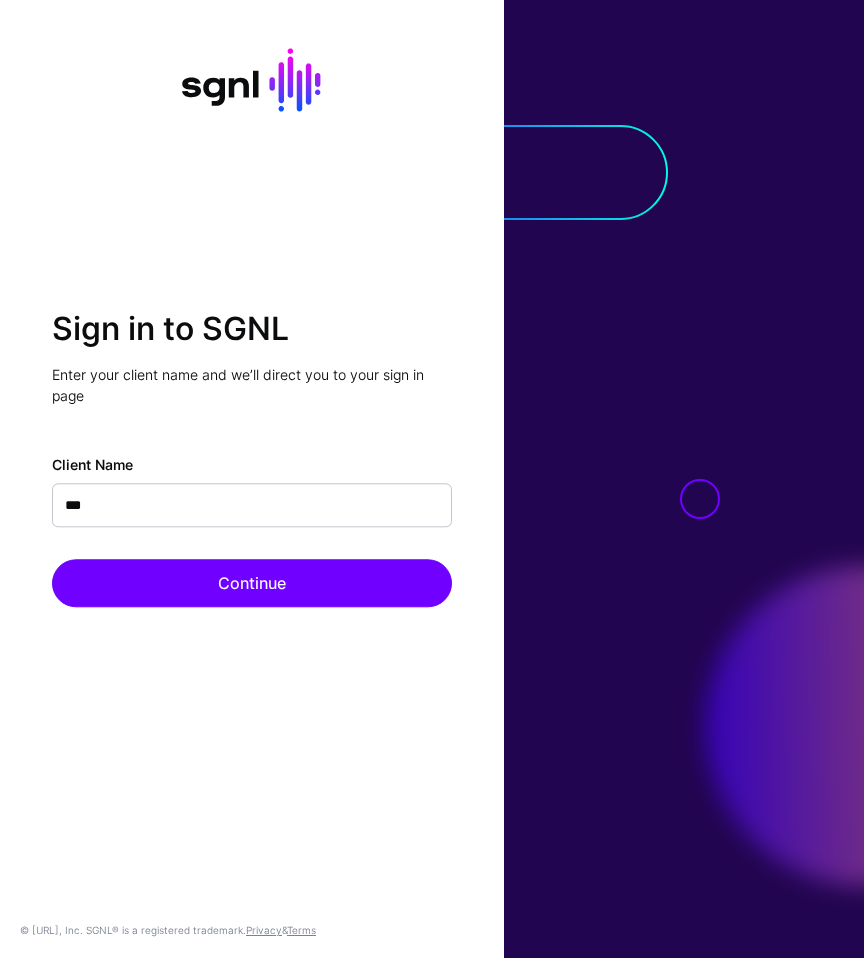 type on "****" 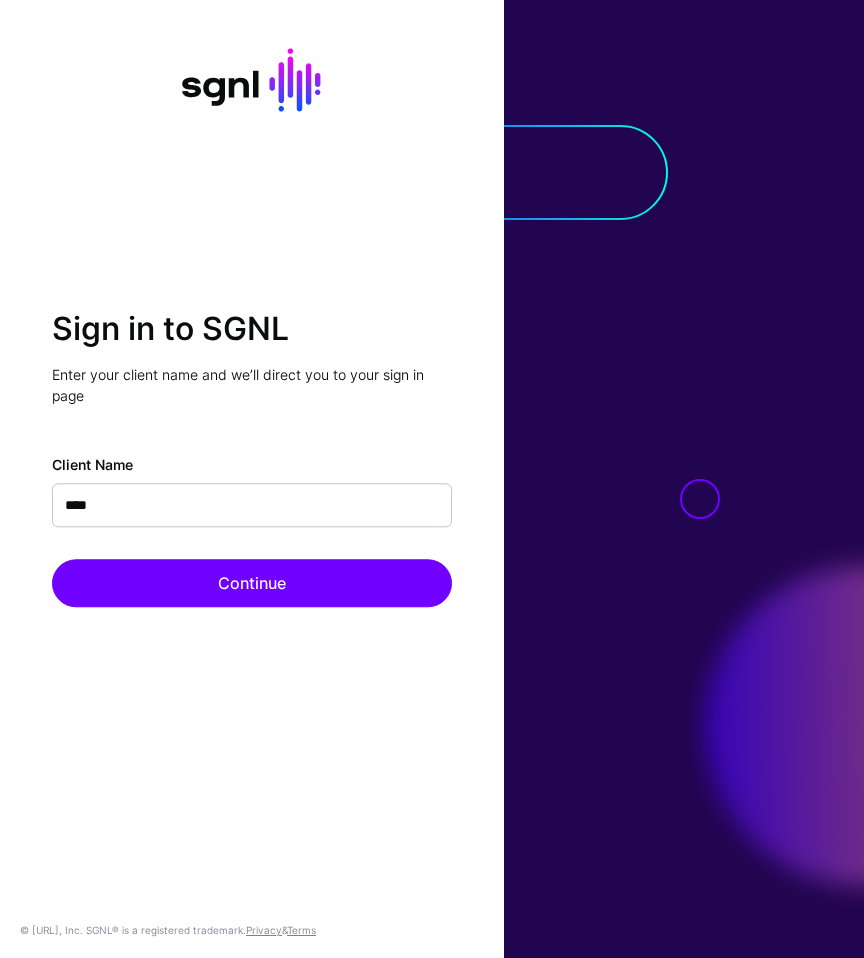 click on "Continue" 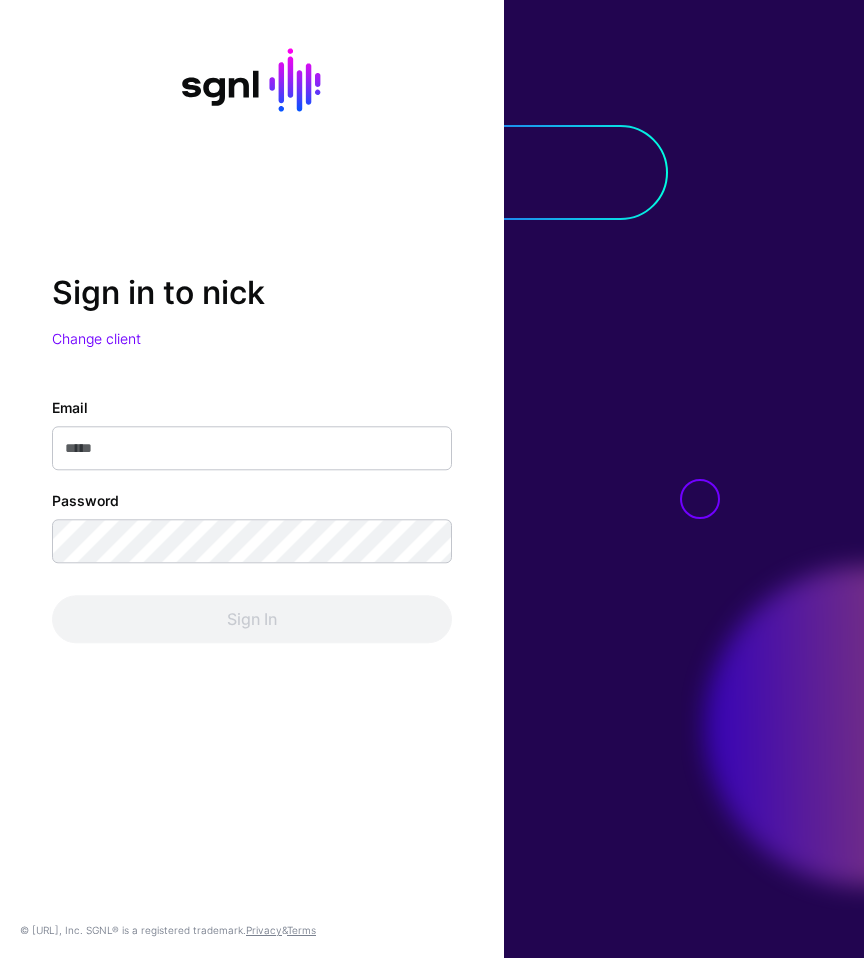 click on "Email" at bounding box center [252, 449] 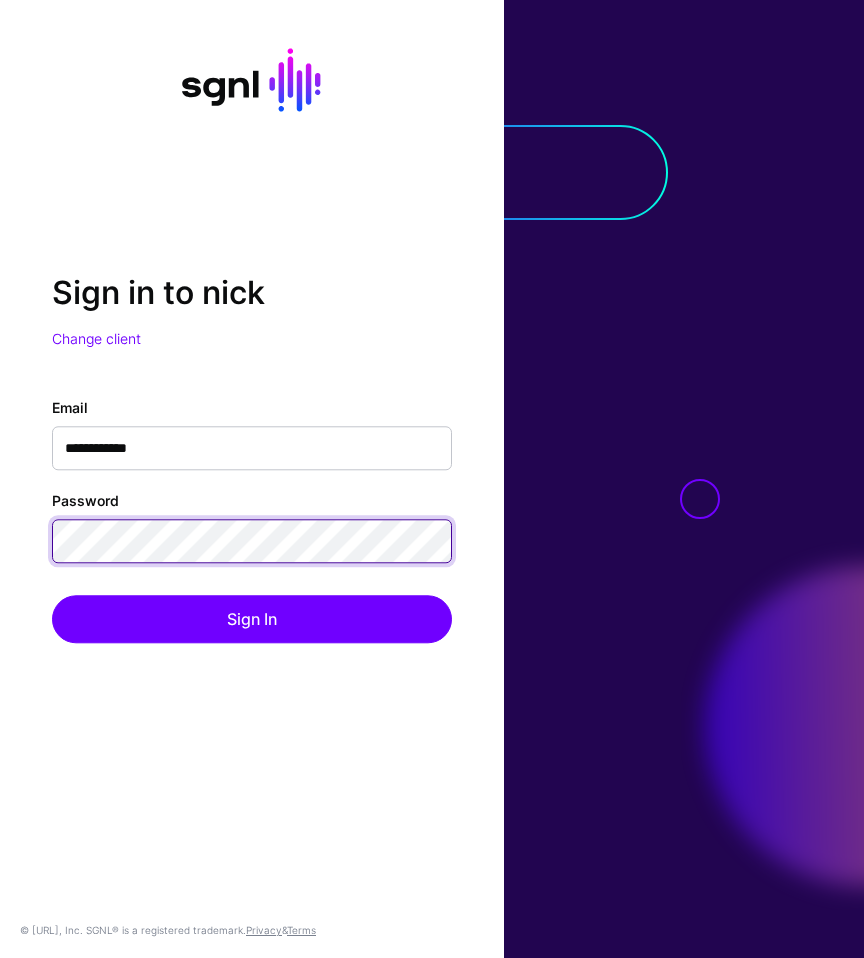 click on "Sign In" 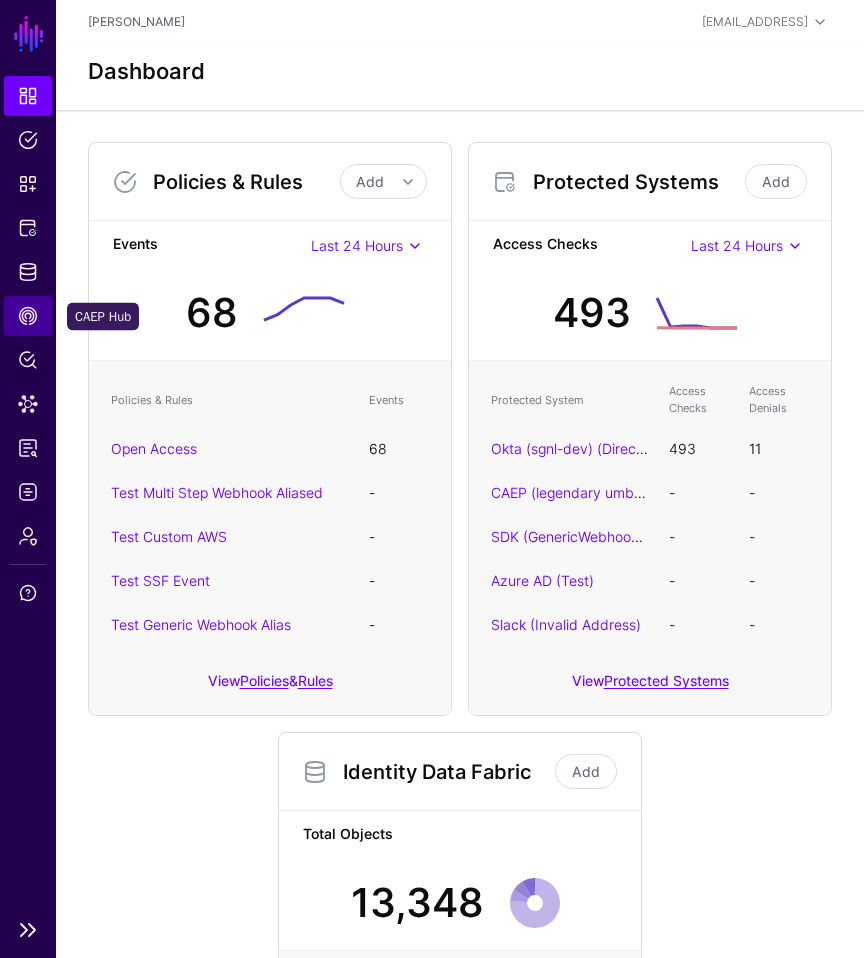 click on "CAEP Hub" 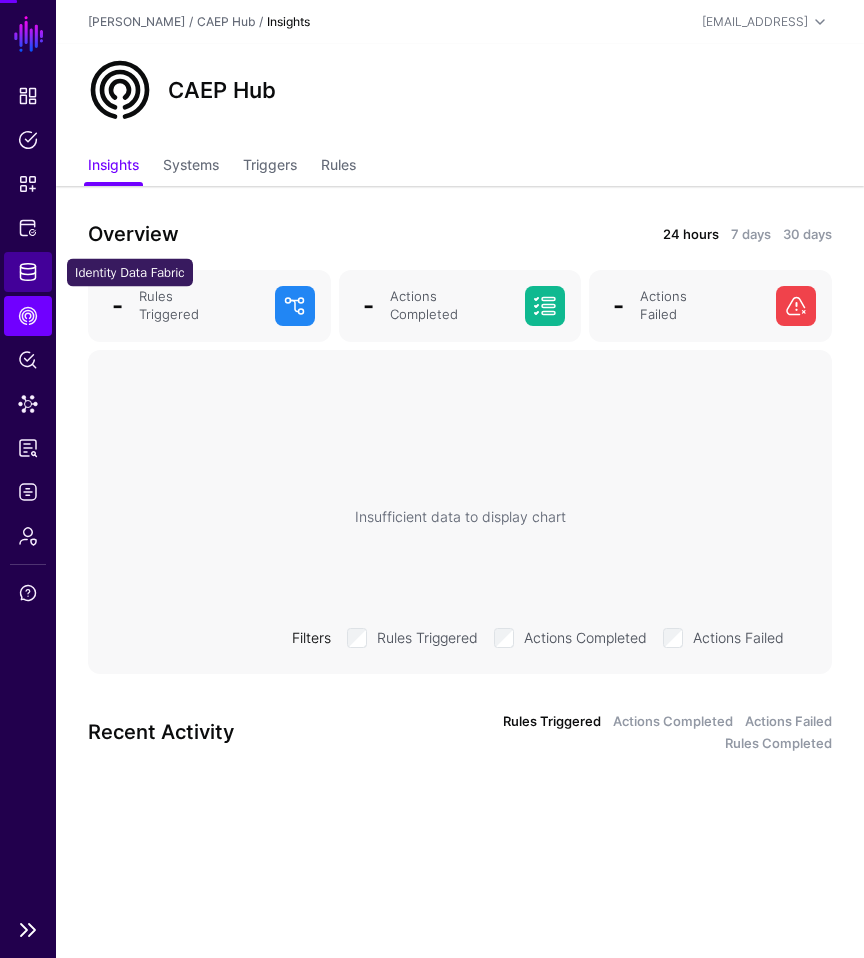 click on "Identity Data Fabric" 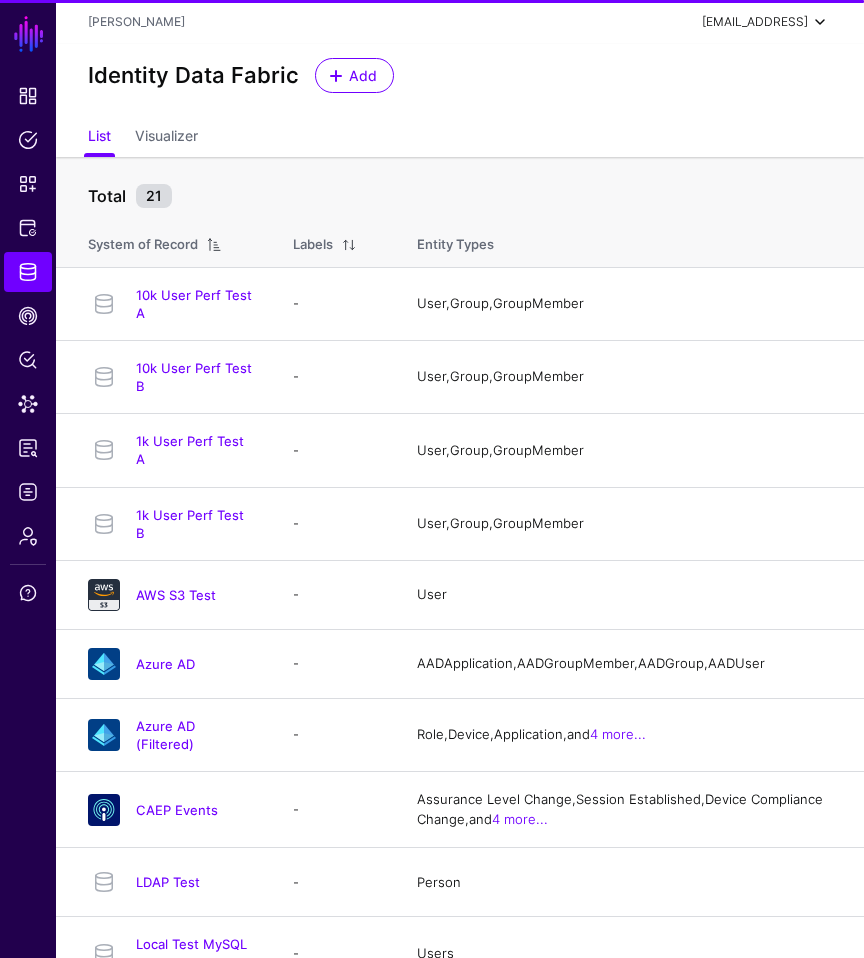 click on "[EMAIL_ADDRESS]" 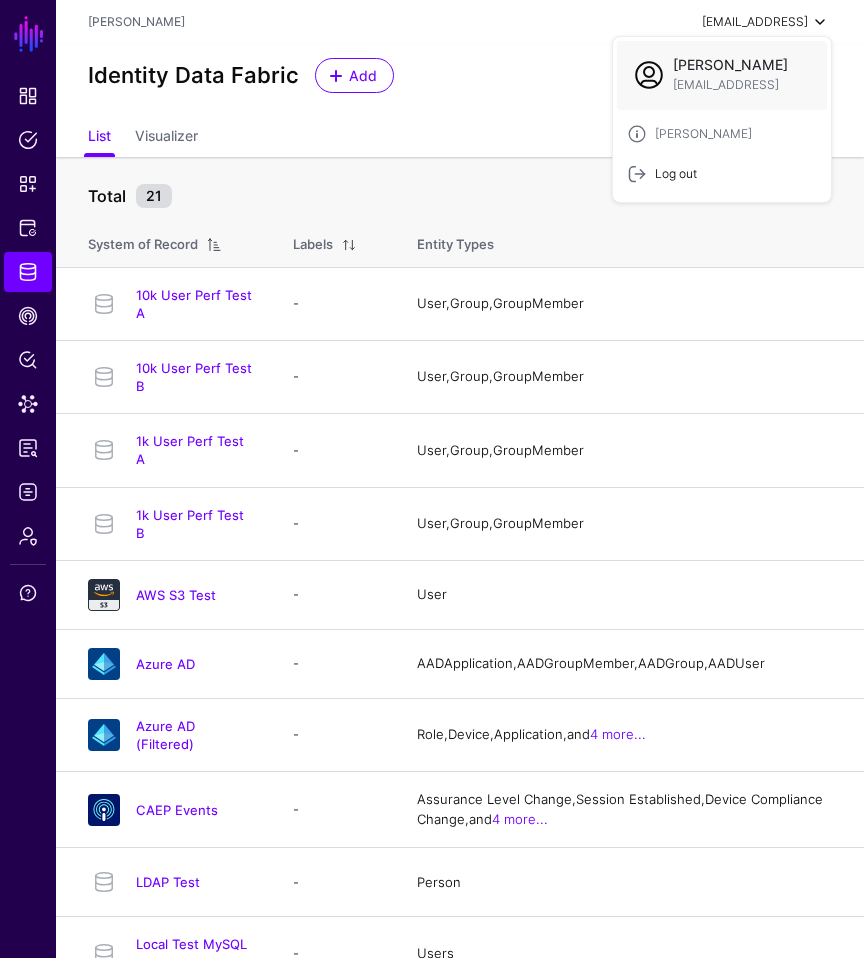 click on "Log out" 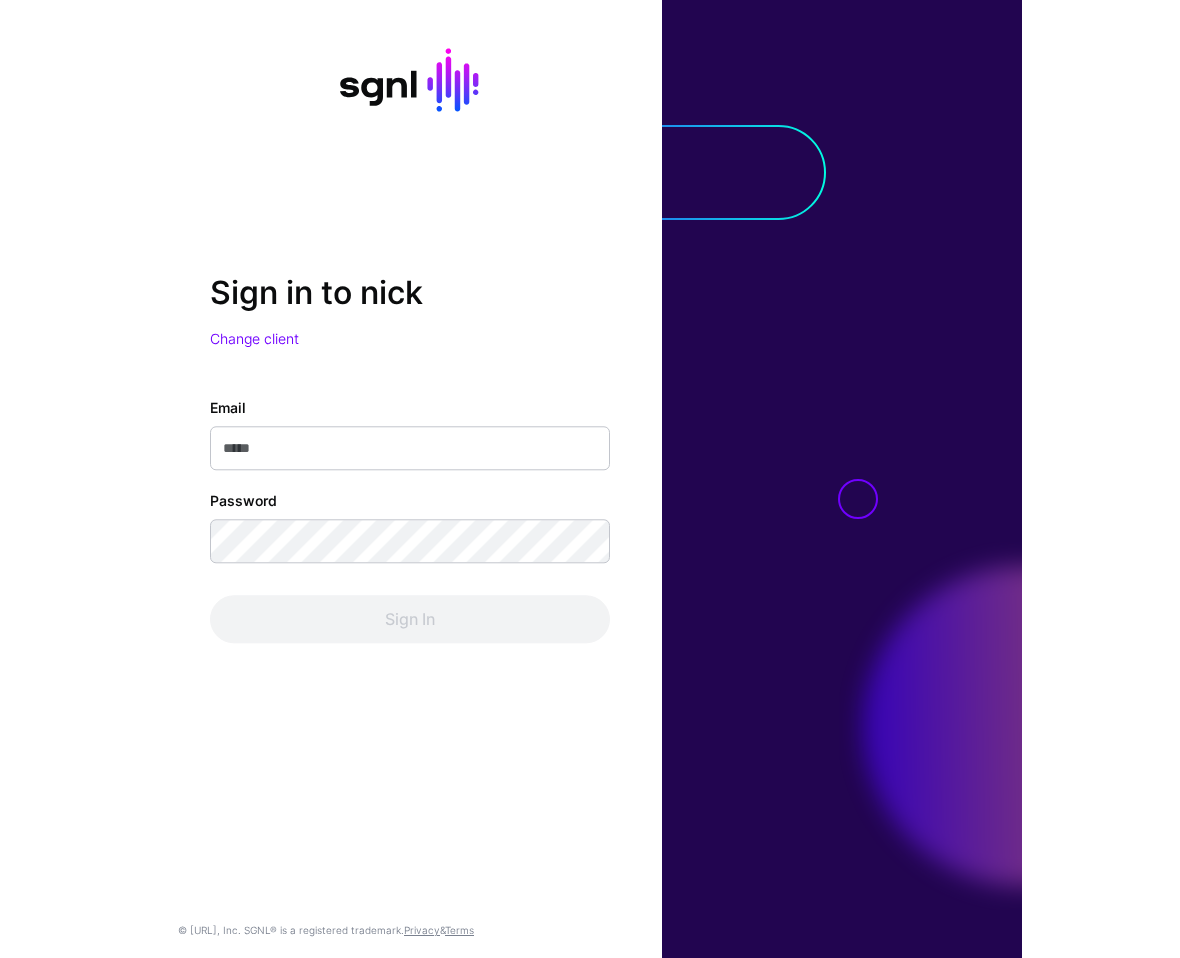 scroll, scrollTop: 0, scrollLeft: 0, axis: both 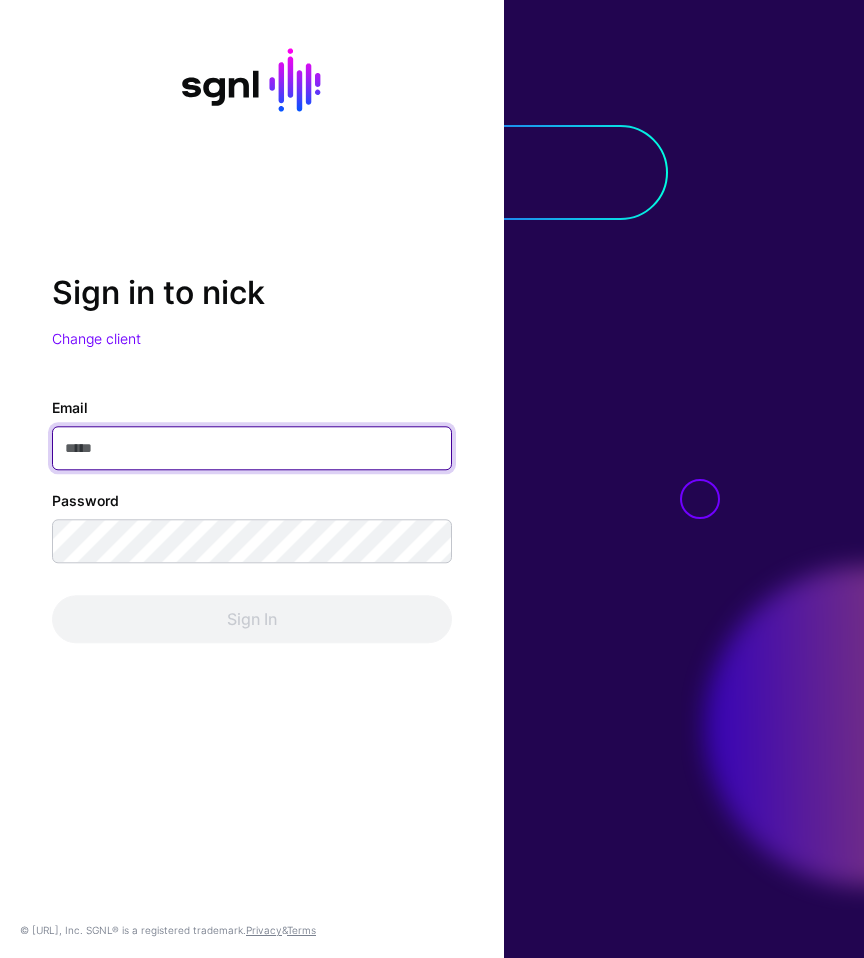 click on "Email" at bounding box center (252, 449) 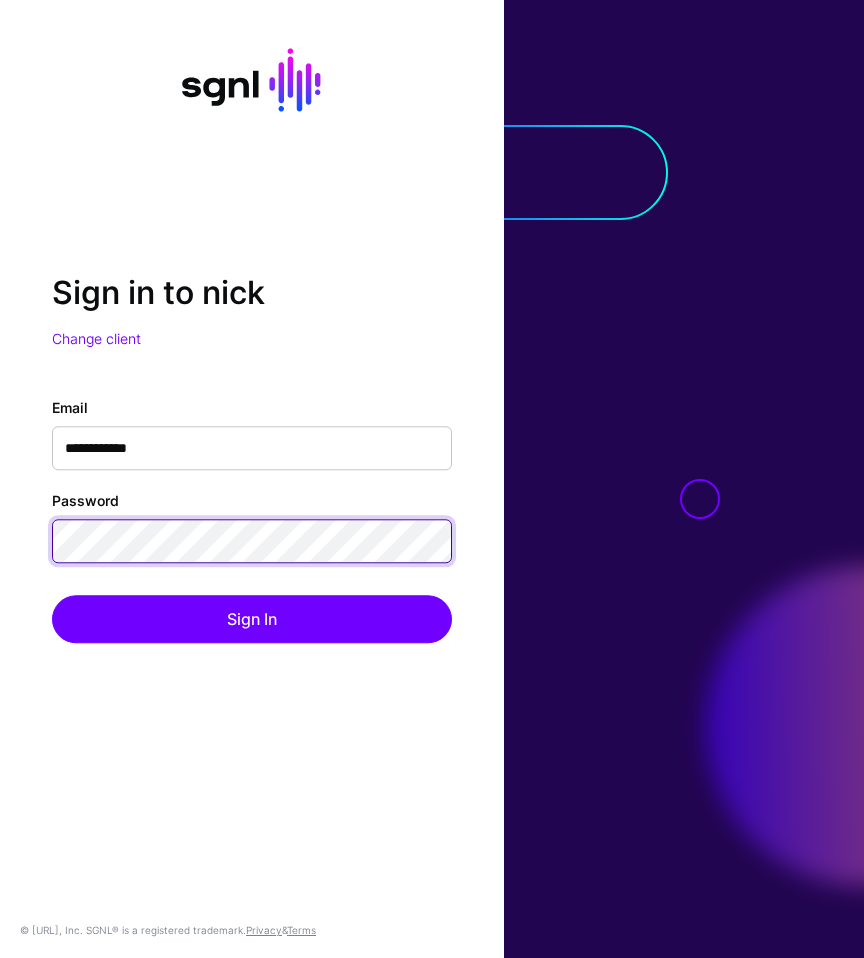 click on "Sign In" 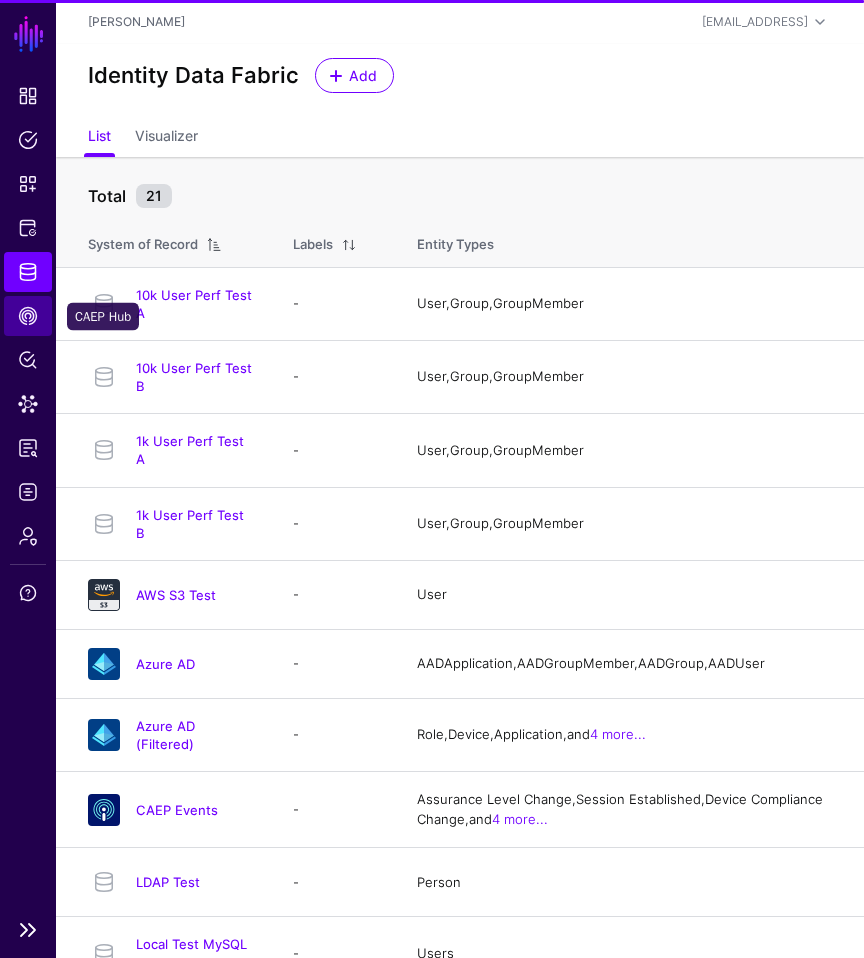 click on "CAEP Hub" 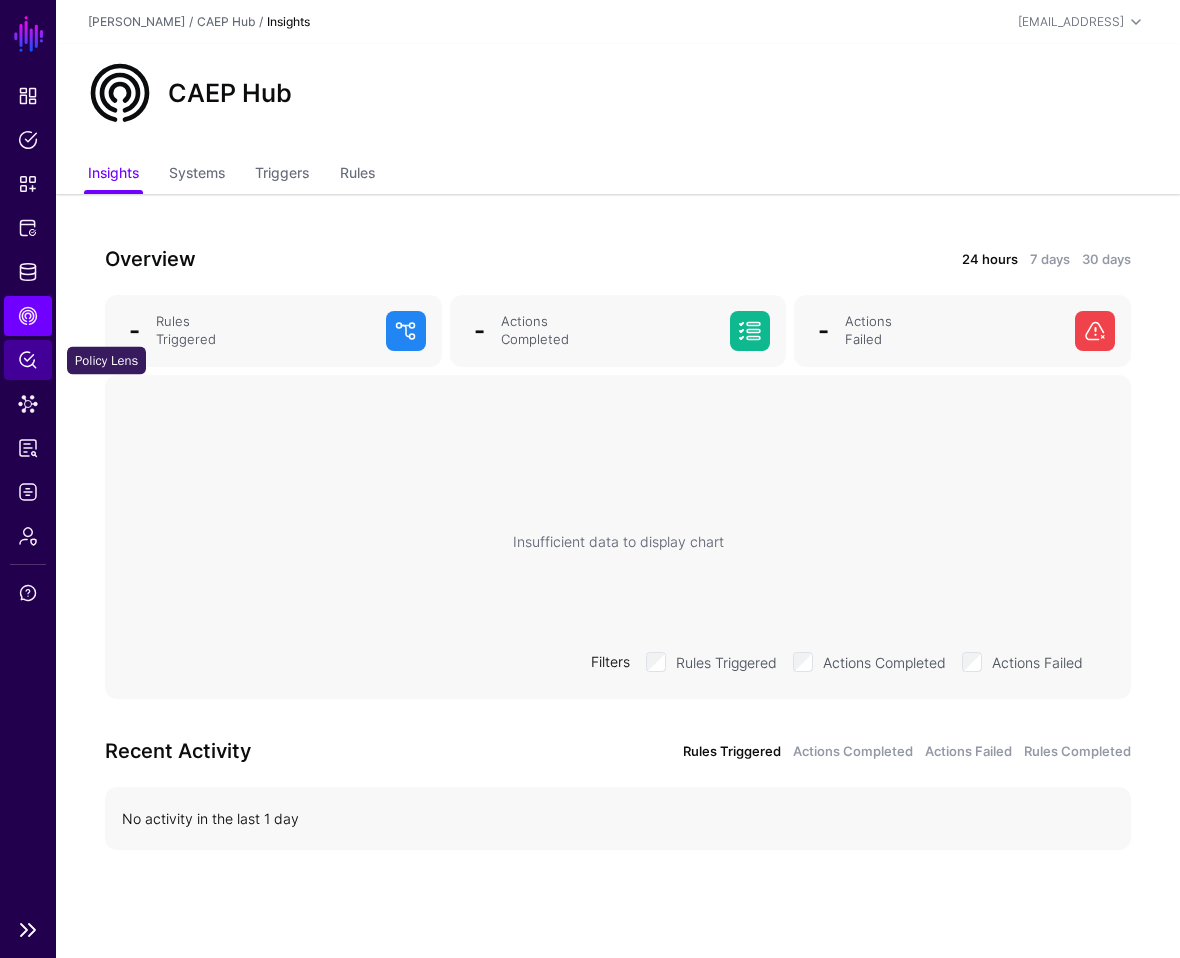 click on "Policy Lens" 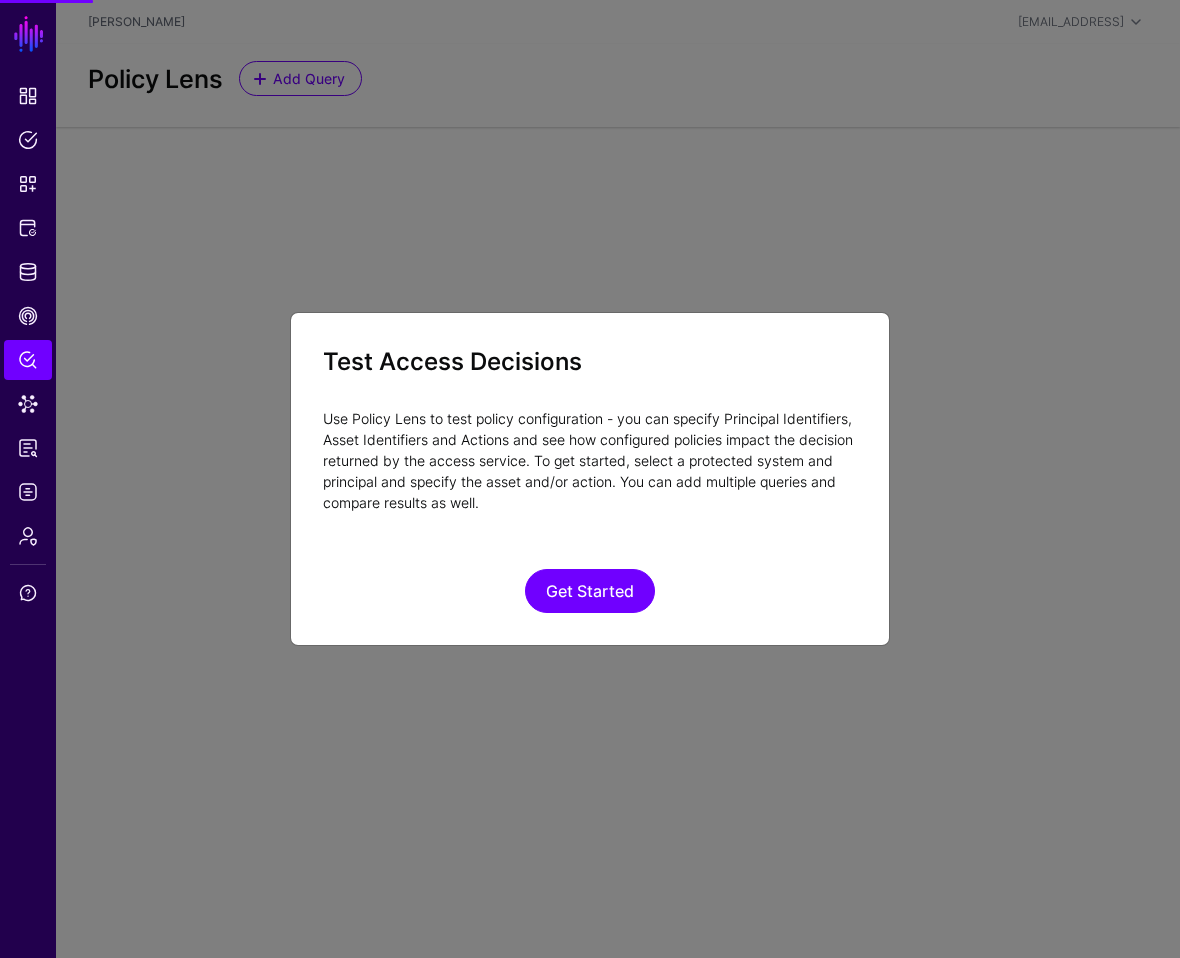 click on "Get Started" 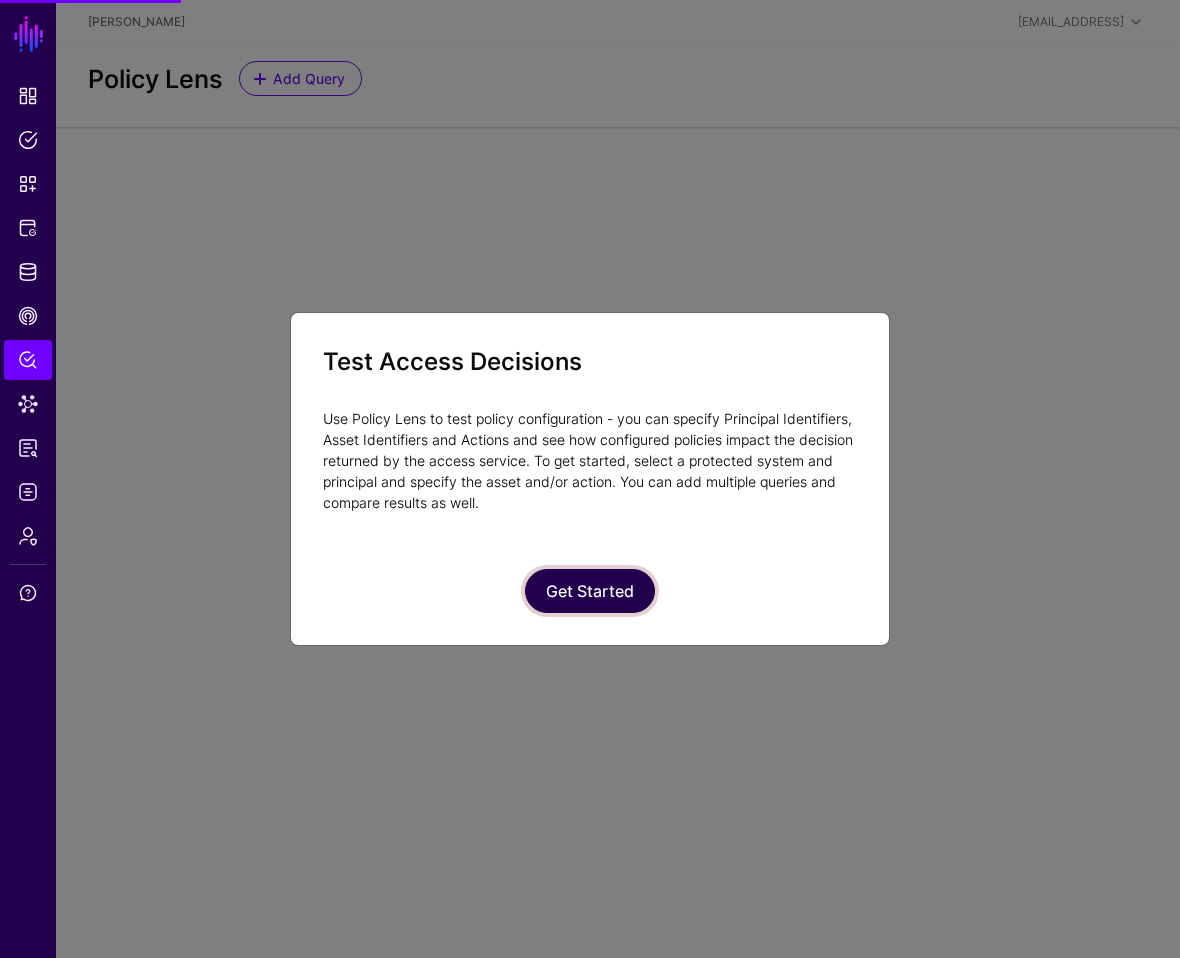 click on "Get Started" 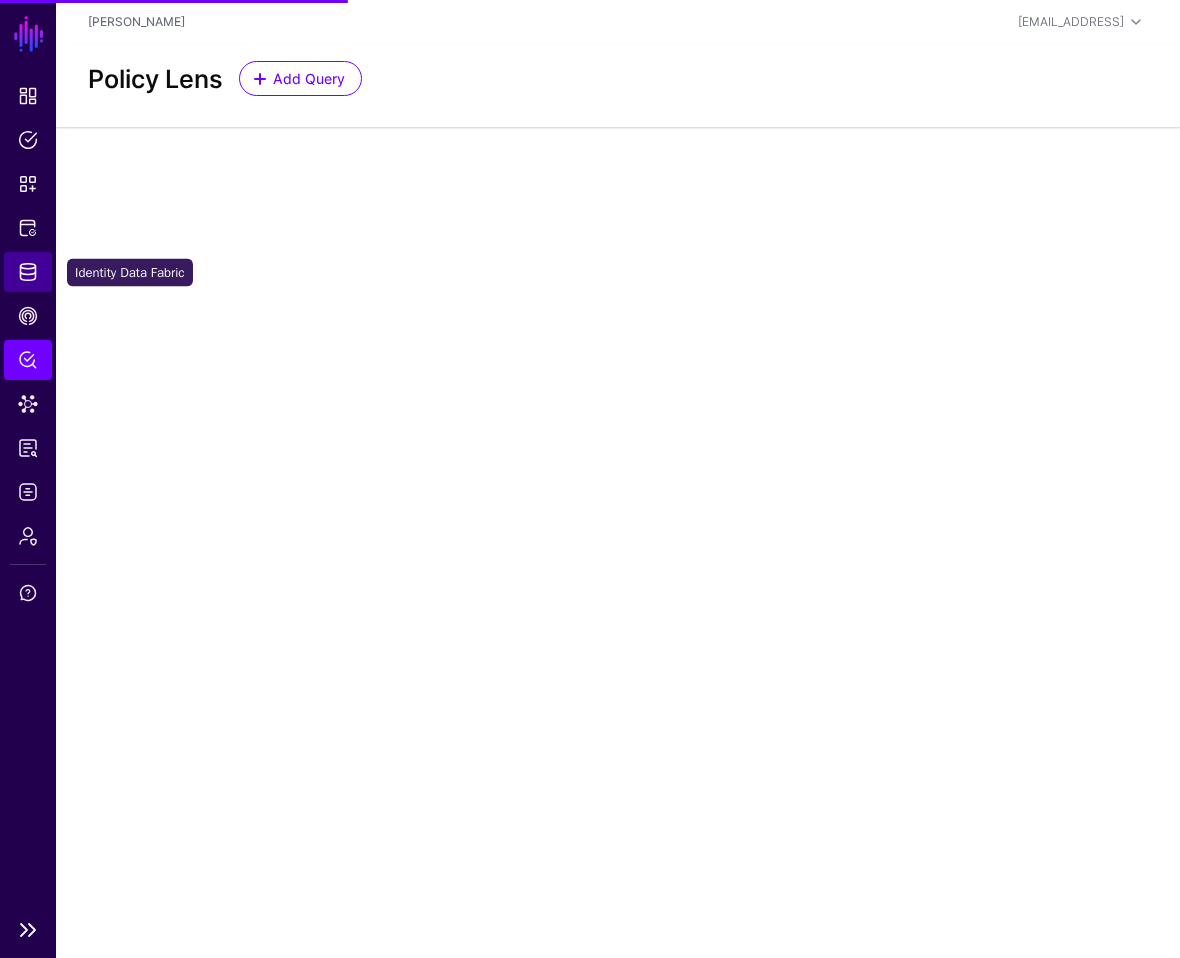 click on "Identity Data Fabric" 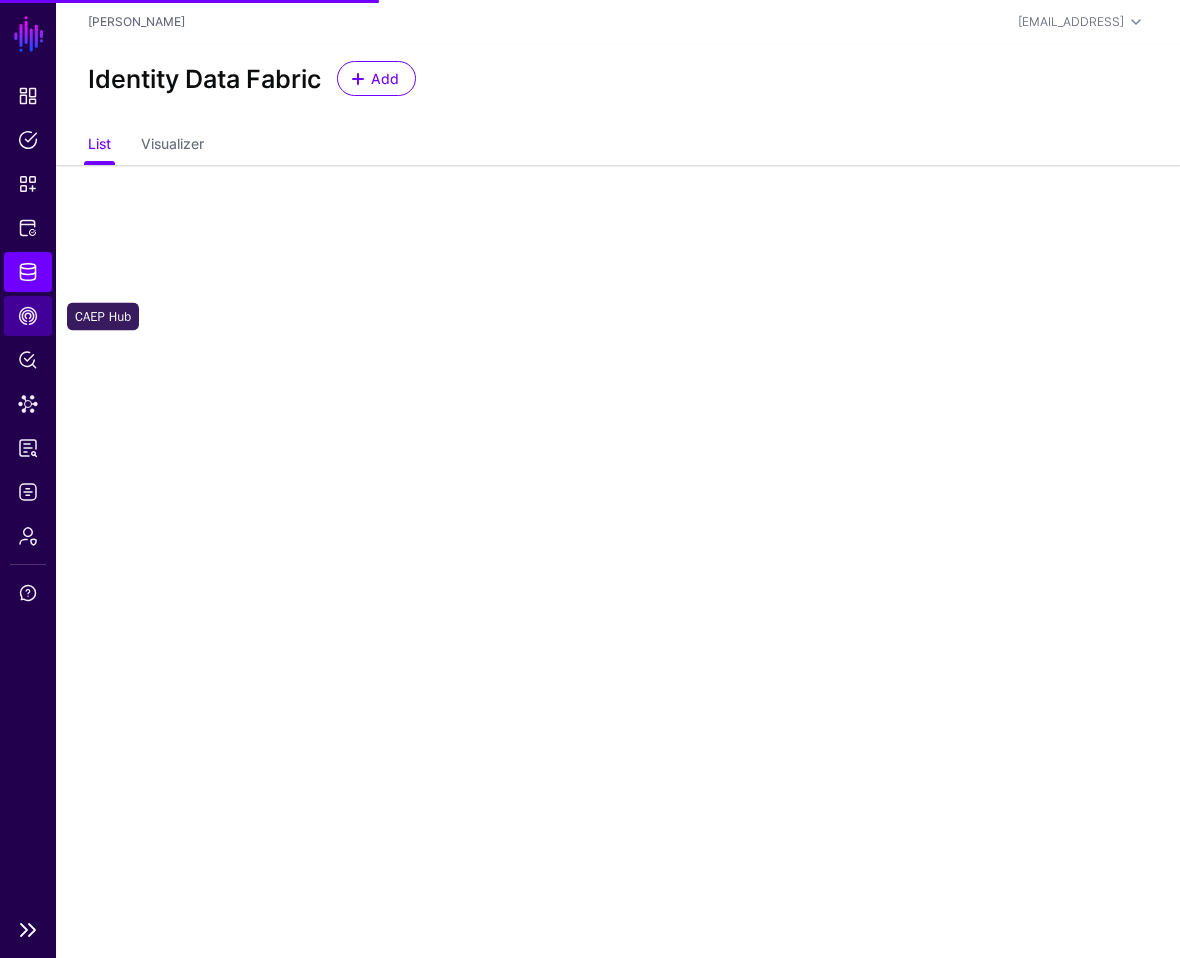 click on "CAEP Hub" 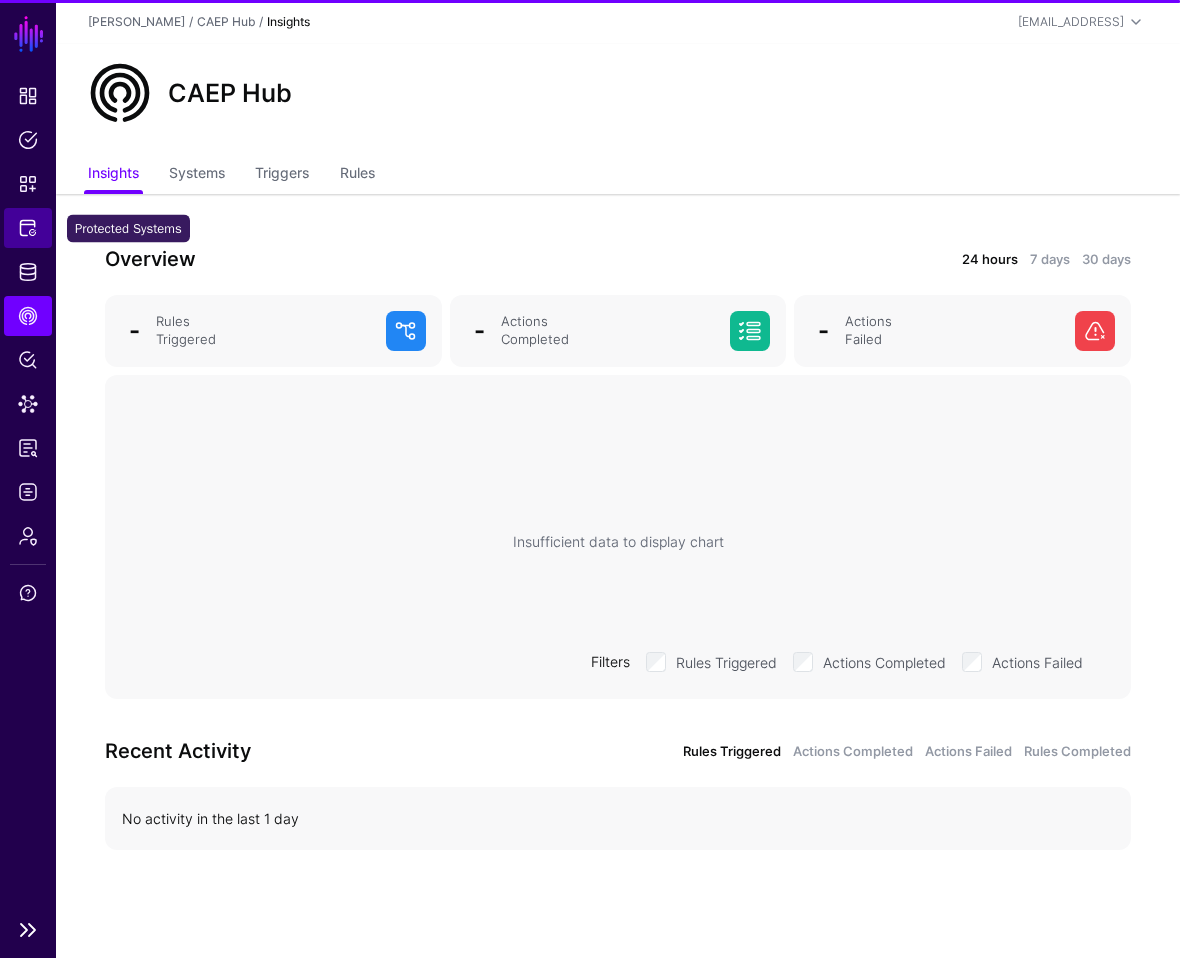click on "Protected Systems" 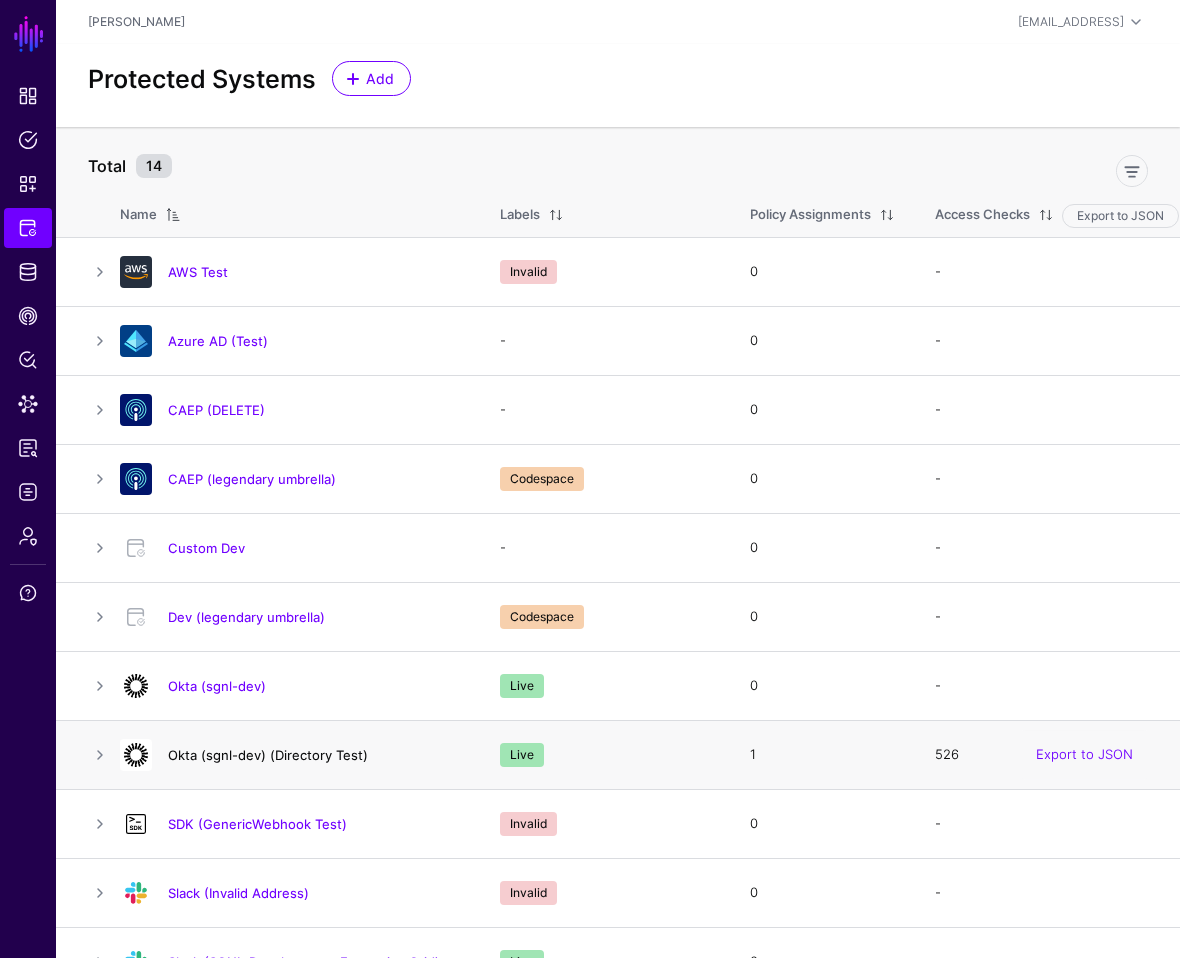 click on "Okta (sgnl-dev) (Directory Test)" 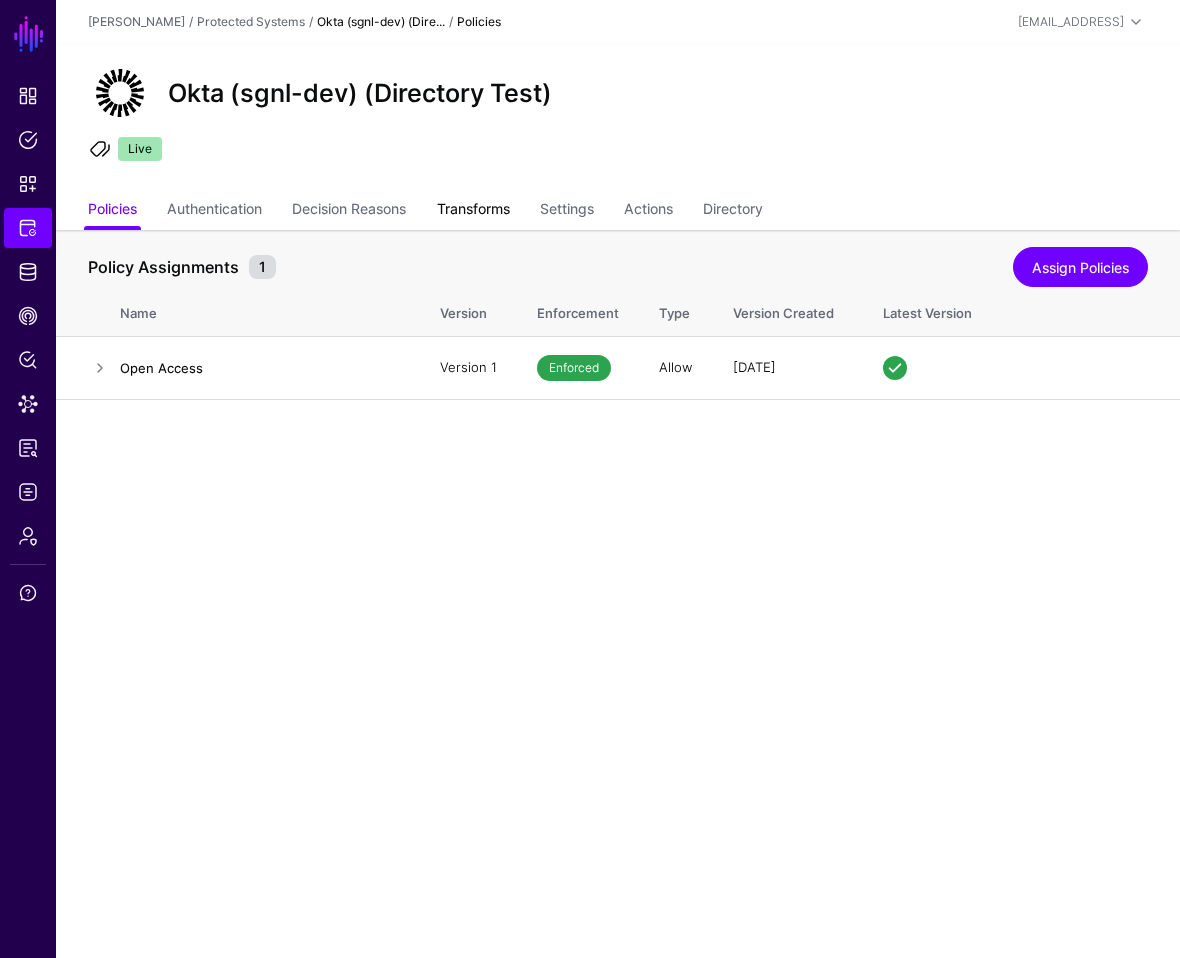 click on "Transforms" 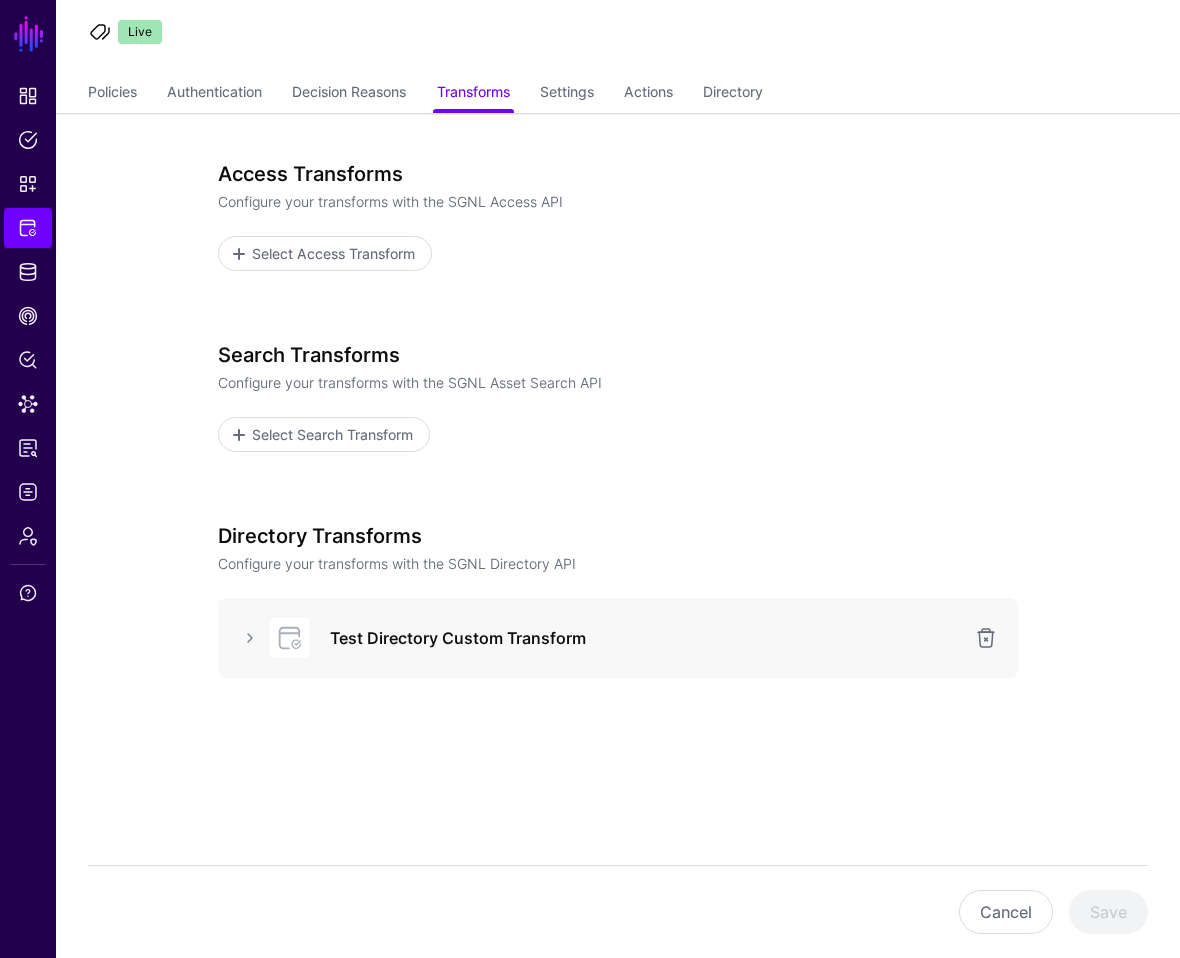scroll, scrollTop: 0, scrollLeft: 0, axis: both 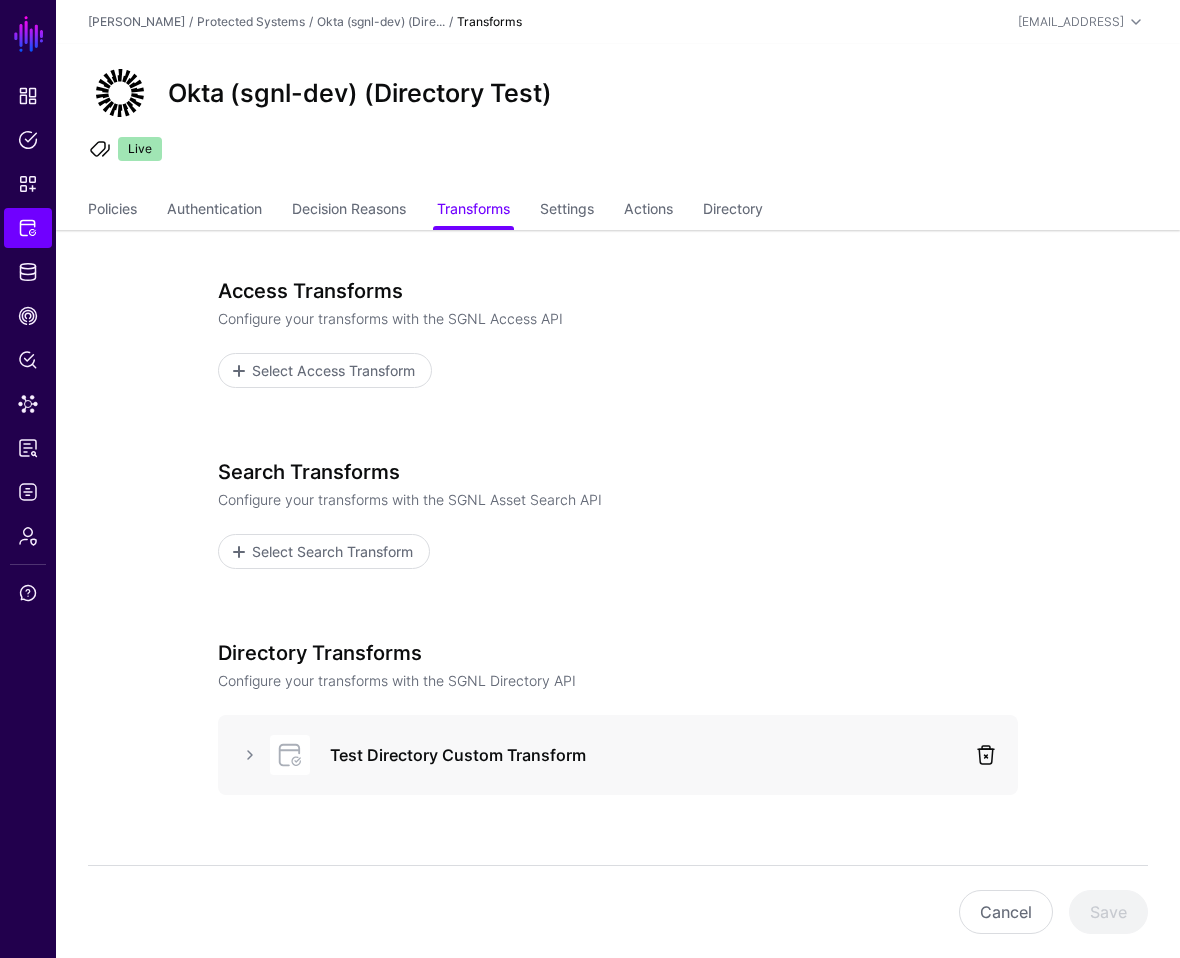 click at bounding box center [986, 755] 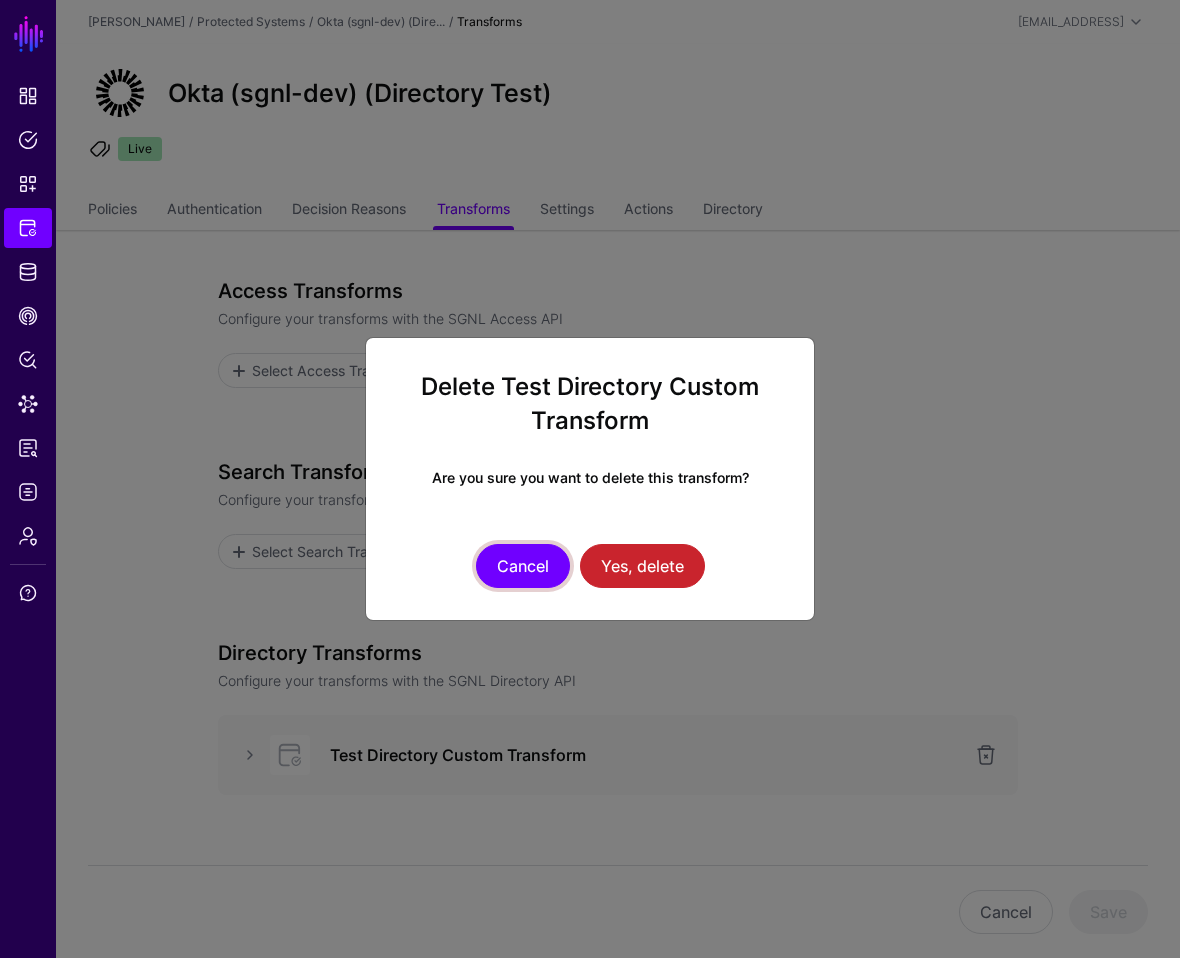 click on "Cancel" 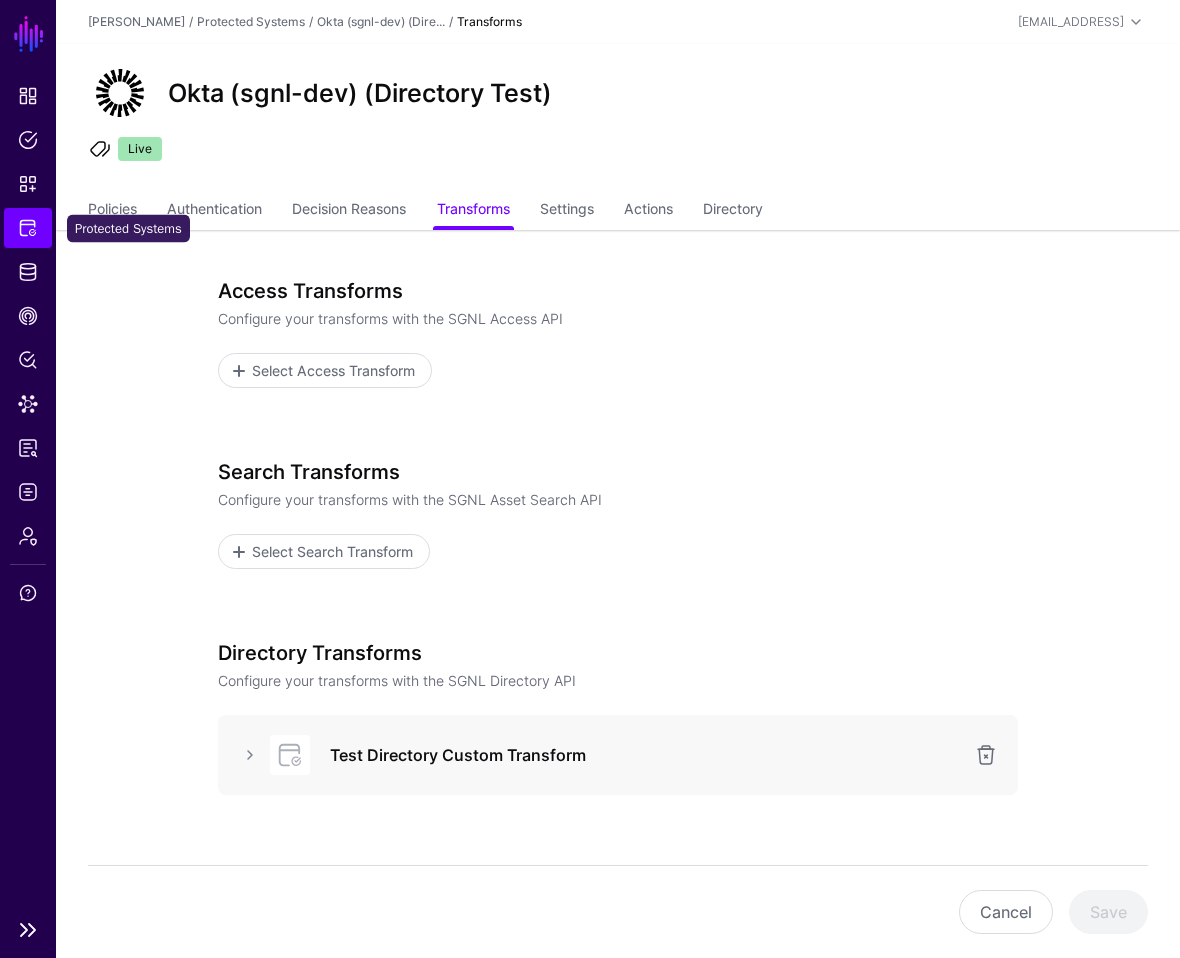click on "Protected Systems" 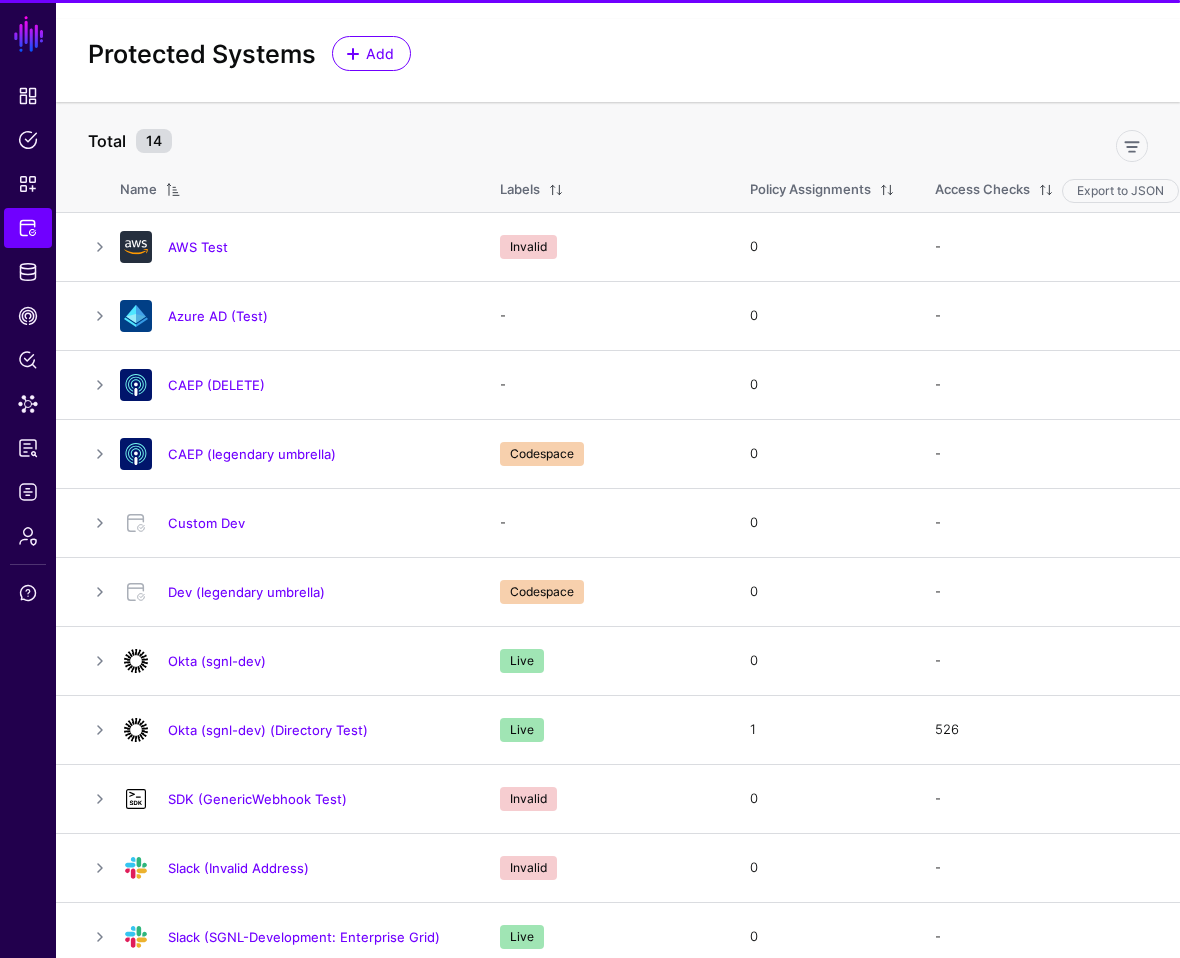 scroll, scrollTop: 33, scrollLeft: 0, axis: vertical 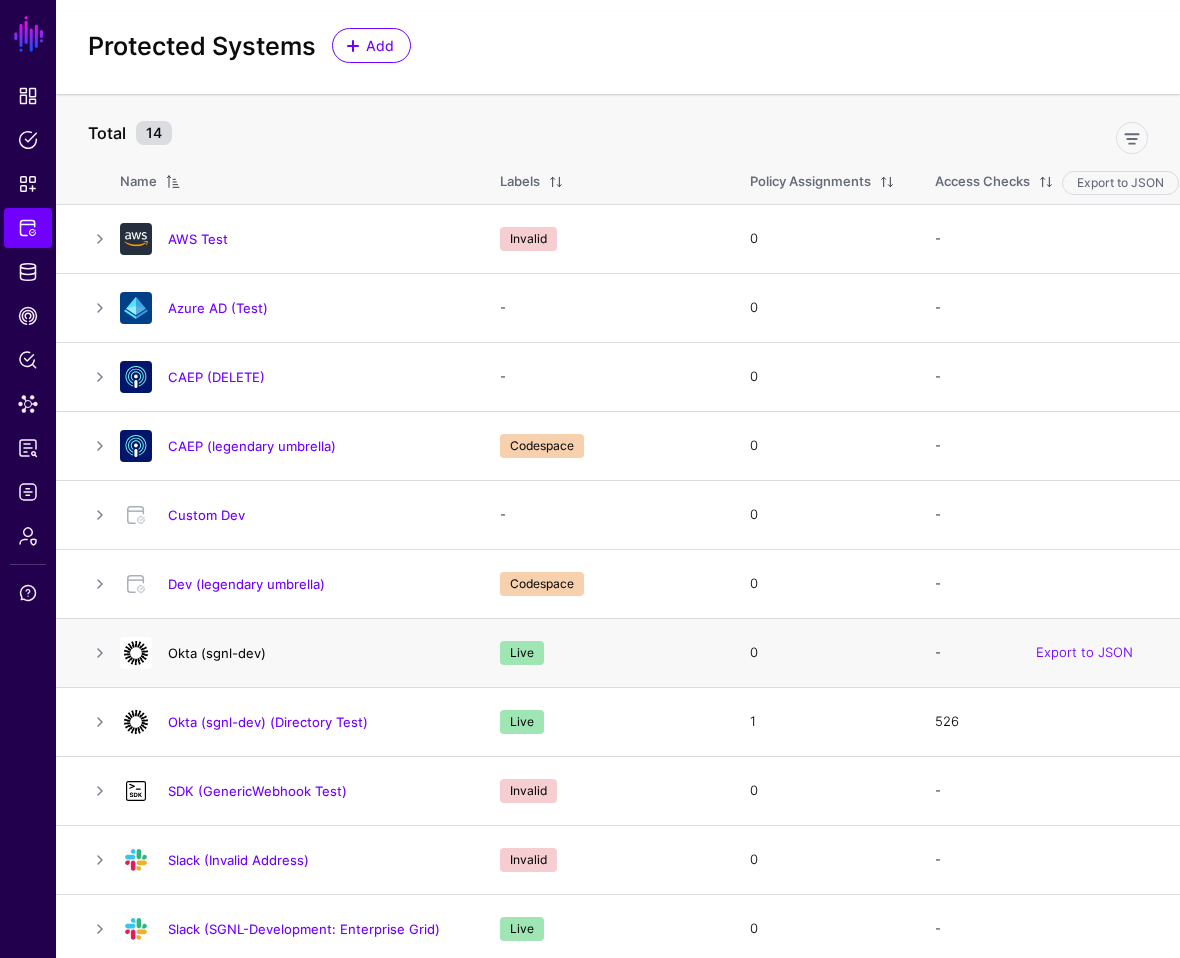 click on "Okta (sgnl-dev)" 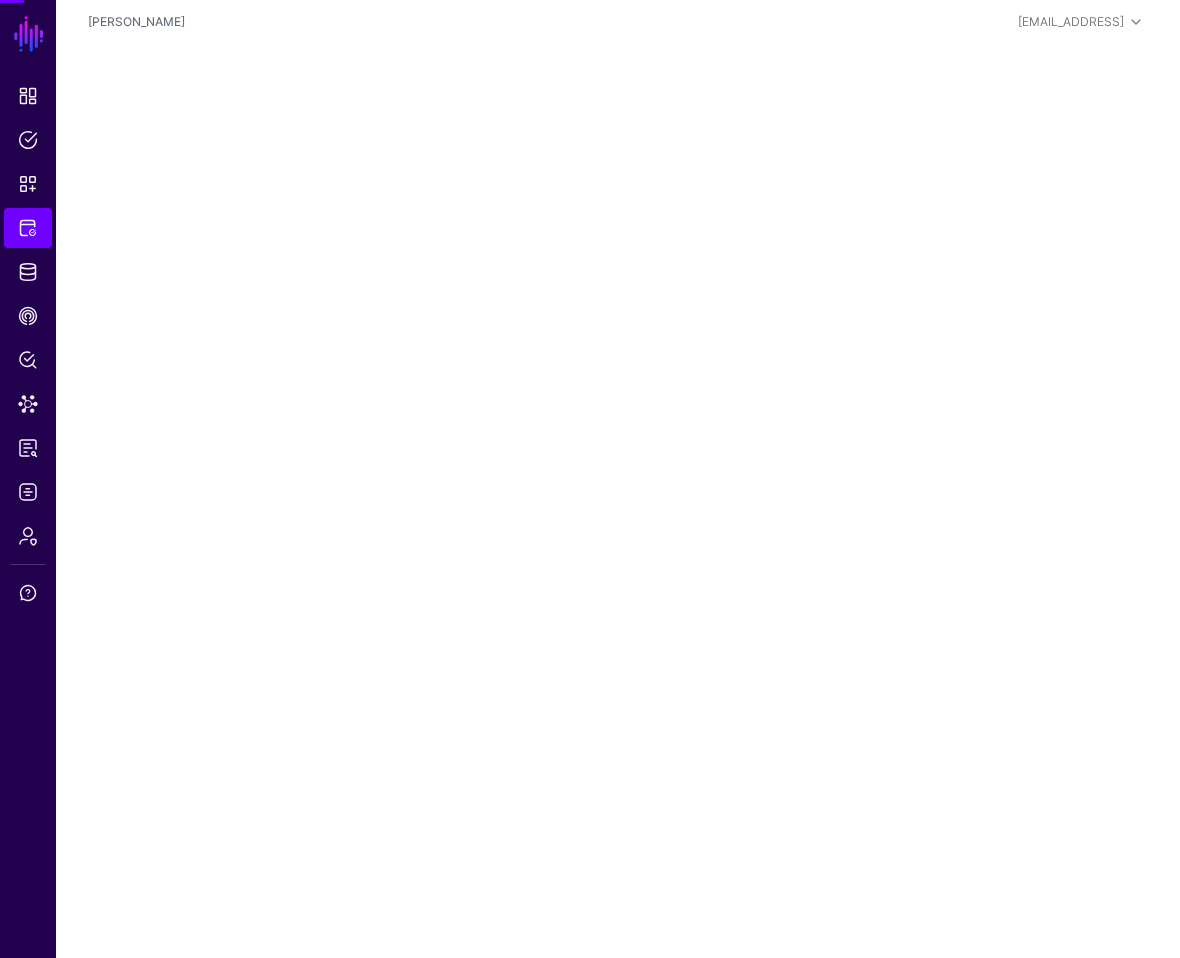 scroll, scrollTop: 0, scrollLeft: 0, axis: both 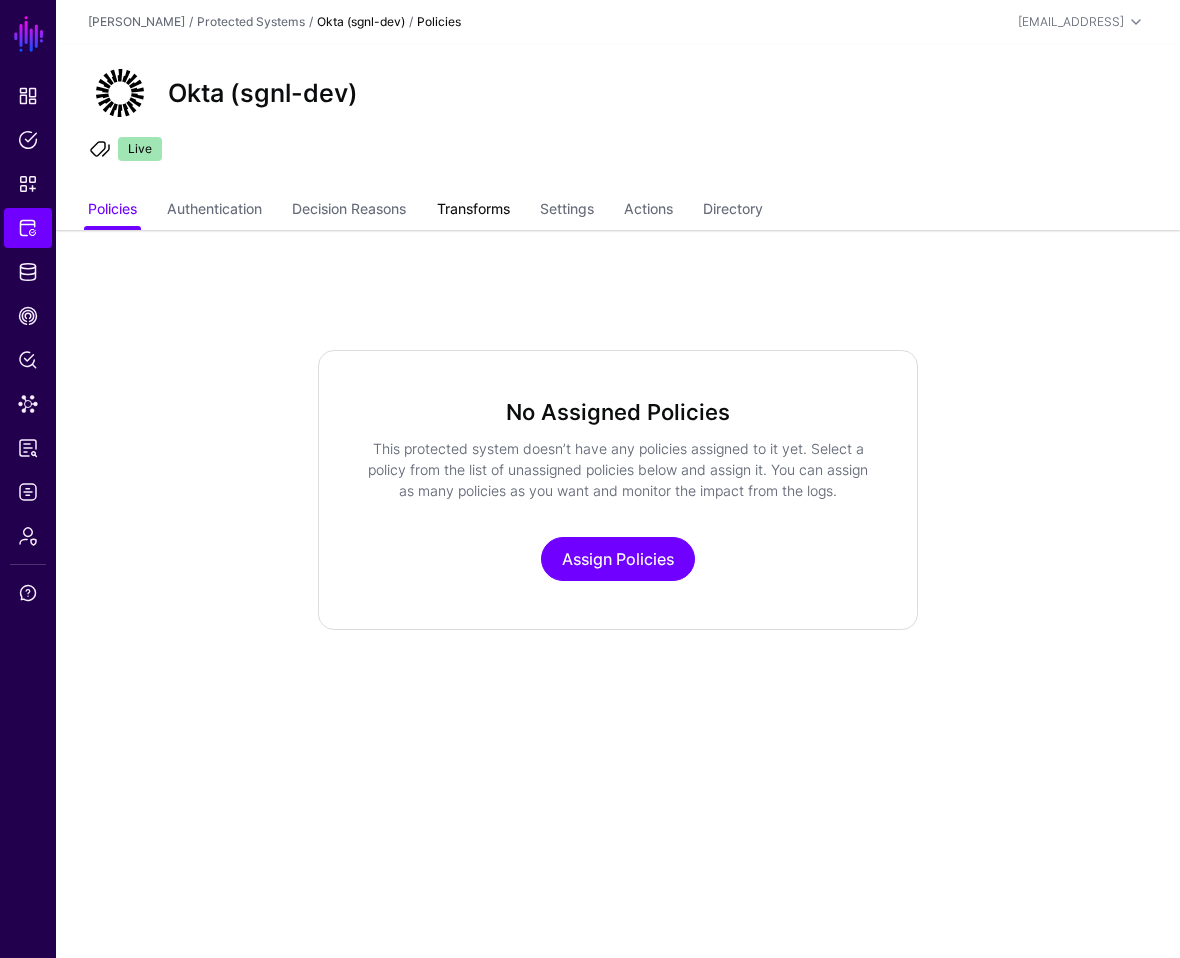 click on "Transforms" 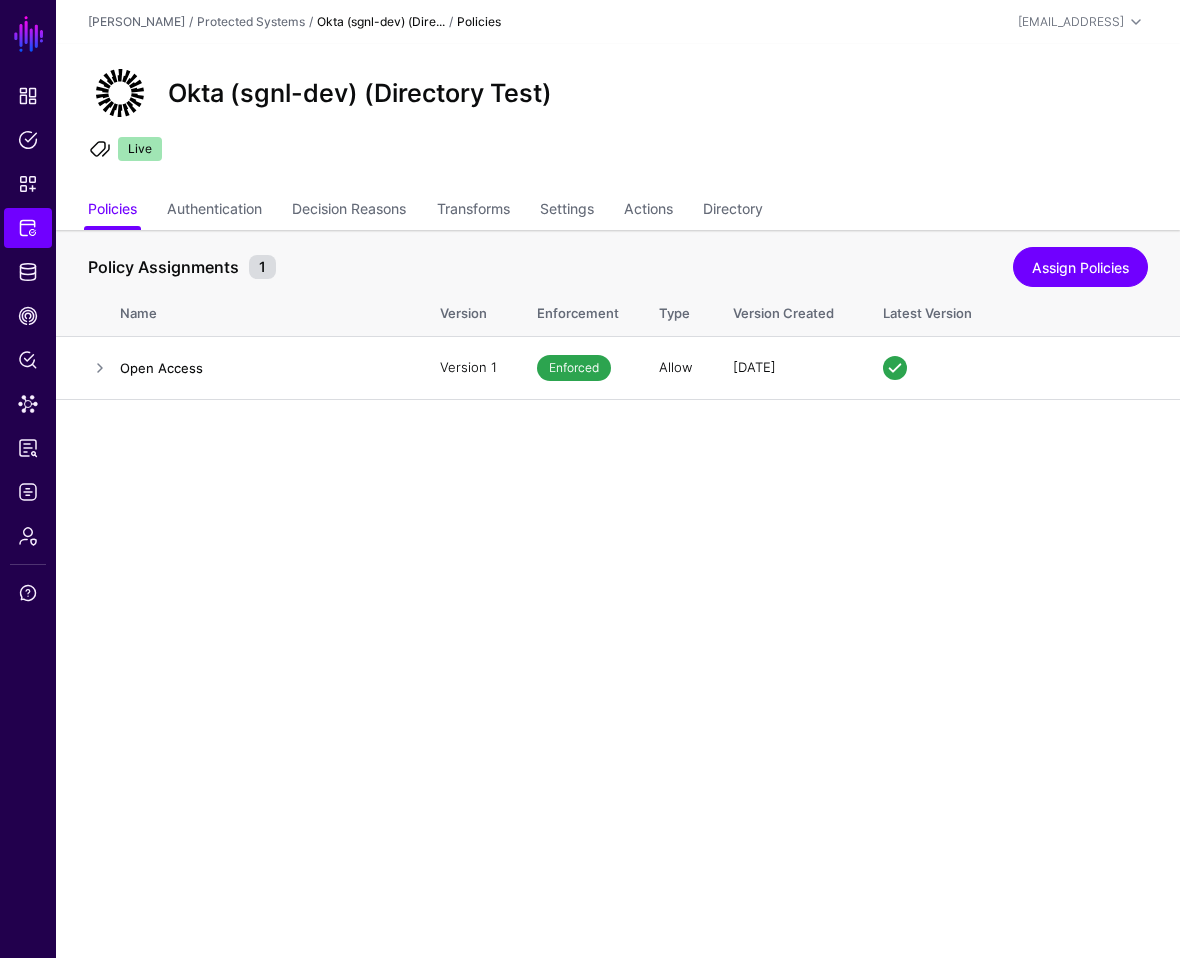 scroll, scrollTop: 0, scrollLeft: 0, axis: both 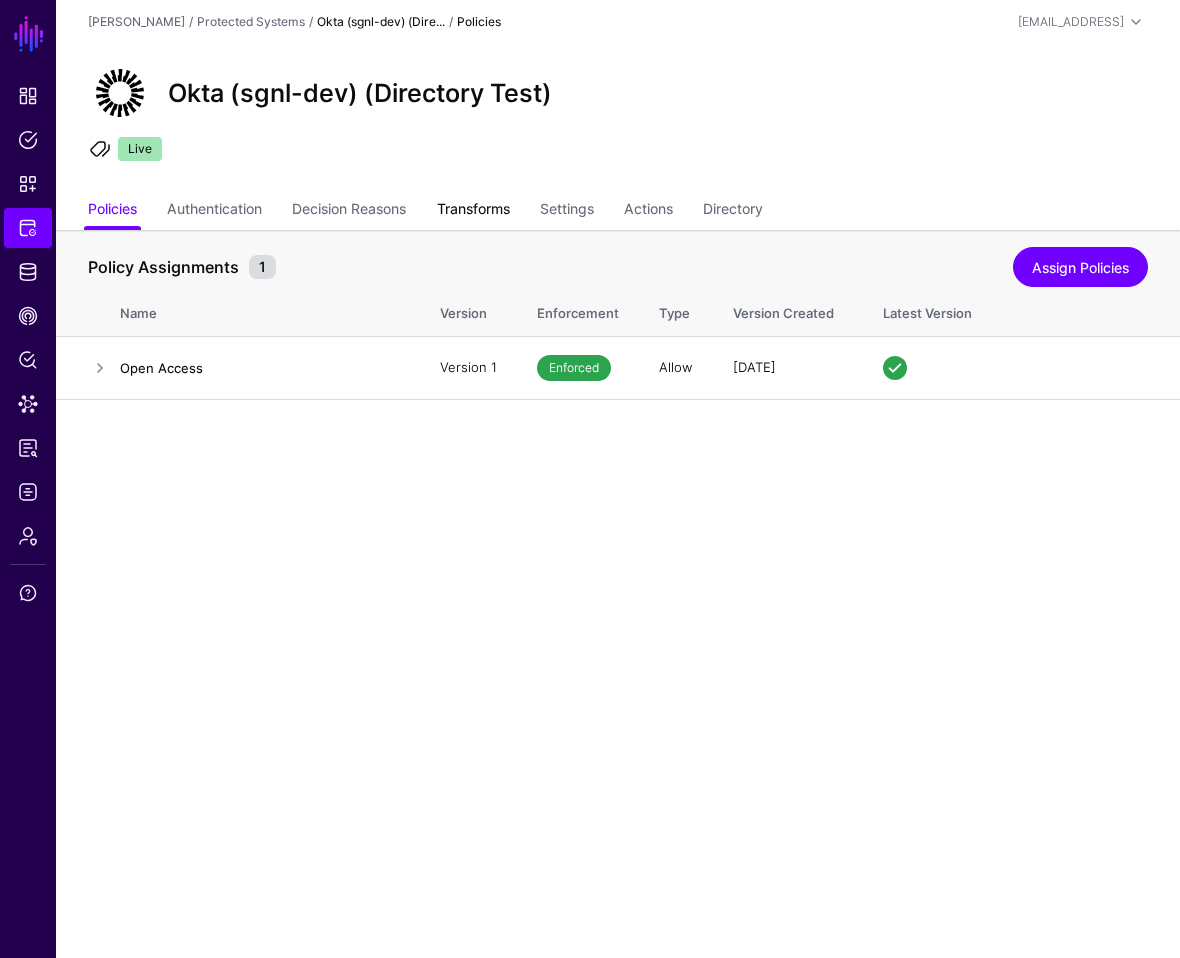 click on "Transforms" 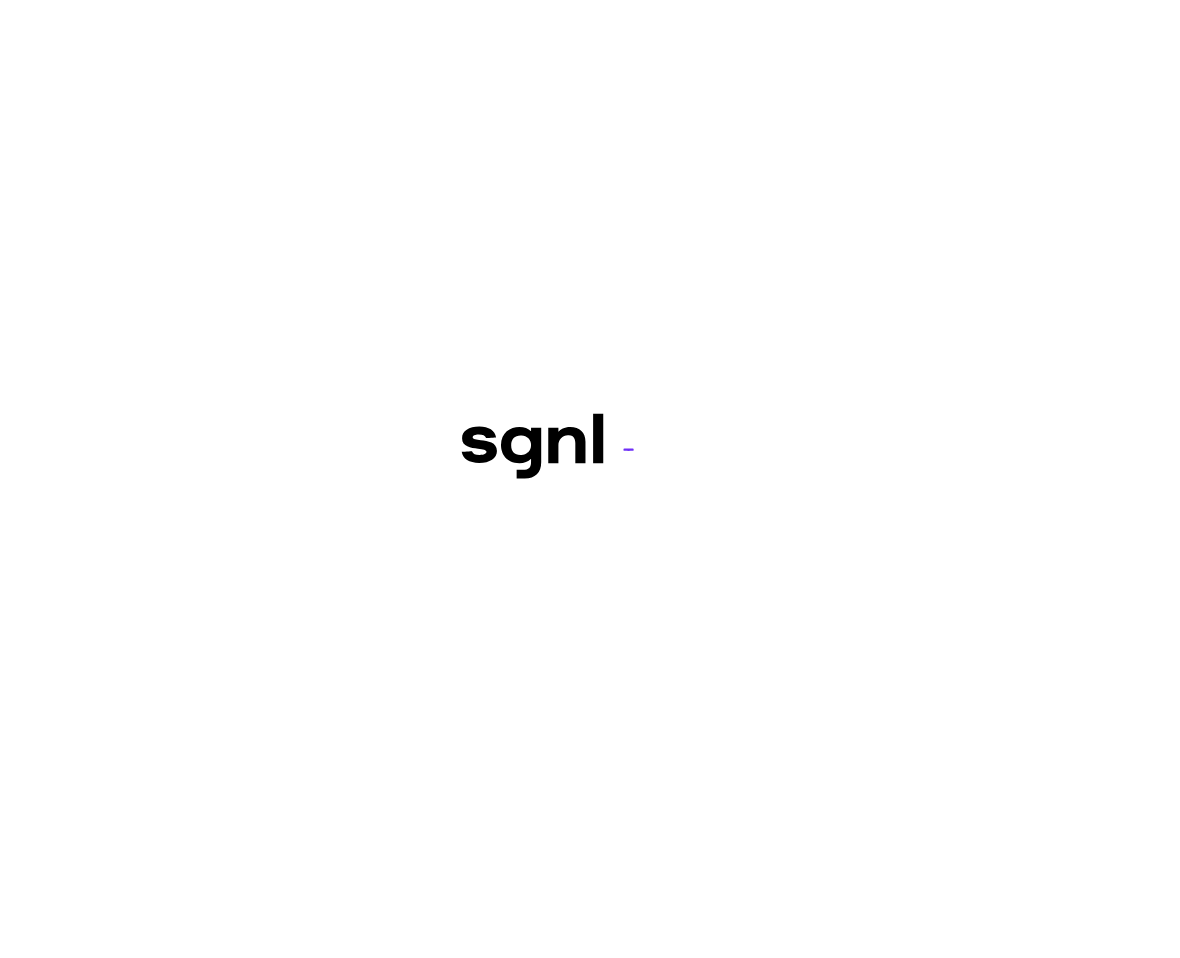scroll, scrollTop: 0, scrollLeft: 0, axis: both 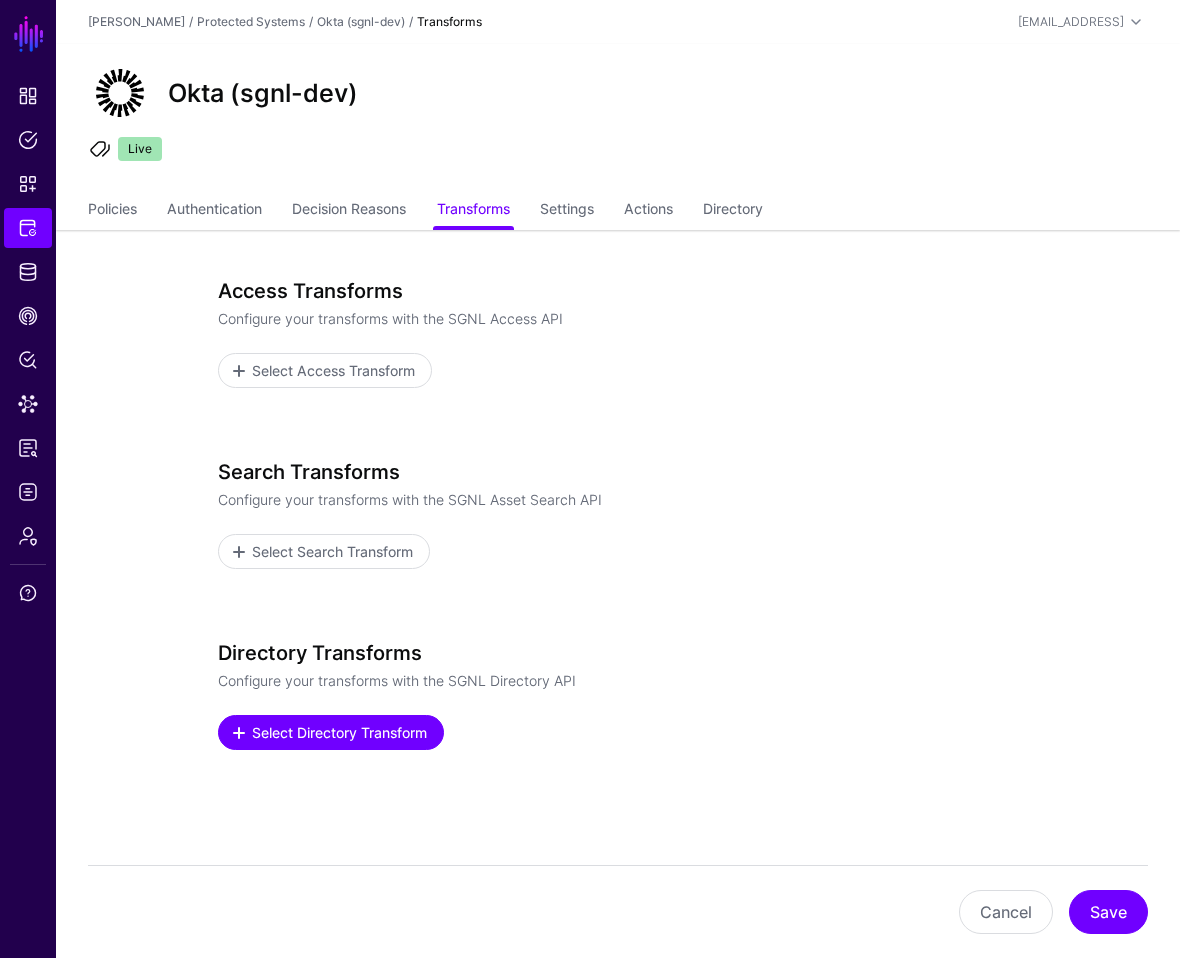 click on "Select Directory Transform" at bounding box center [340, 732] 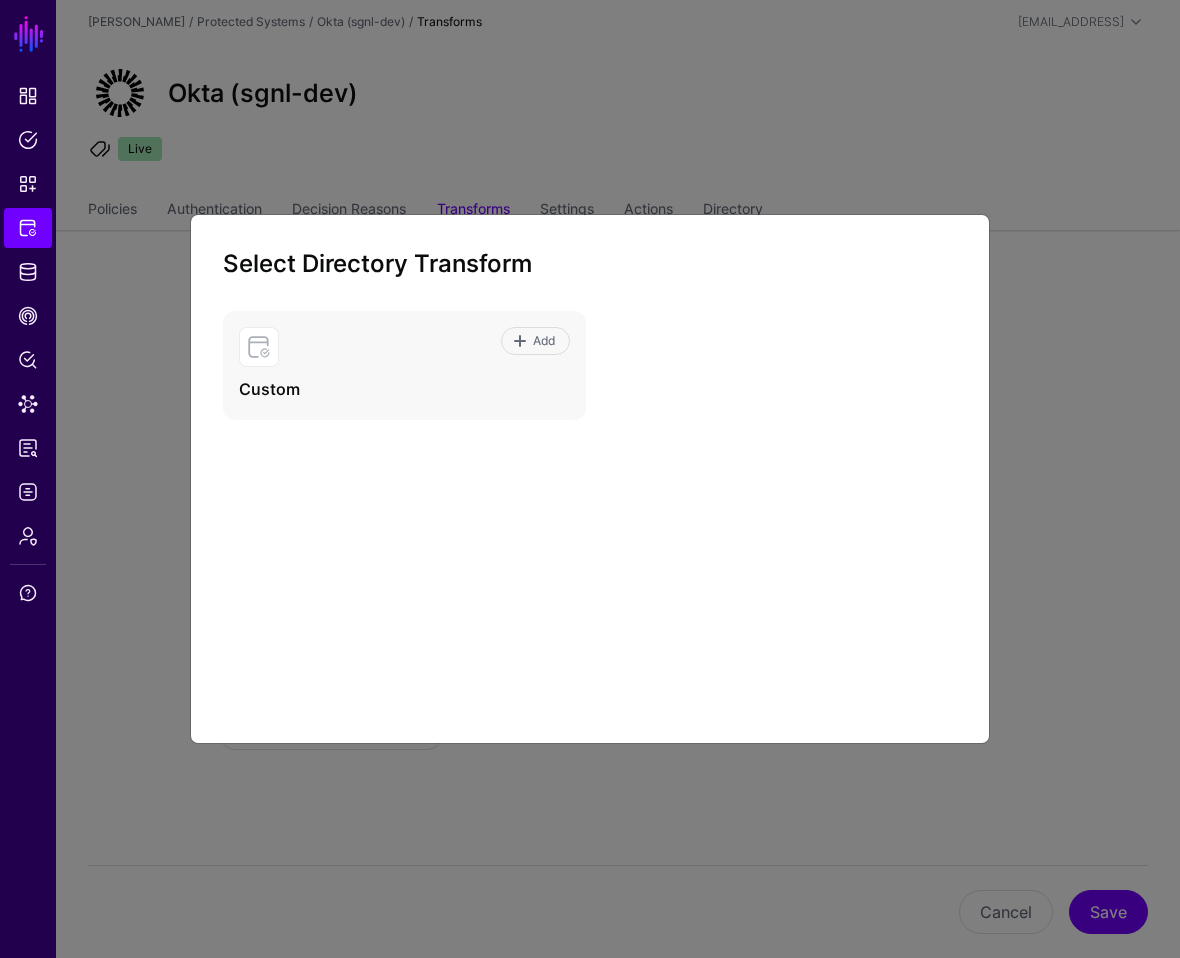 click on "Select Directory Transform Add Custom" 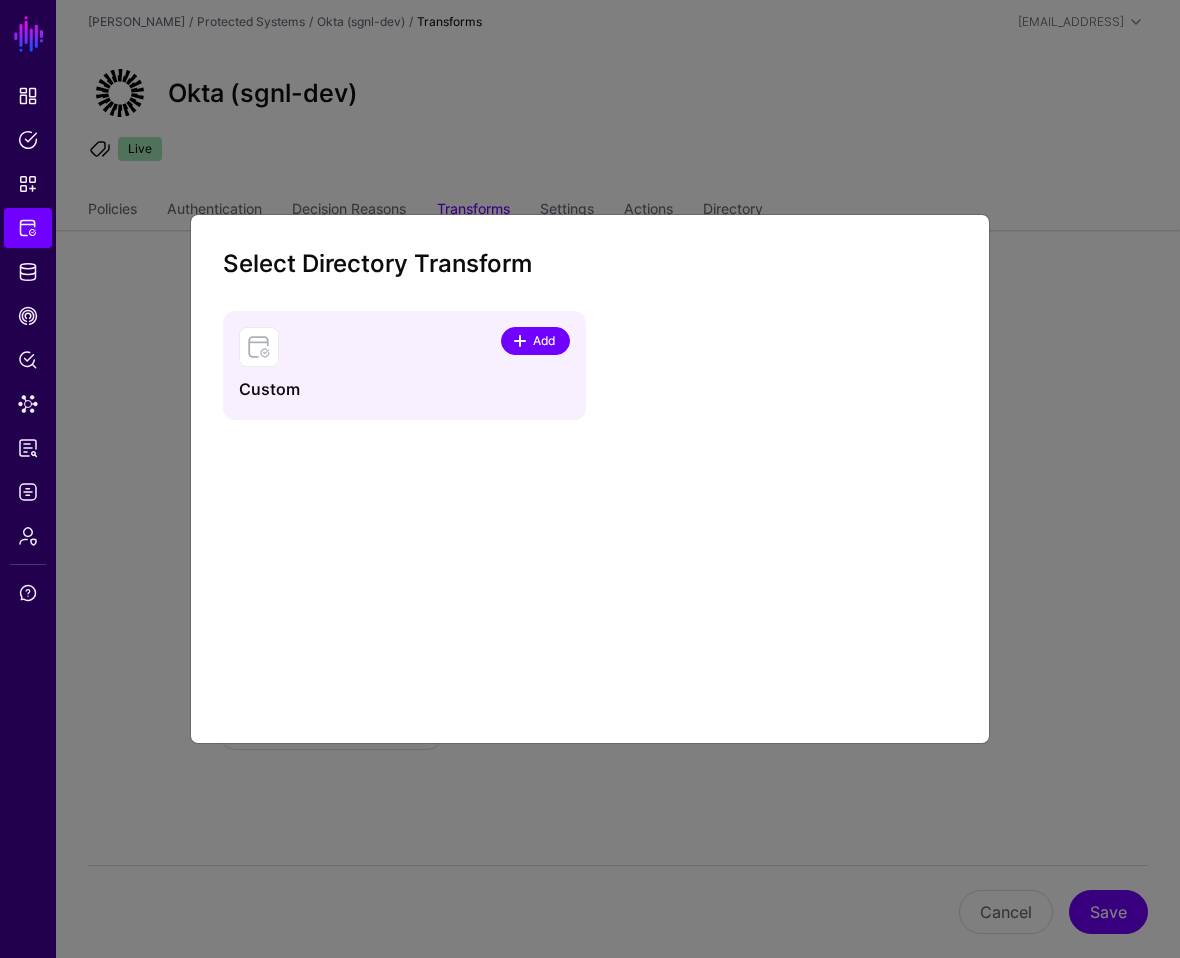click 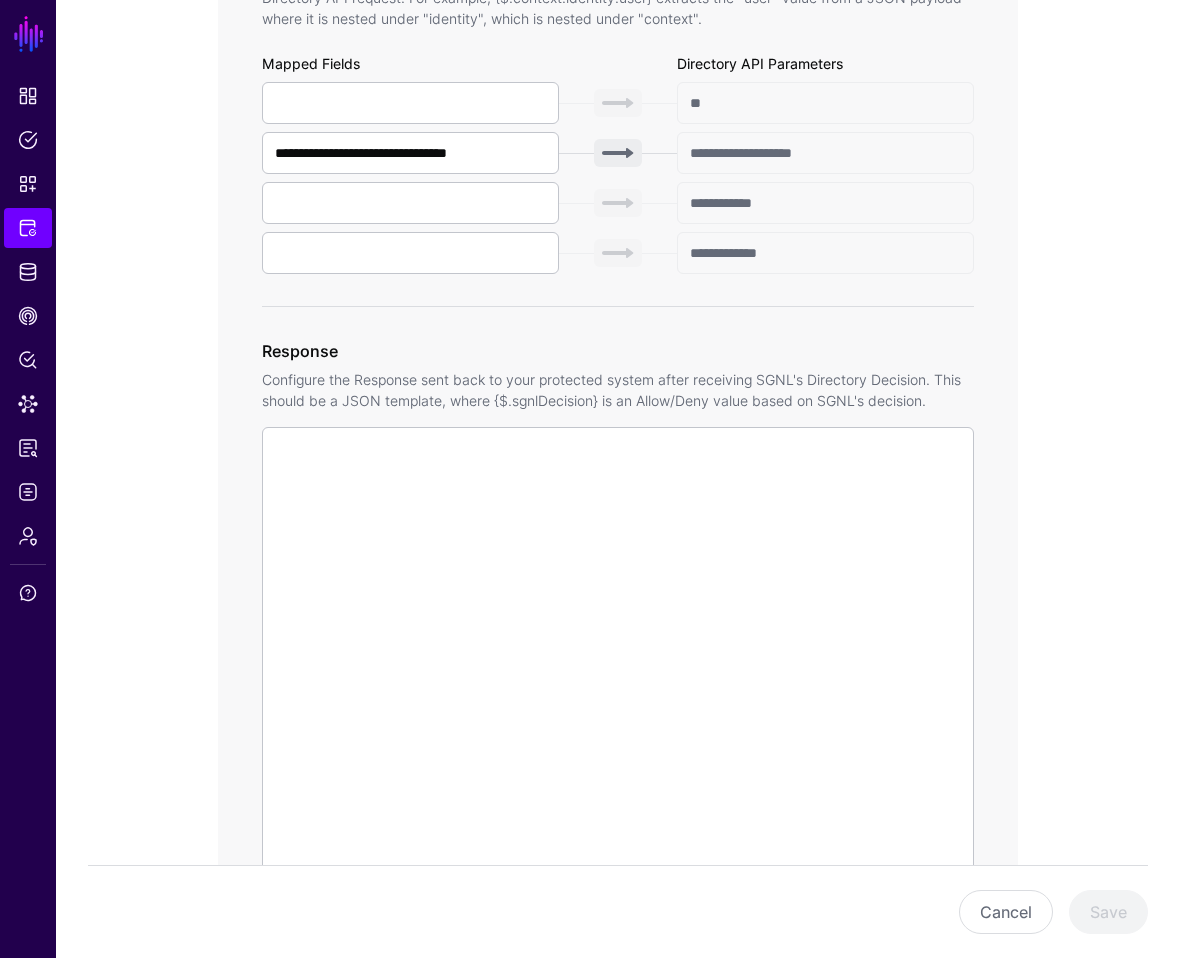 scroll, scrollTop: 1116, scrollLeft: 0, axis: vertical 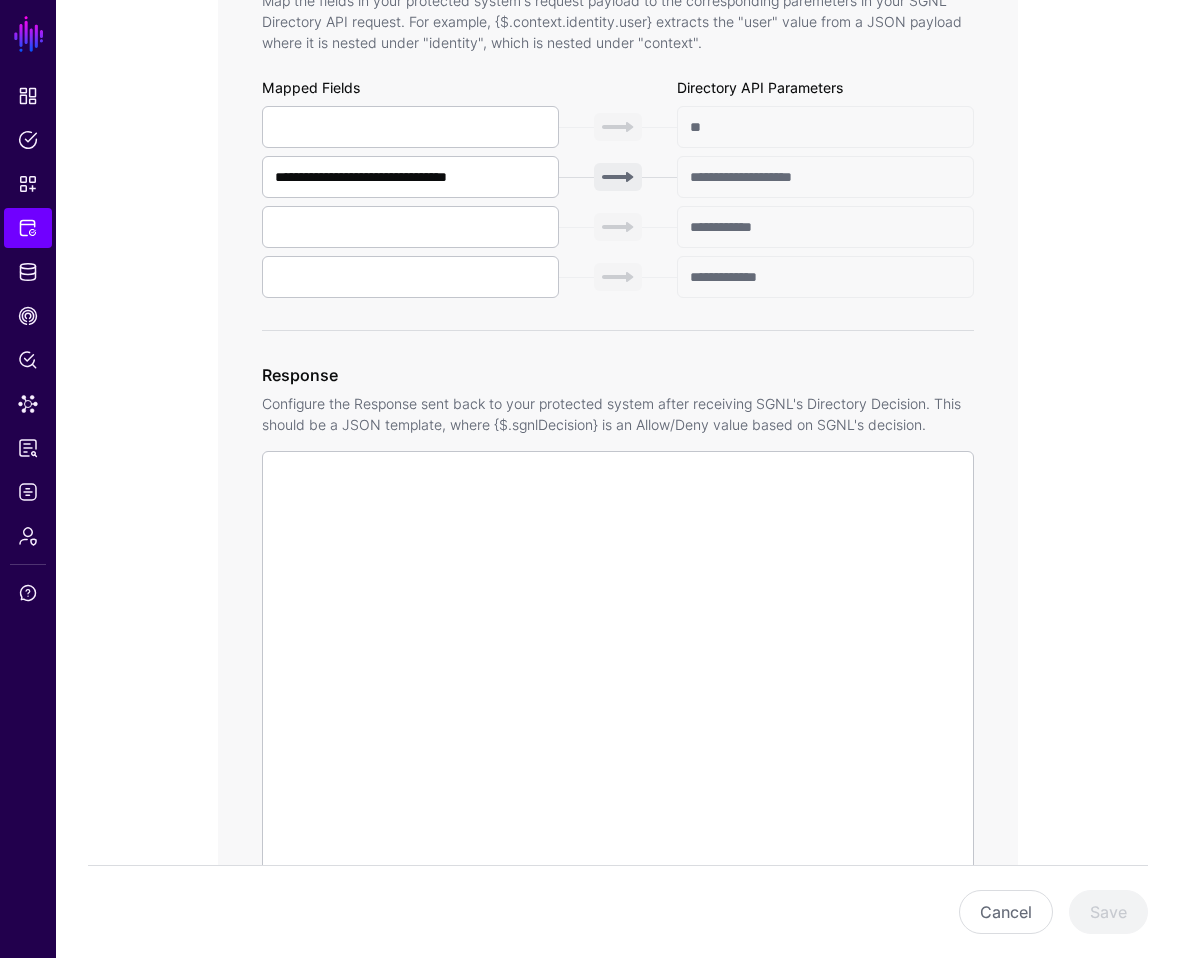 click on "Response" at bounding box center (618, 375) 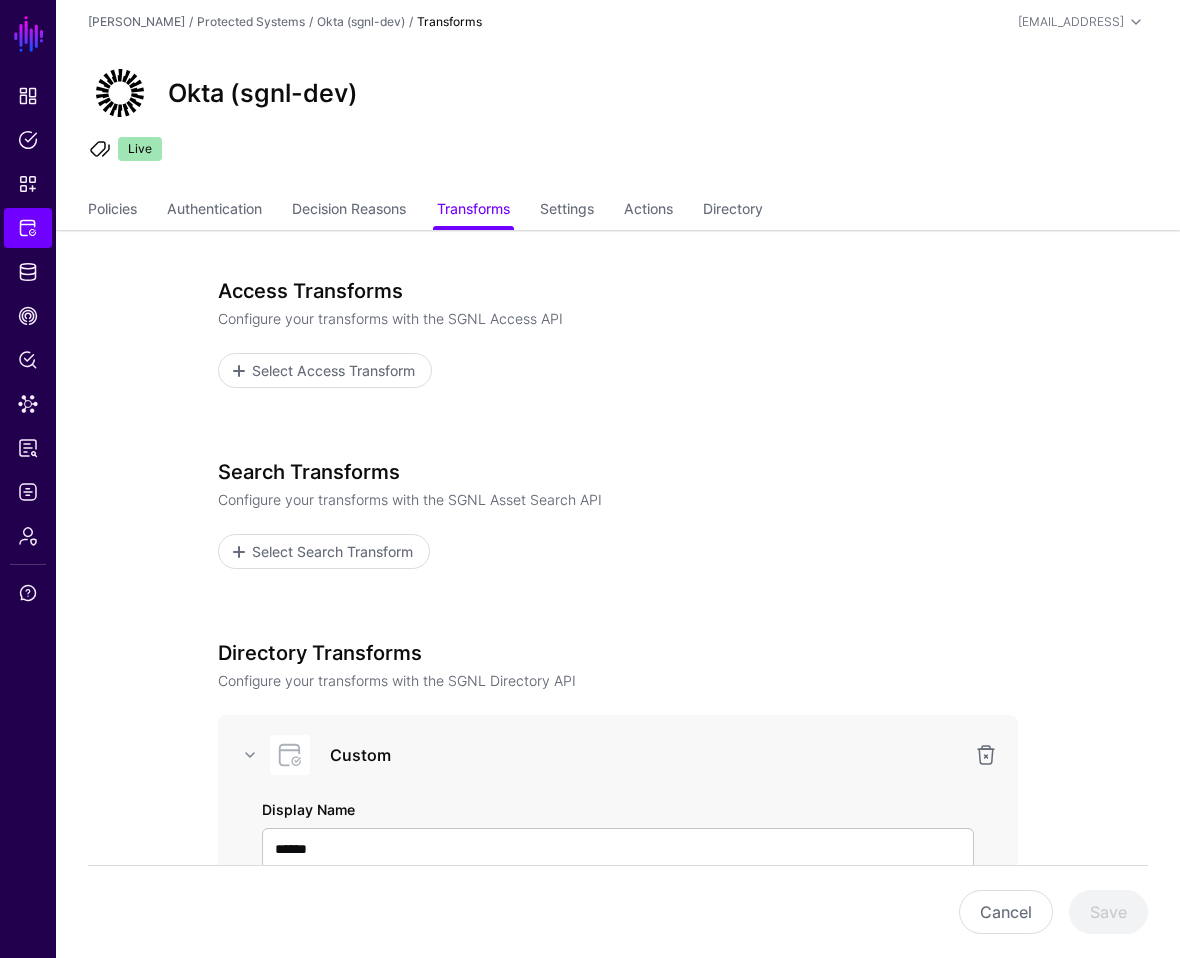 click on "Okta (sgnl-dev)" 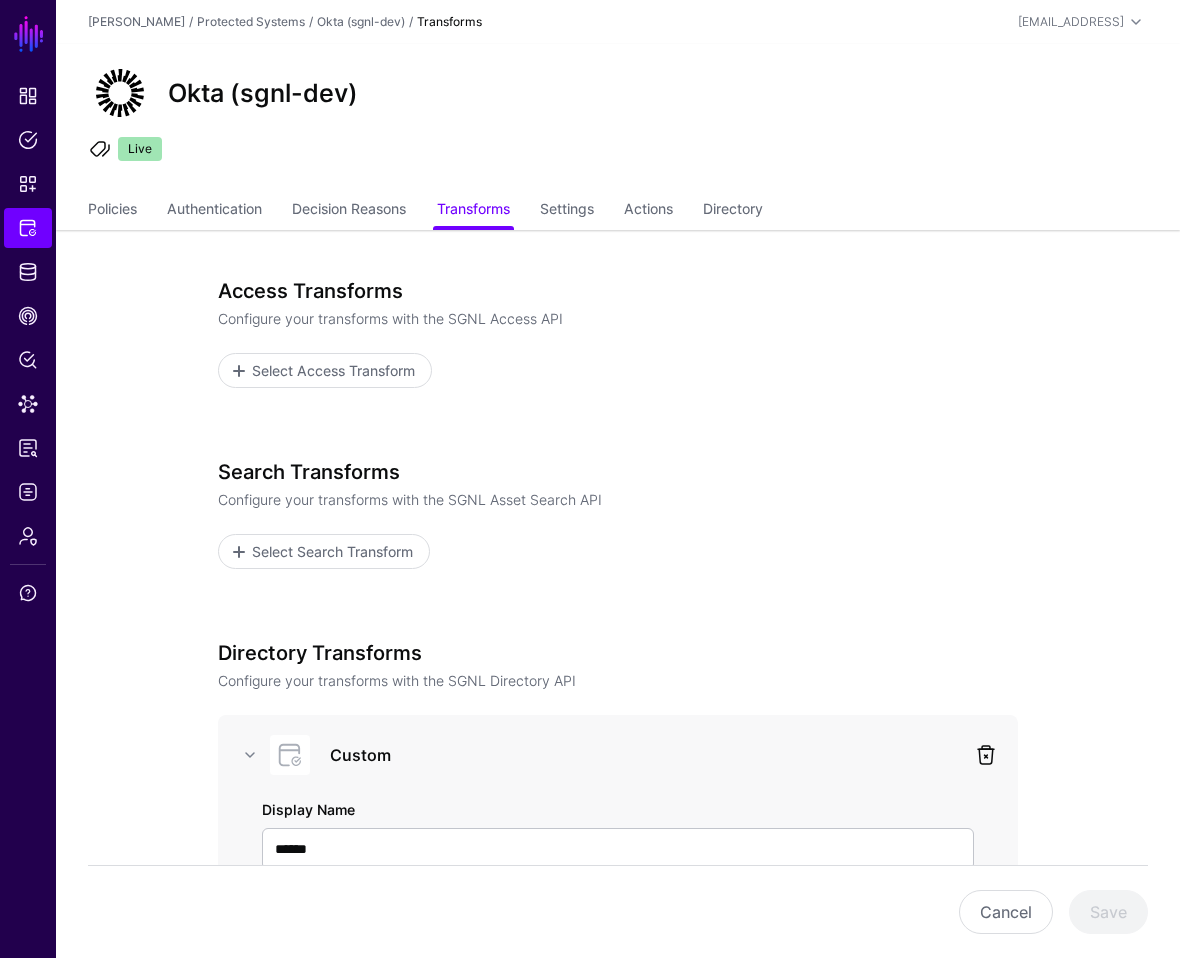 click at bounding box center [986, 755] 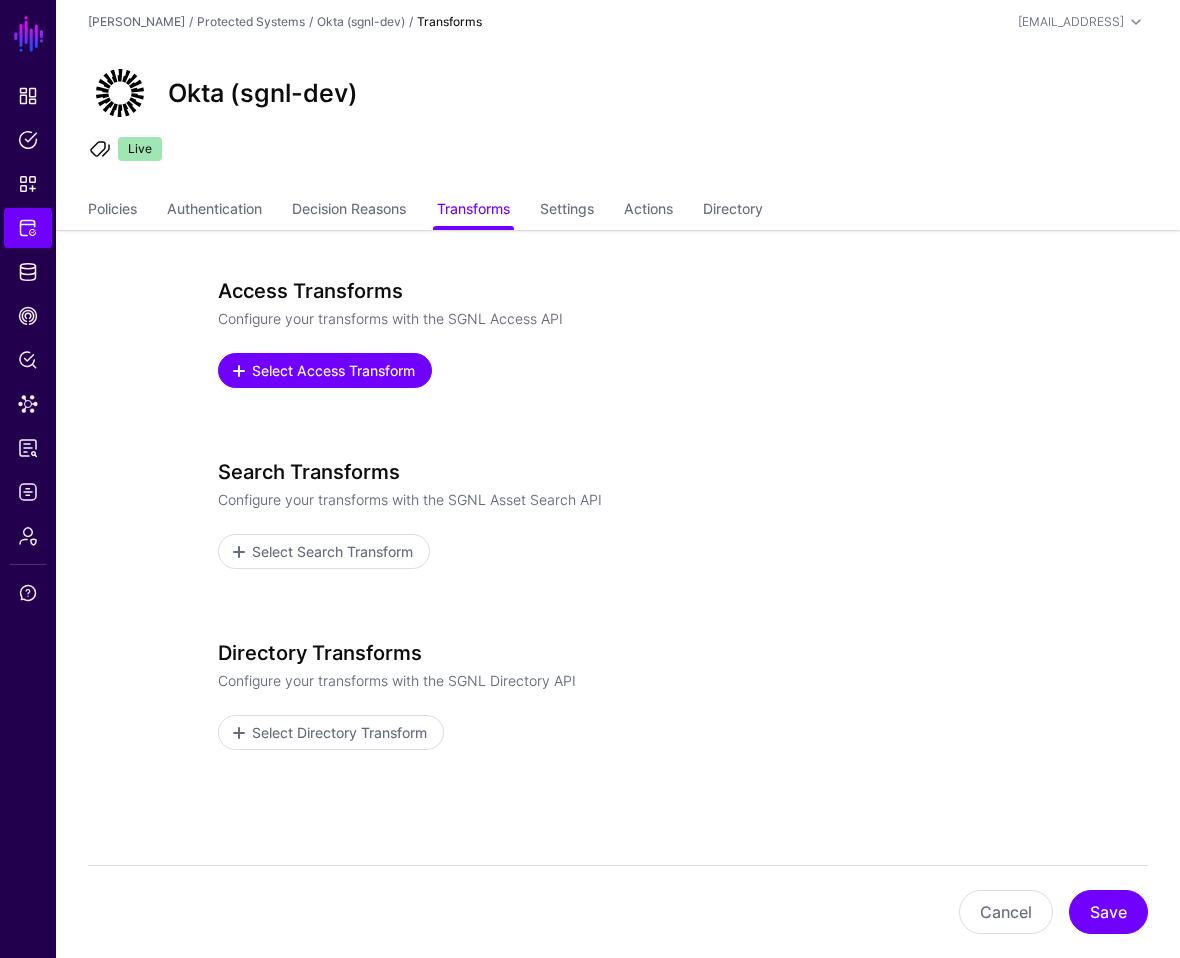 click on "Select Access Transform" at bounding box center [334, 370] 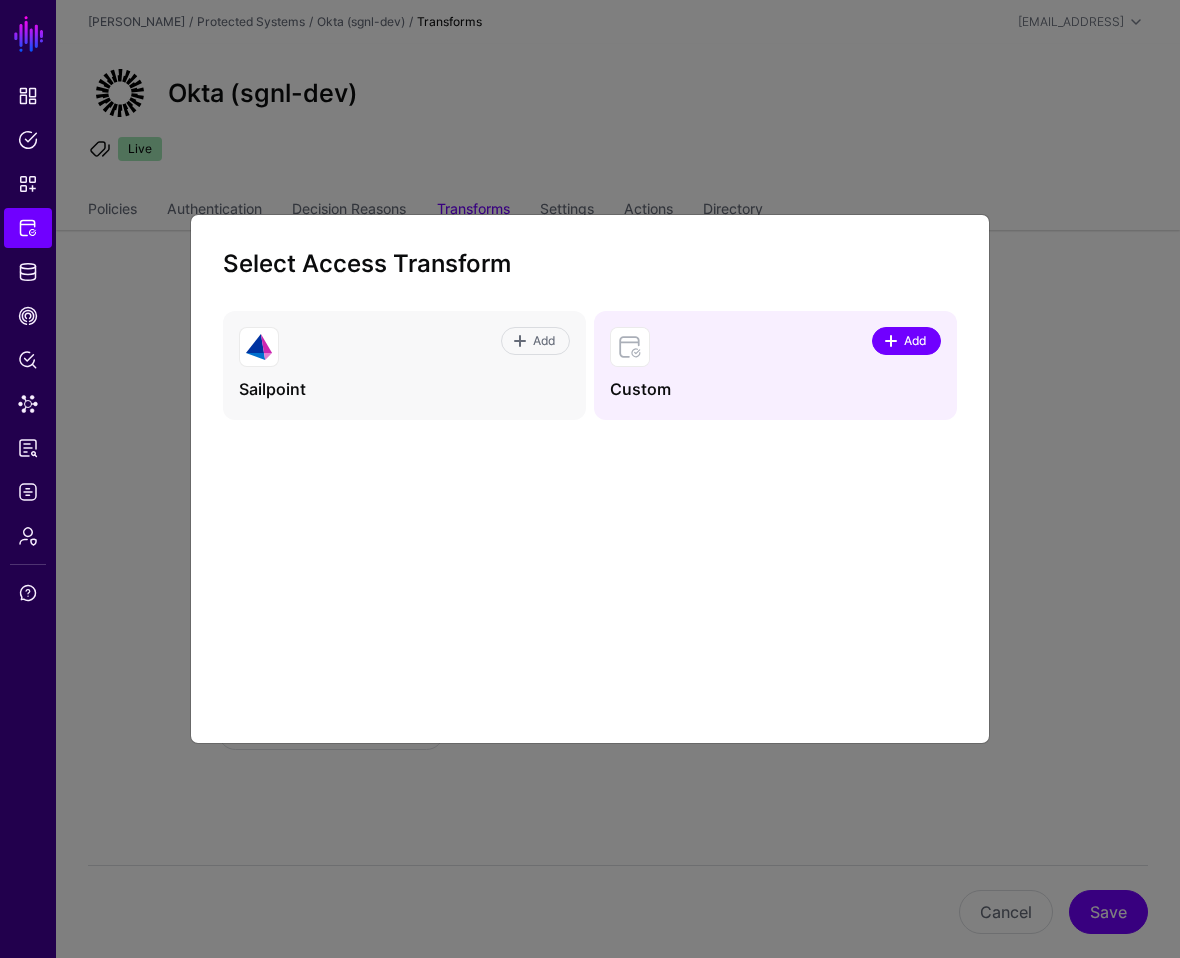 click on "Add" 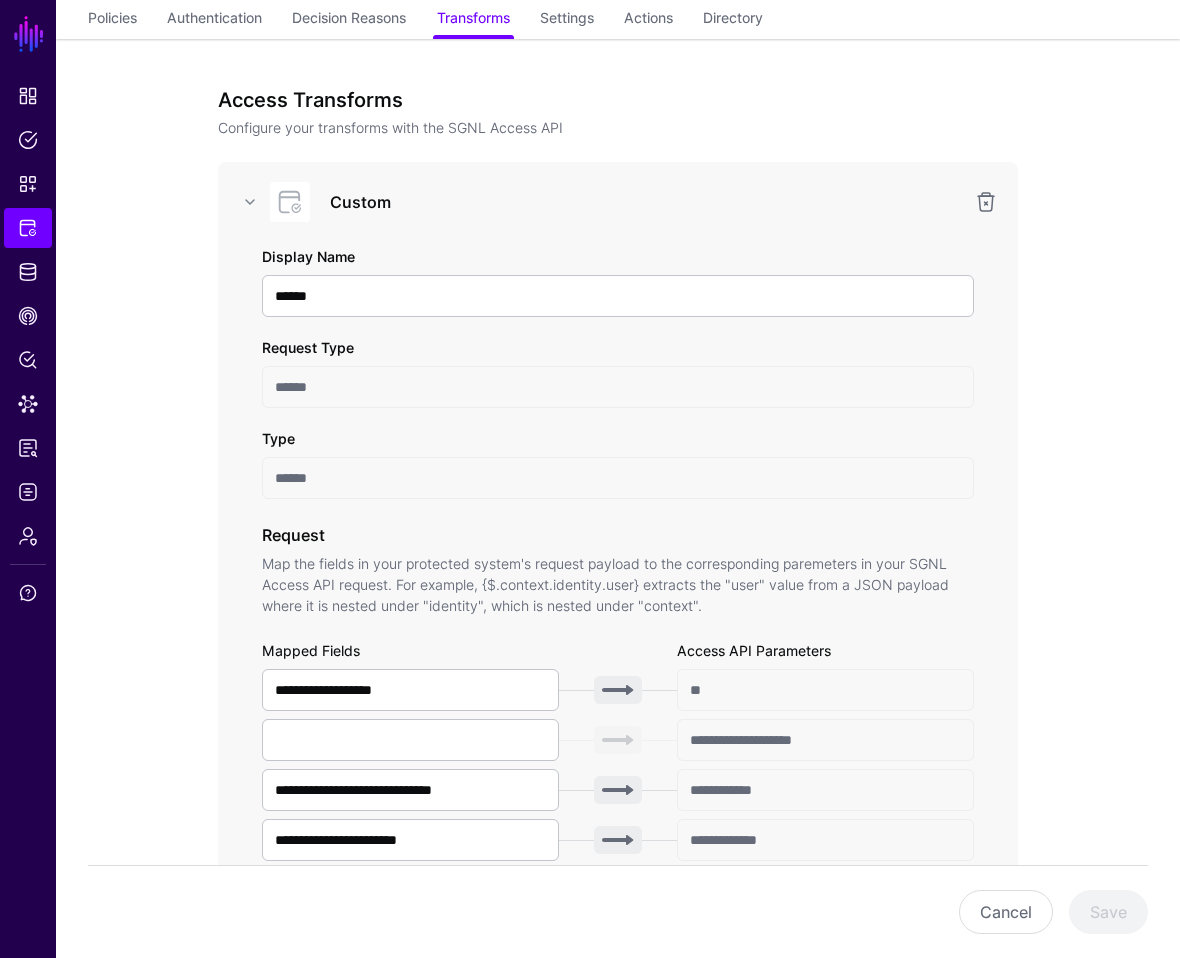 scroll, scrollTop: 543, scrollLeft: 0, axis: vertical 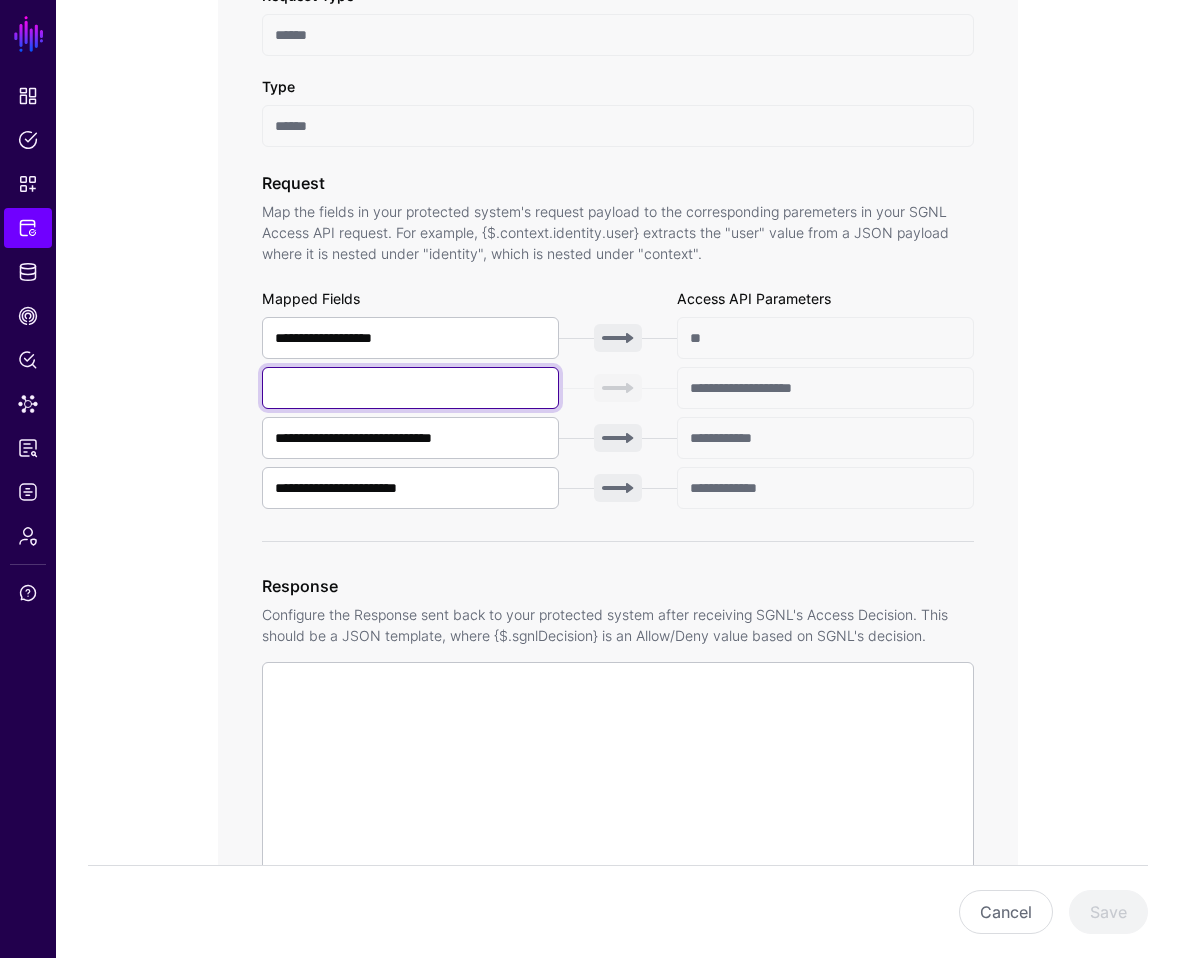 click at bounding box center (410, 388) 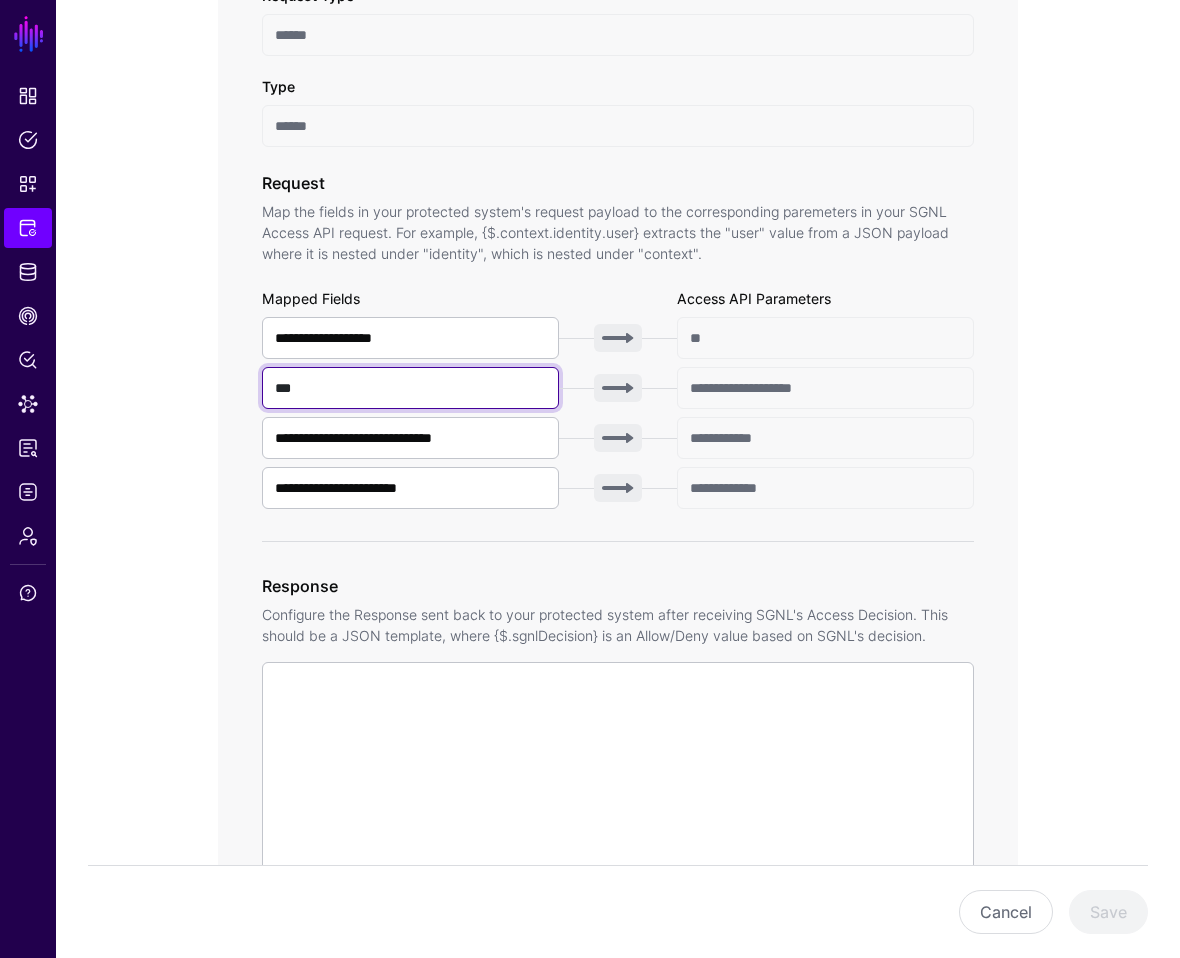 type on "****" 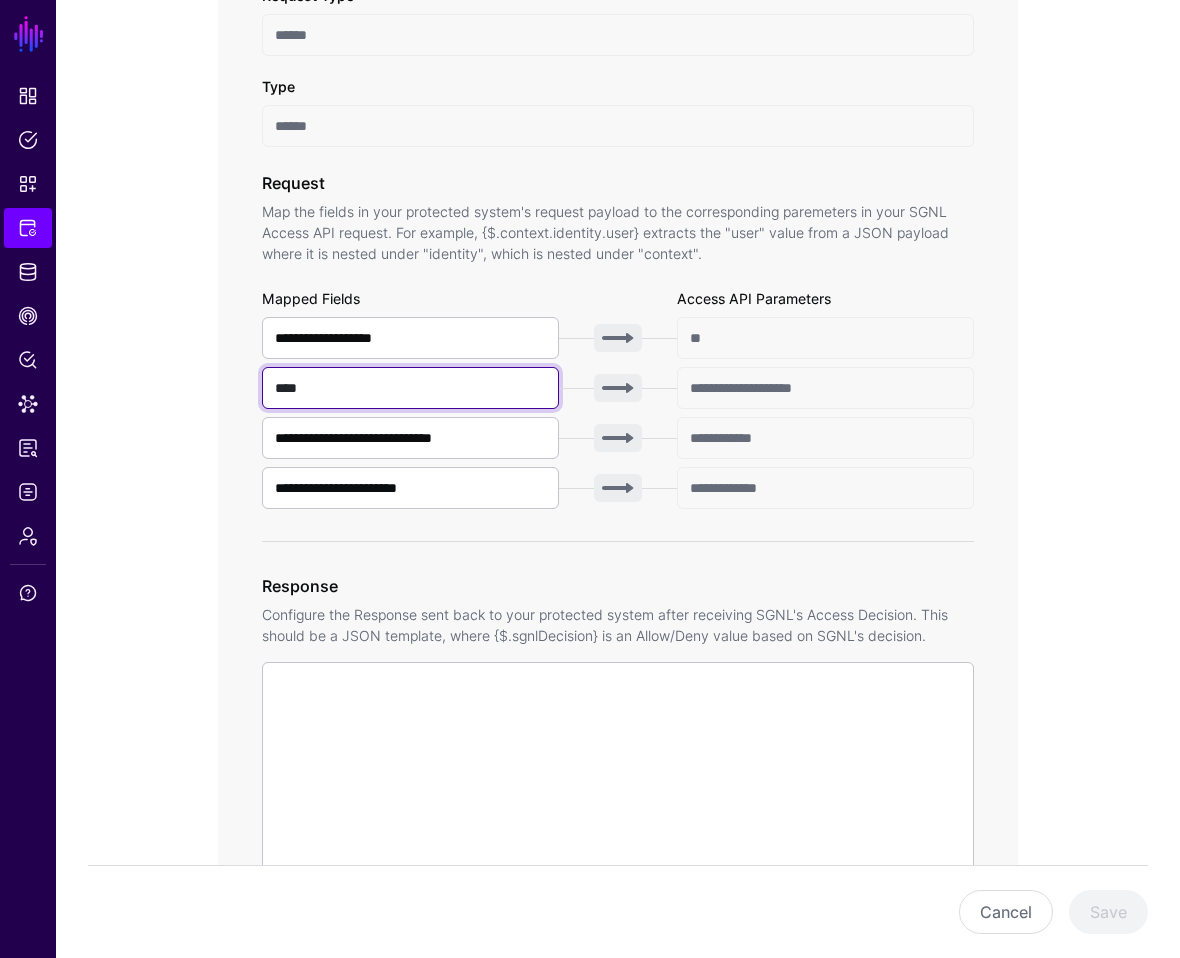 type 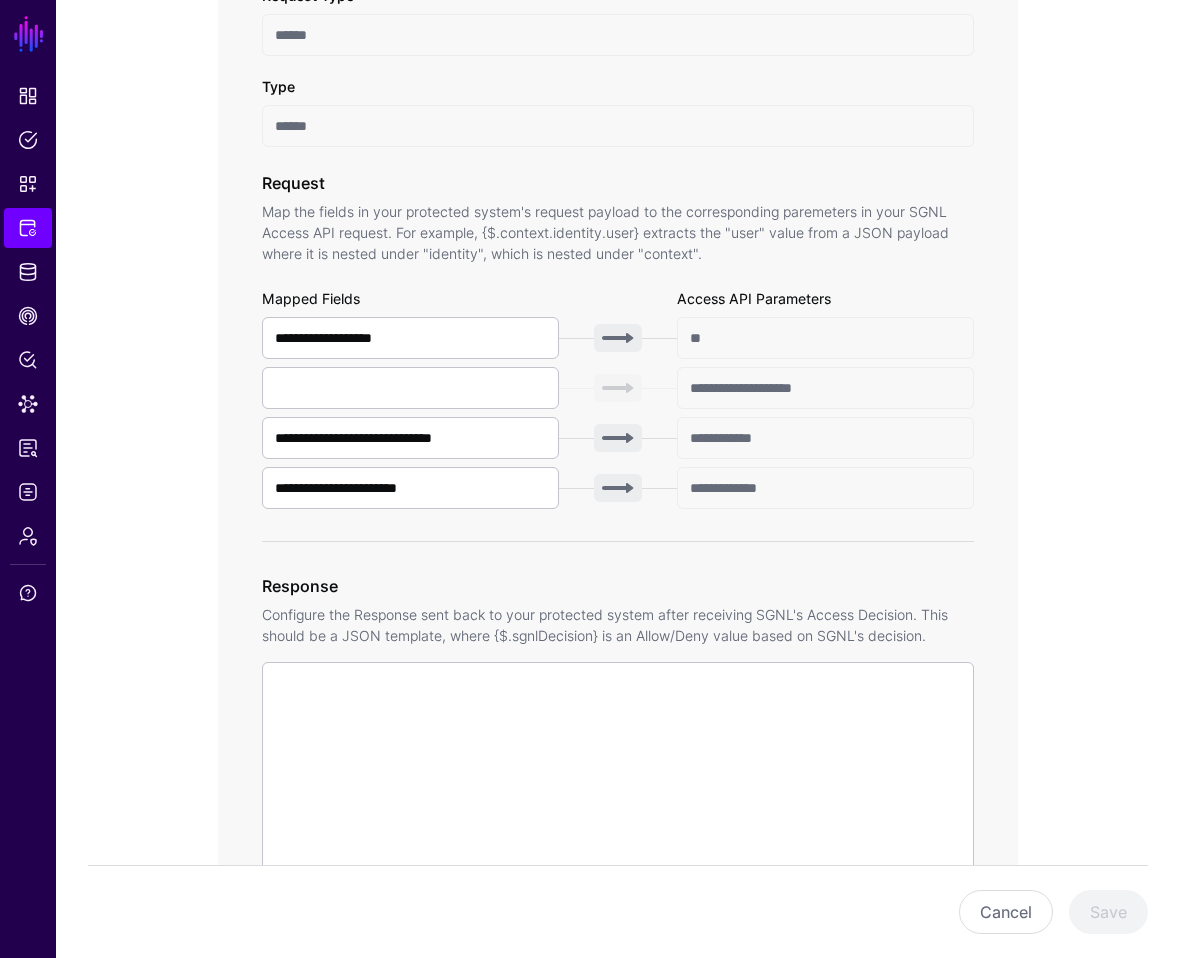 click on "Cancel  Save" at bounding box center [618, 911] 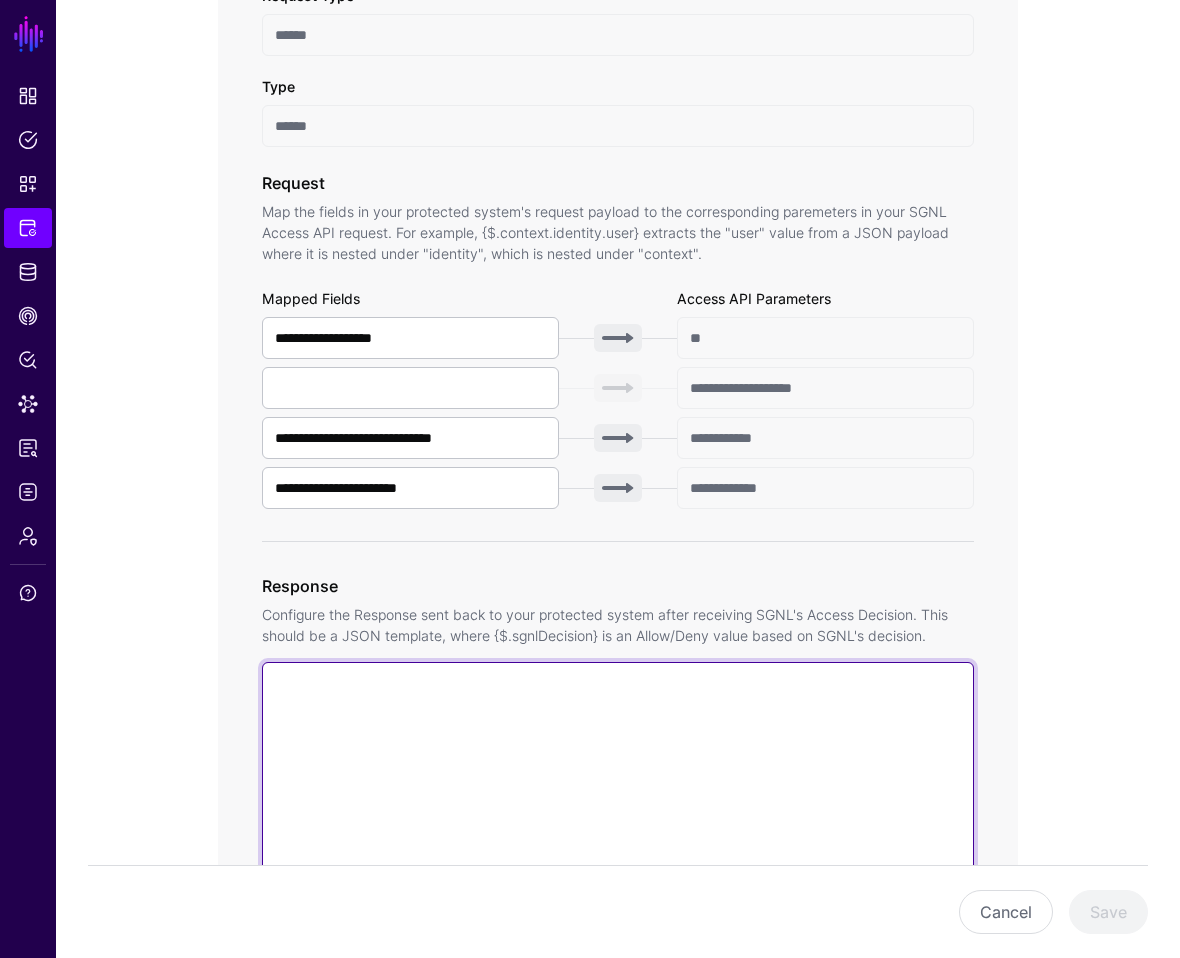 click at bounding box center [618, 948] 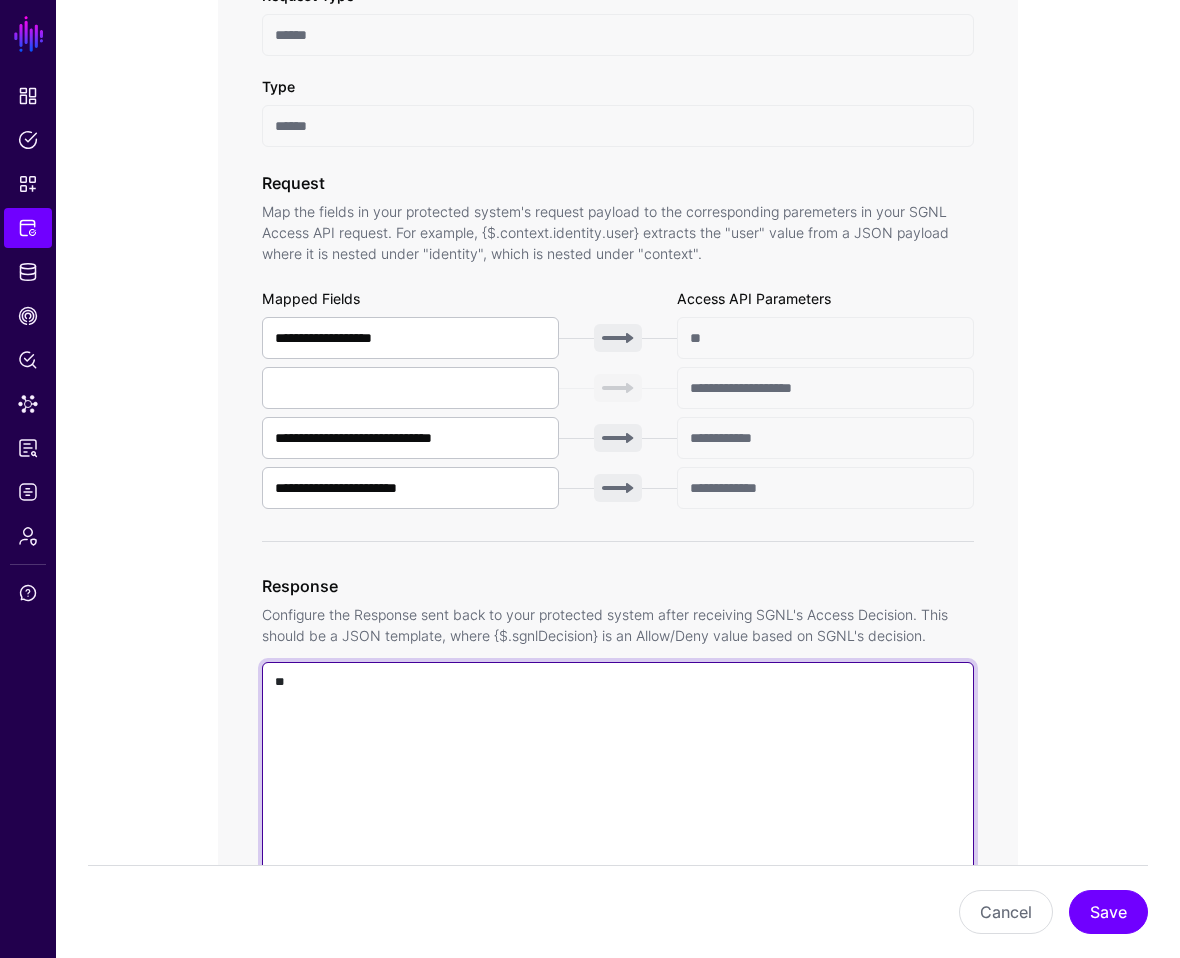 type on "**" 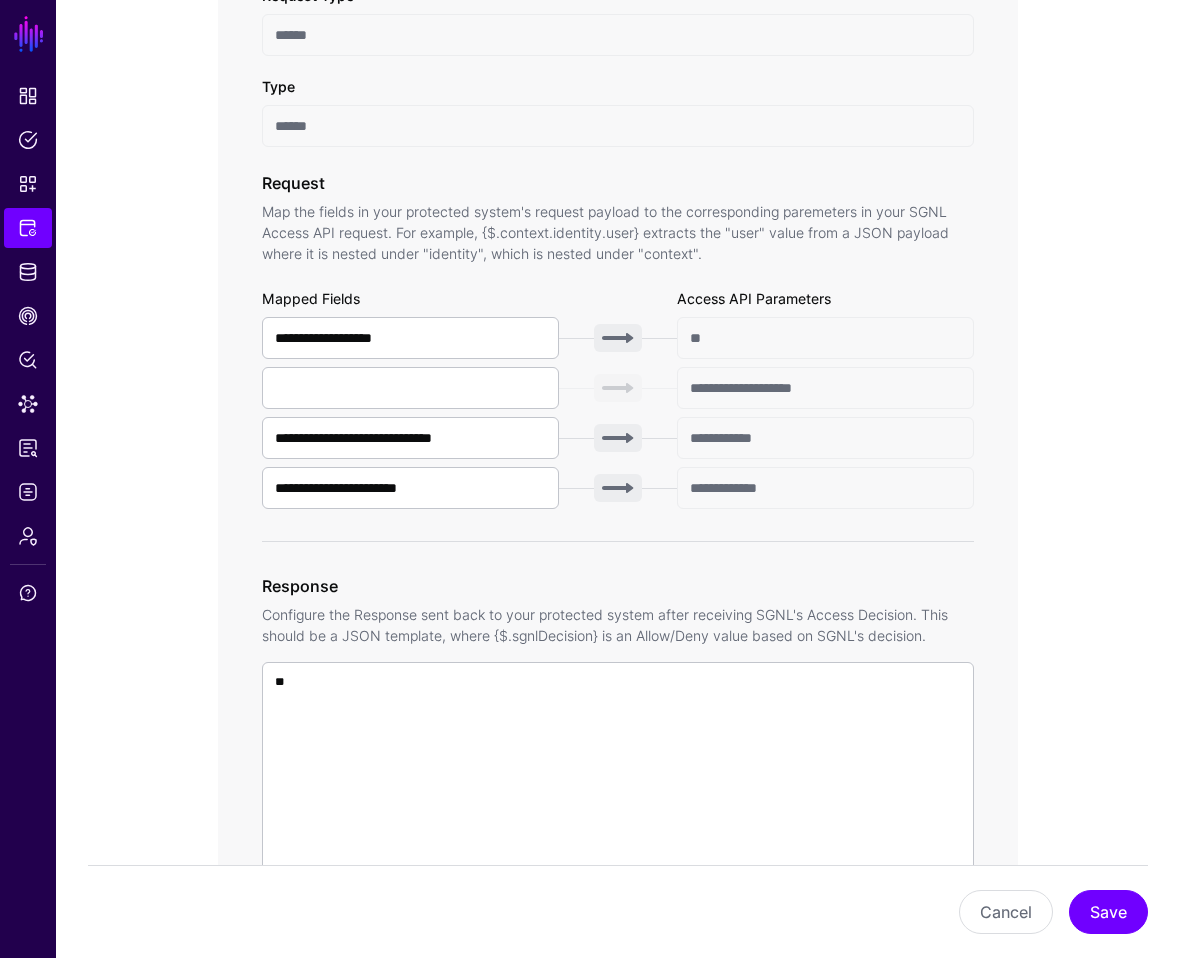click on "Cancel  Save" at bounding box center (618, 912) 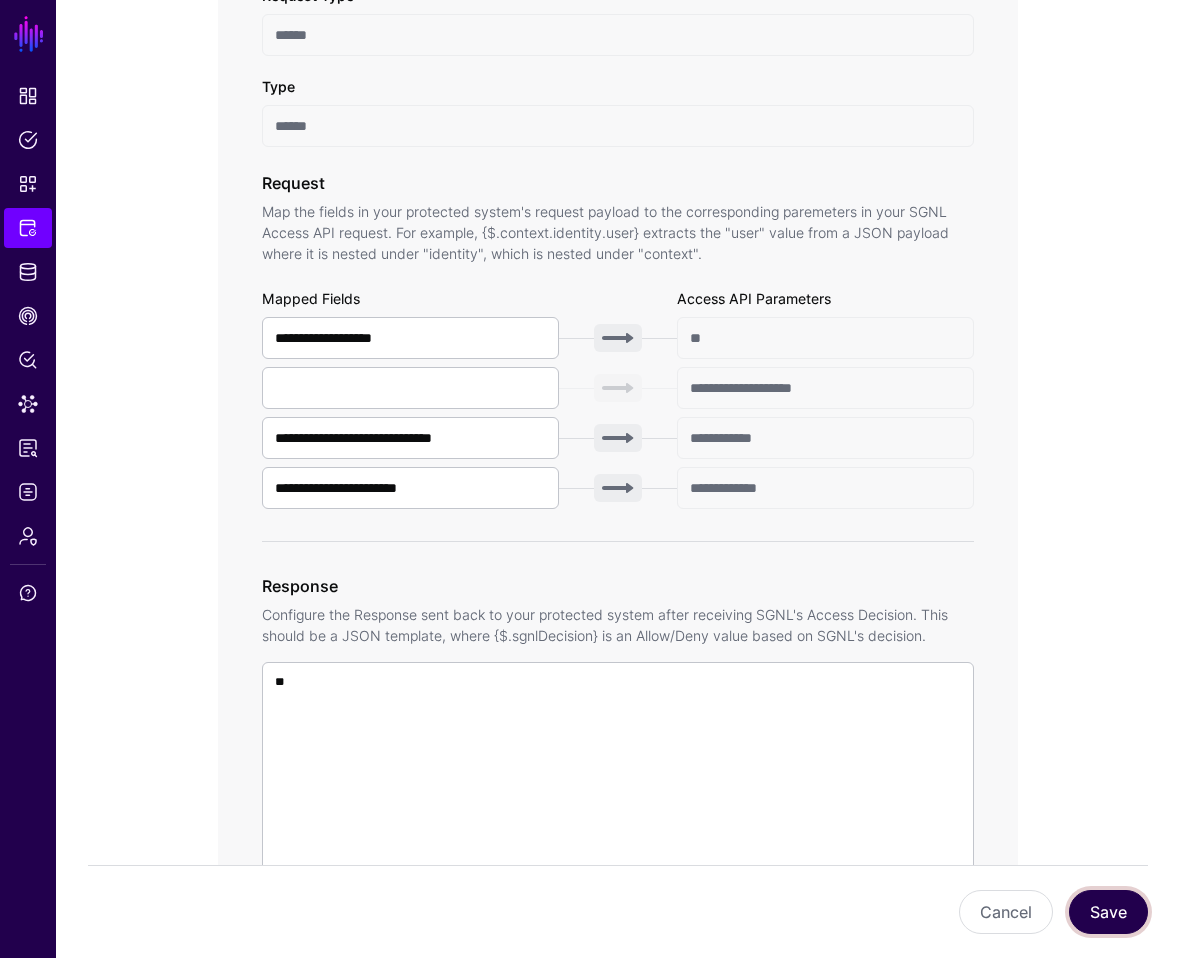 click on "Save" at bounding box center (1108, 912) 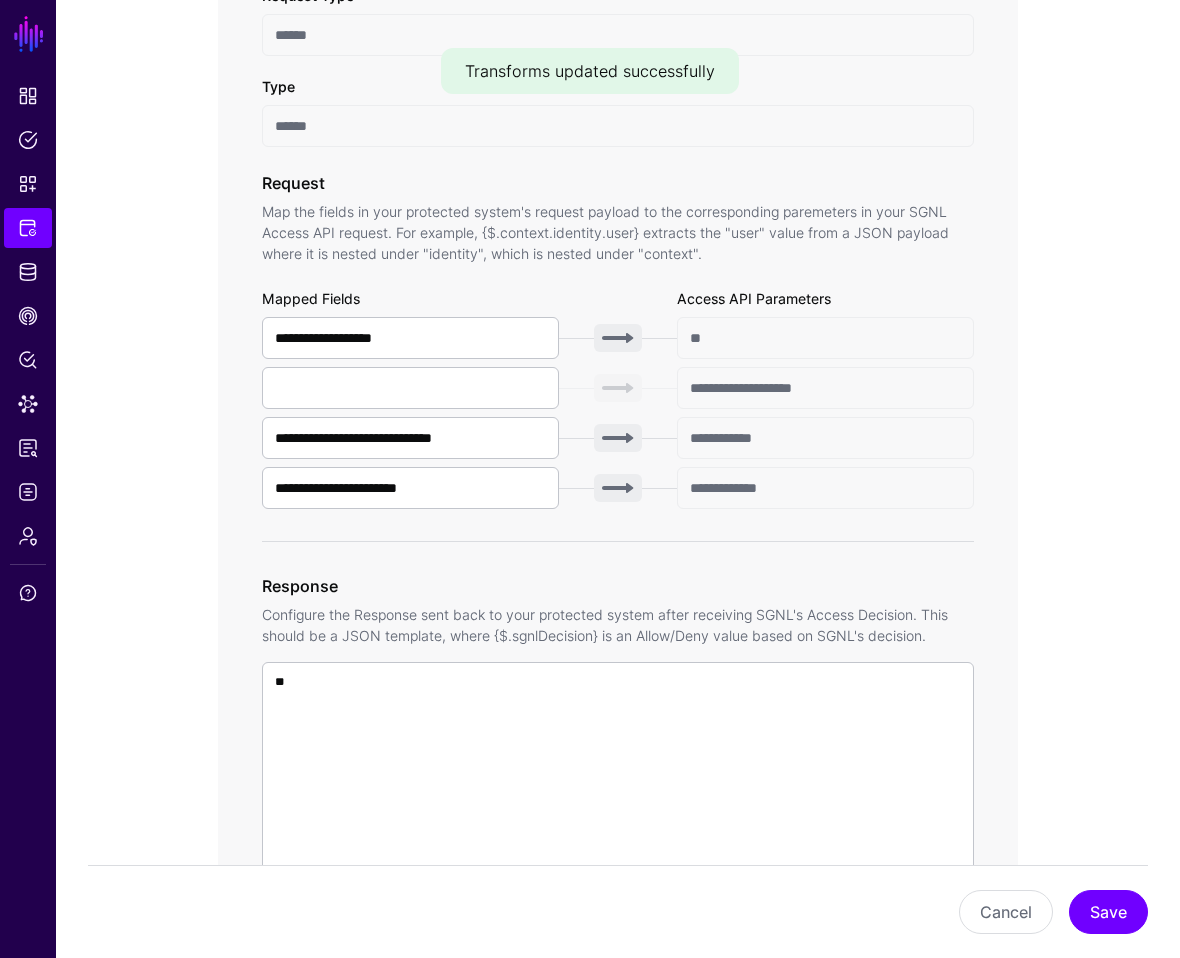 click on "**********" 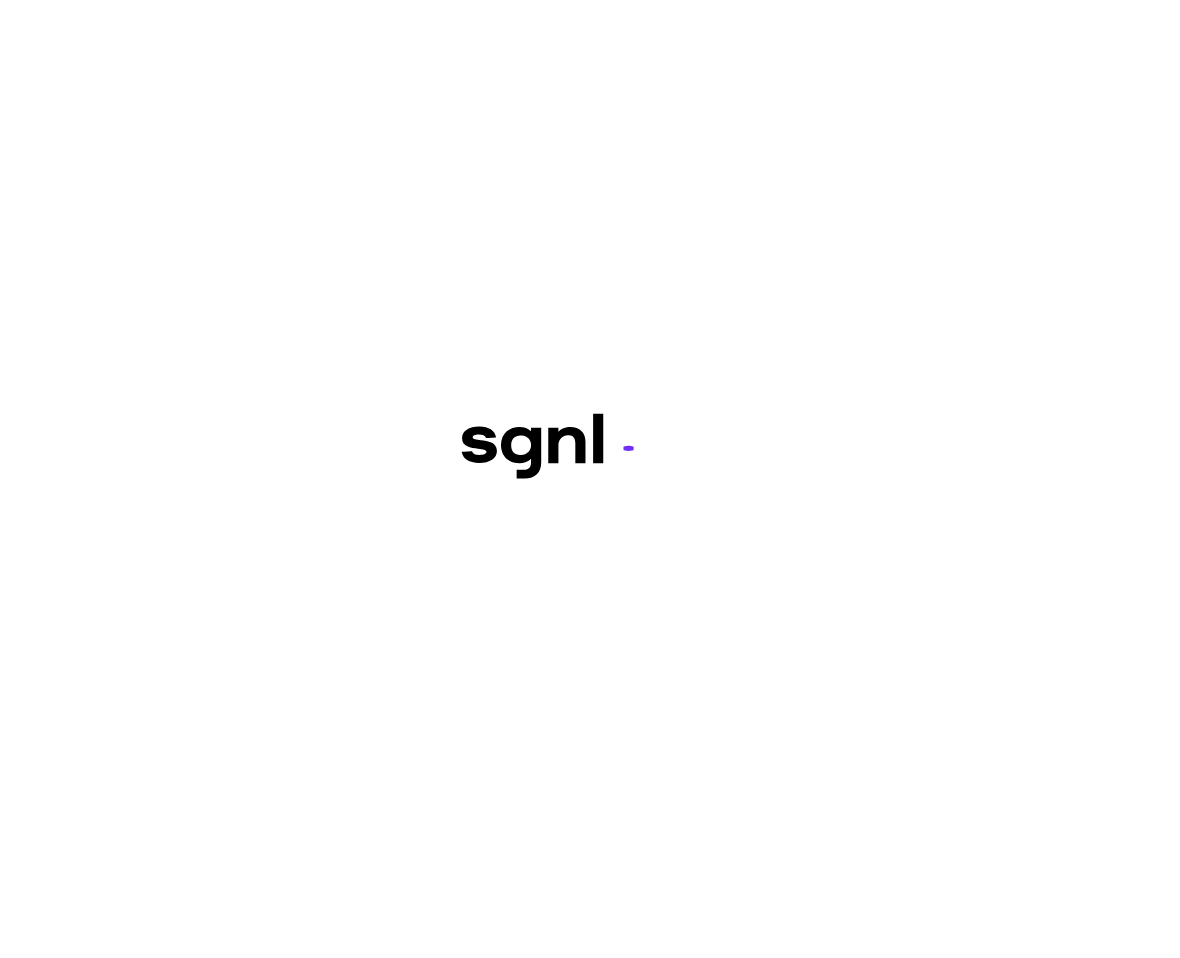 scroll, scrollTop: 0, scrollLeft: 0, axis: both 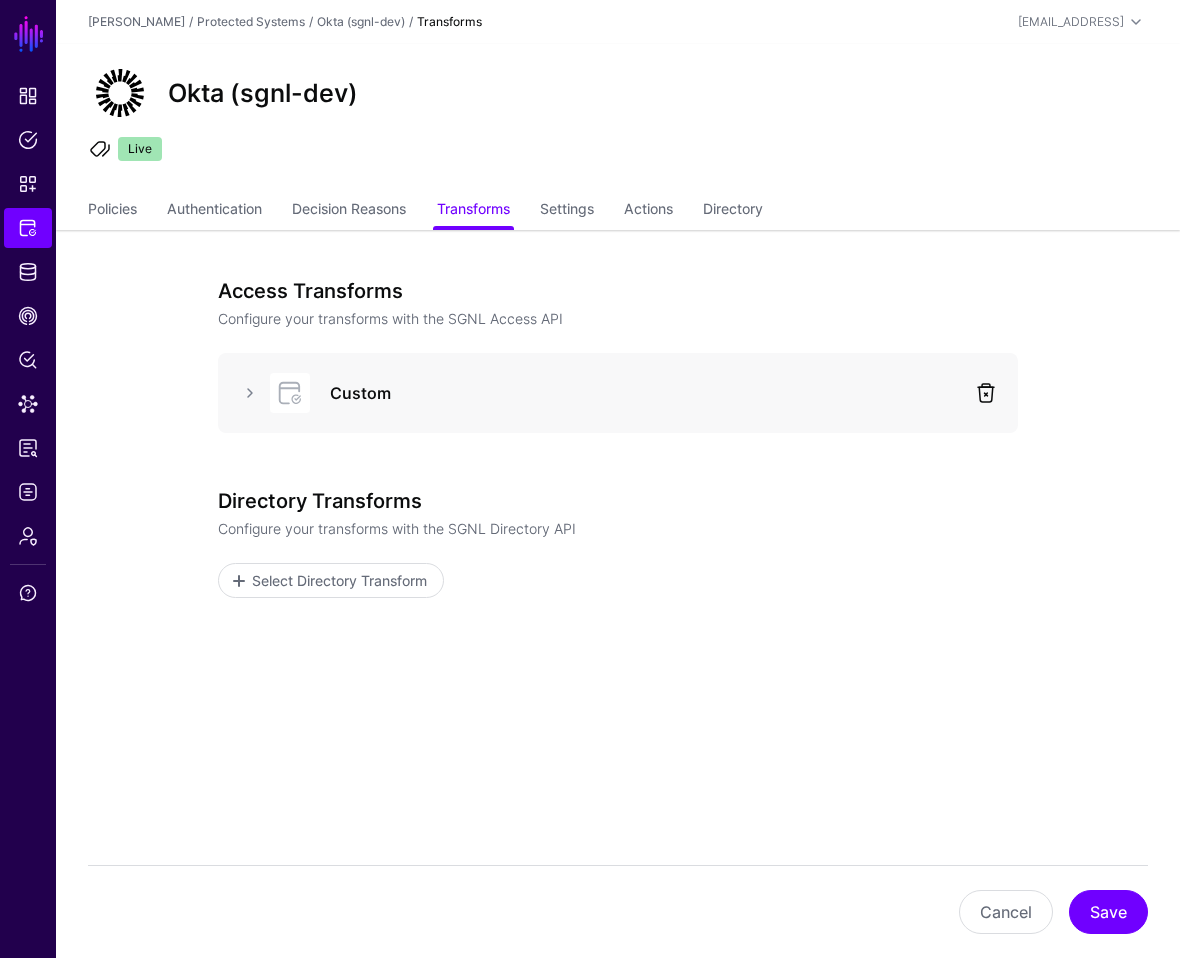 click at bounding box center (986, 393) 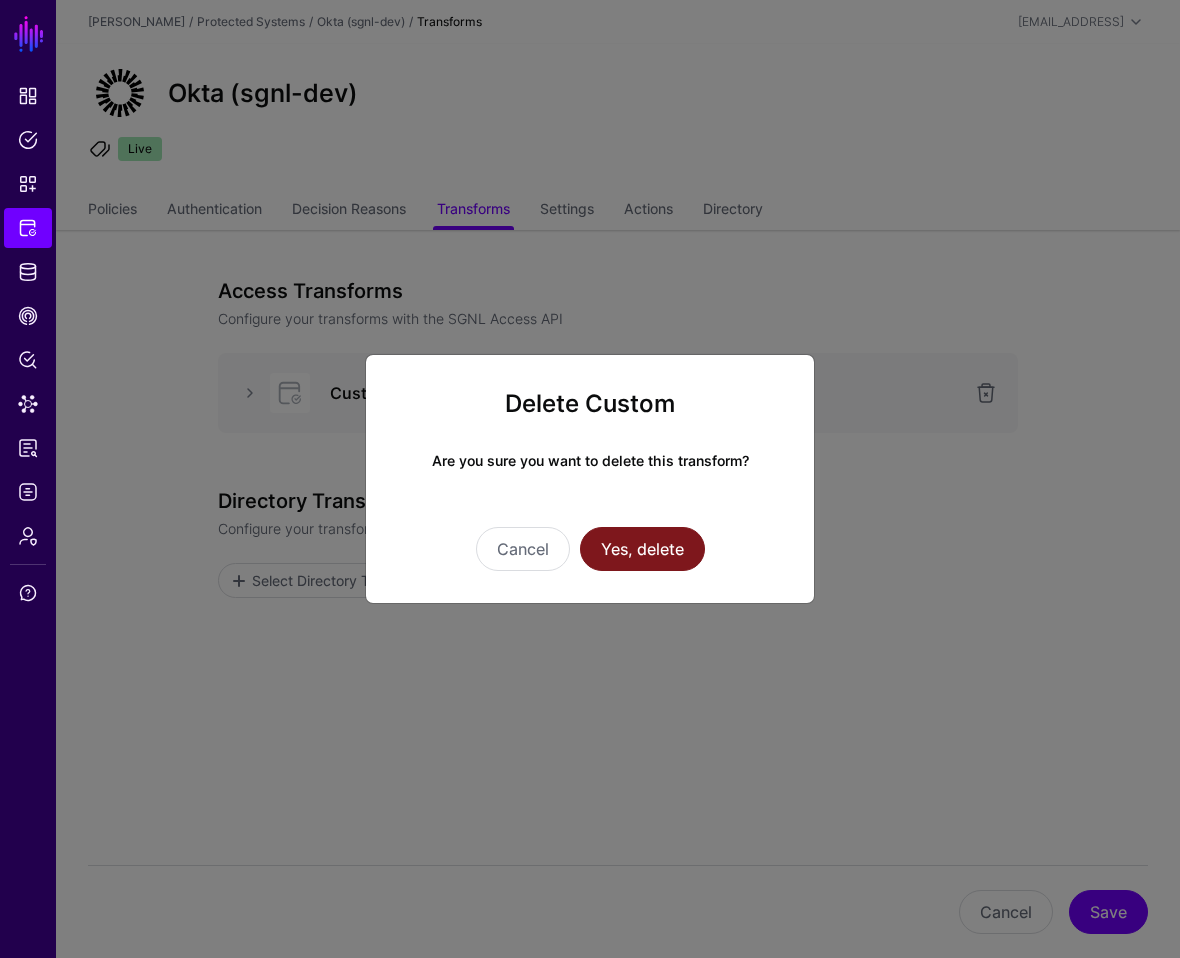 click on "Yes, delete" 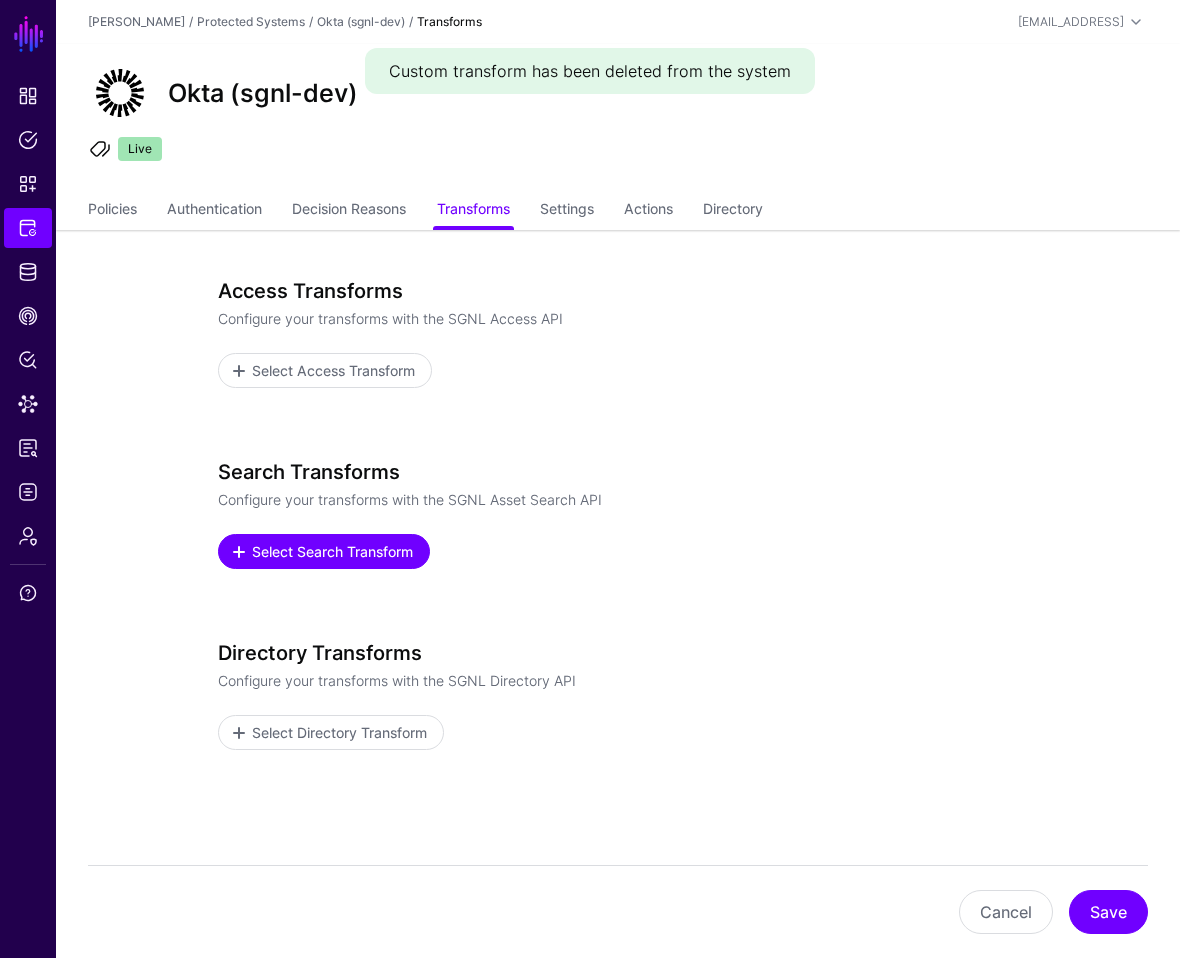 click on "Select Search Transform" at bounding box center (333, 551) 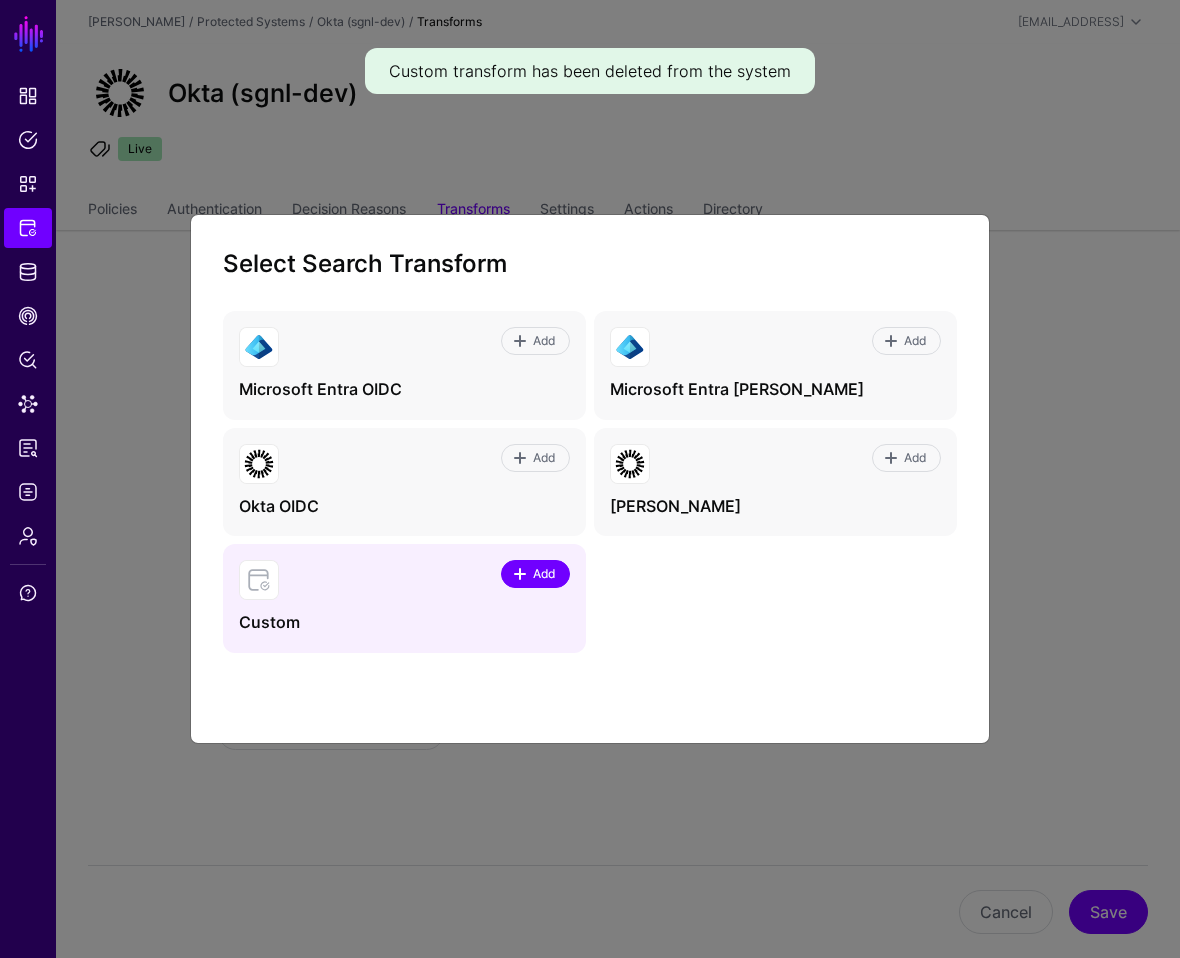 click on "Add" 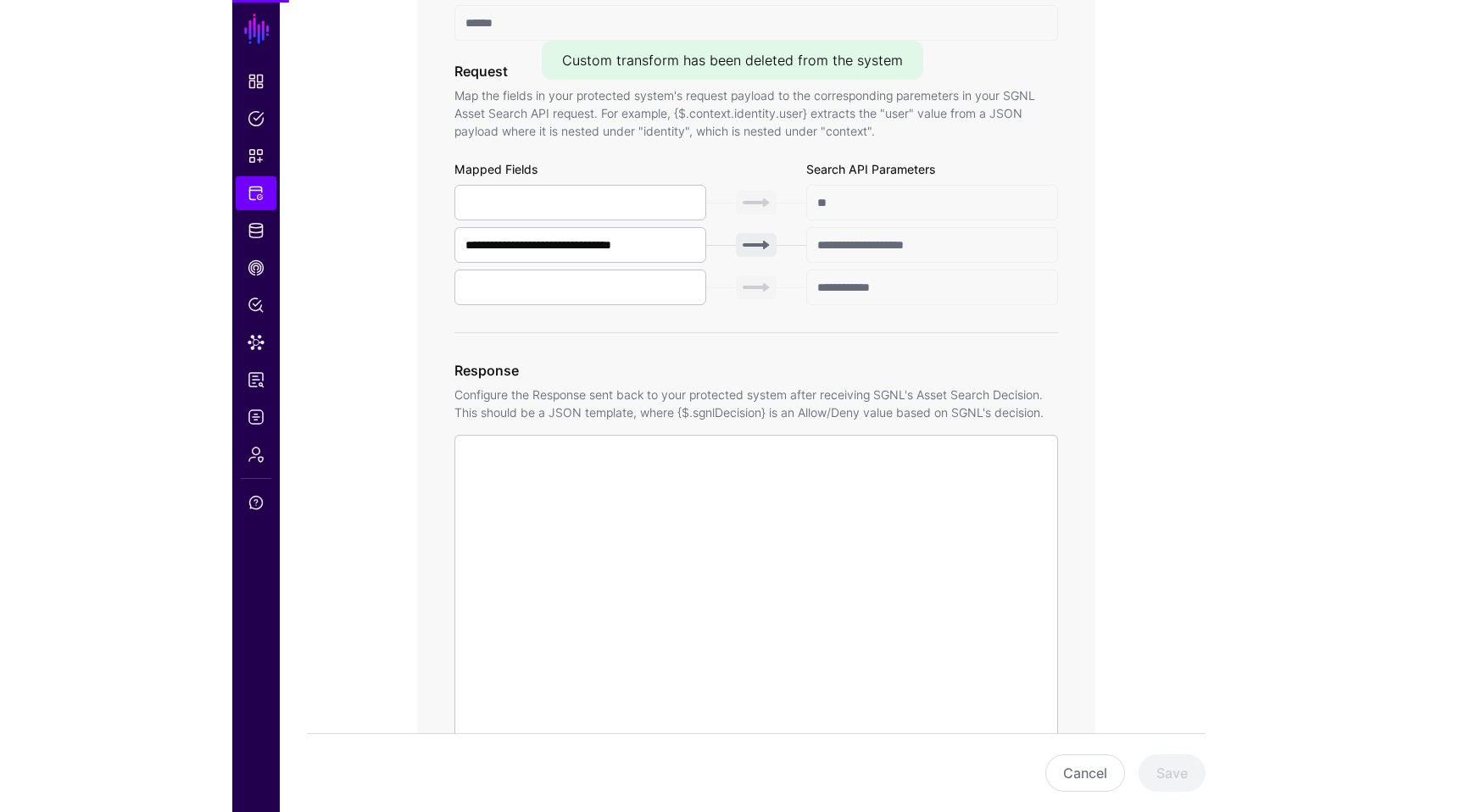 scroll, scrollTop: 603, scrollLeft: 0, axis: vertical 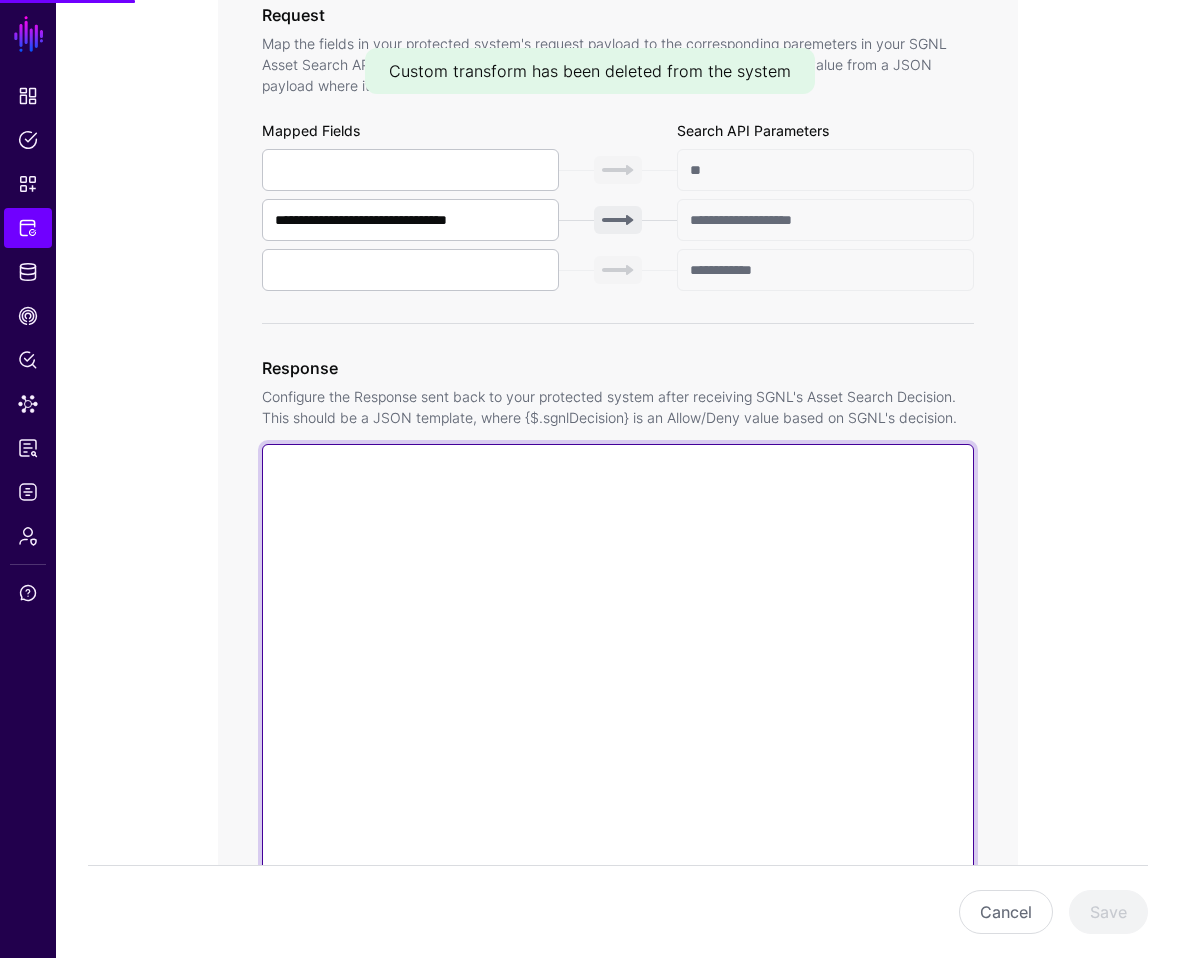 click at bounding box center [618, 730] 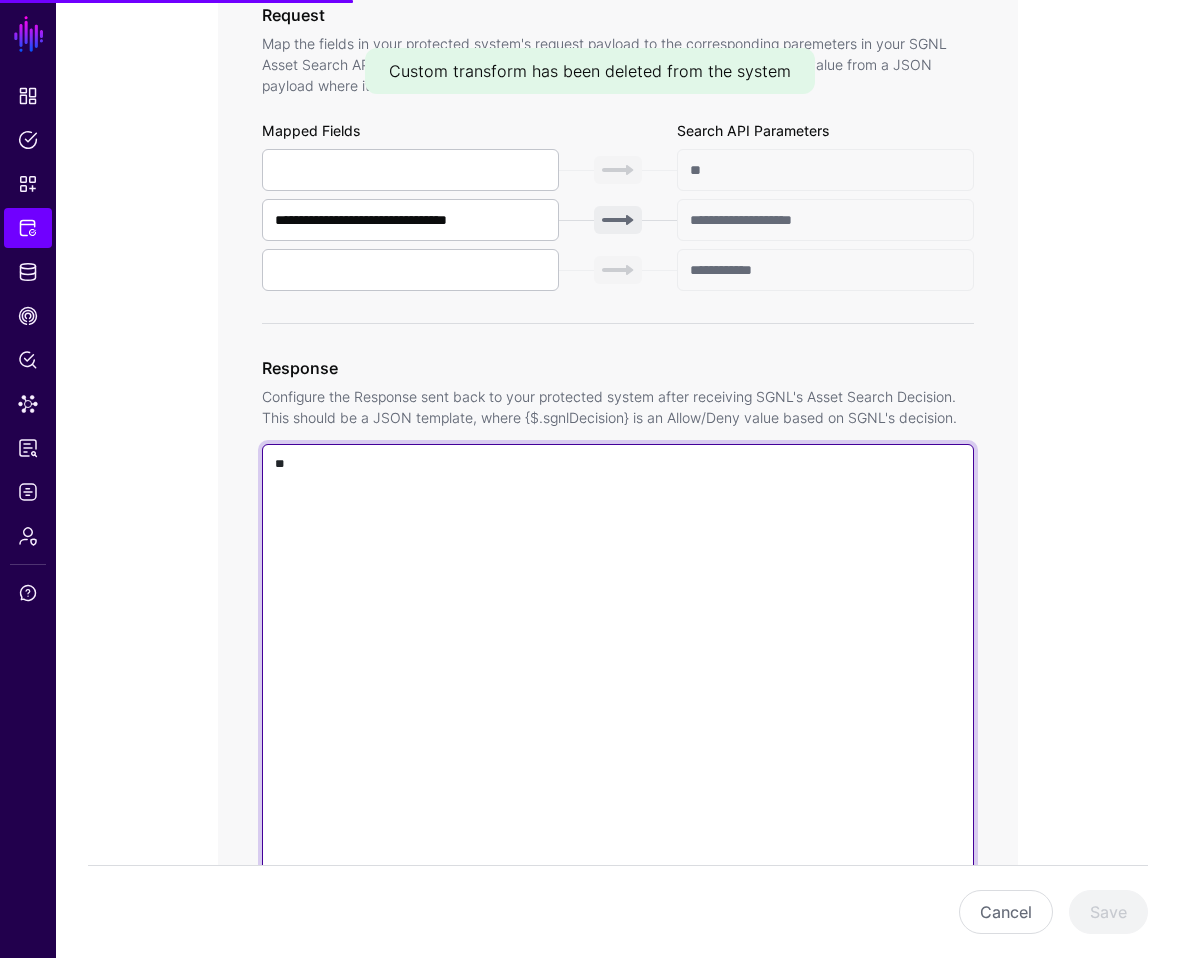 type on "**" 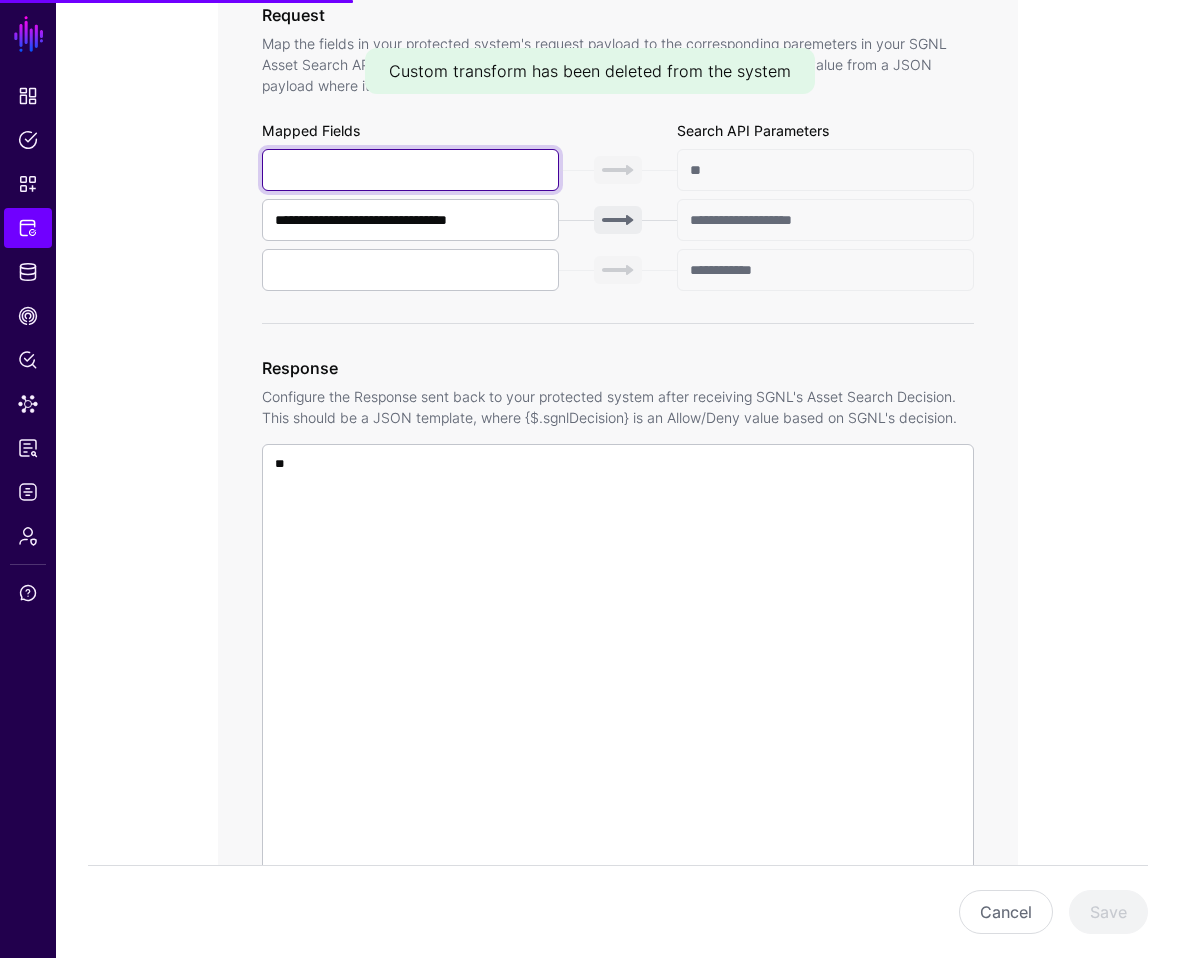 click at bounding box center (410, 170) 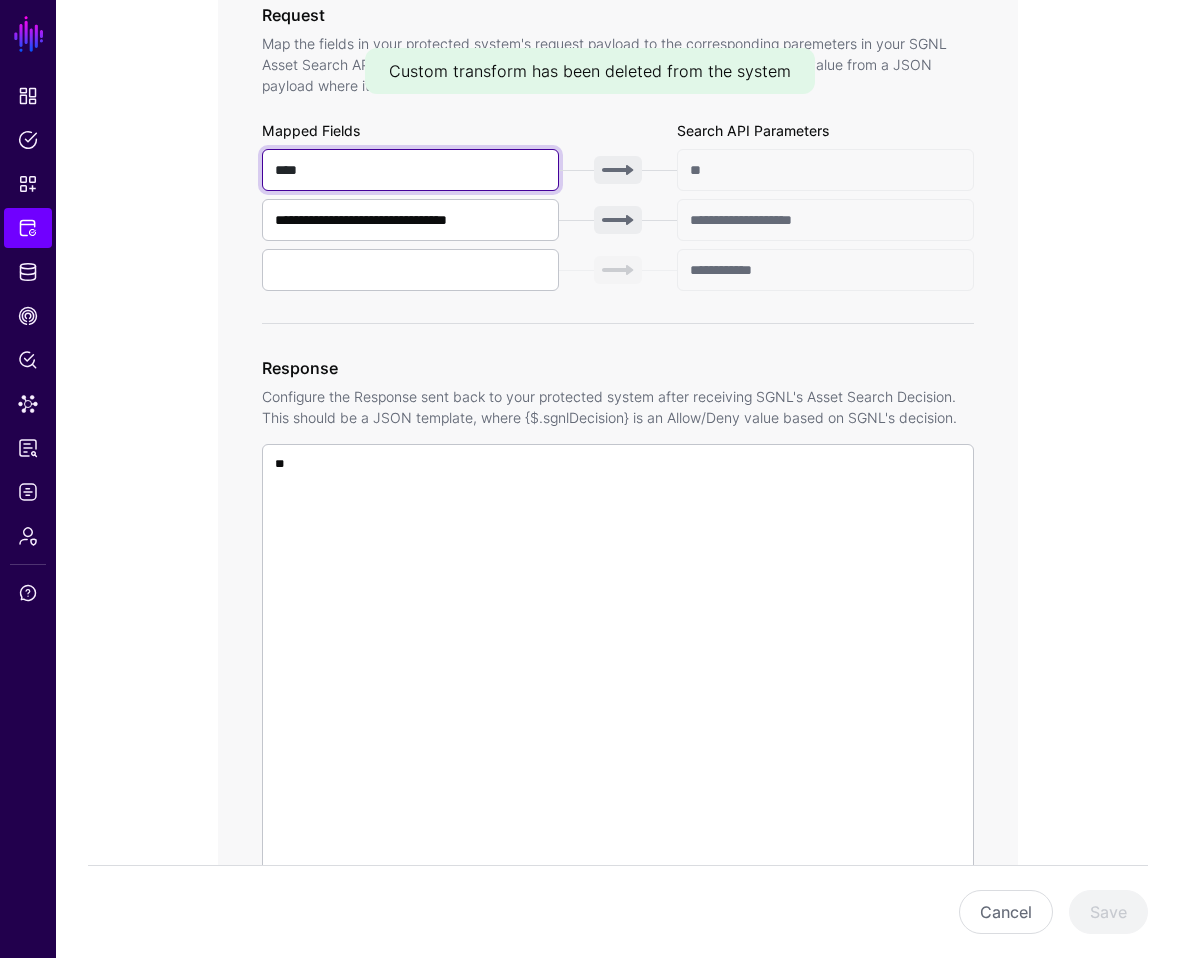type on "****" 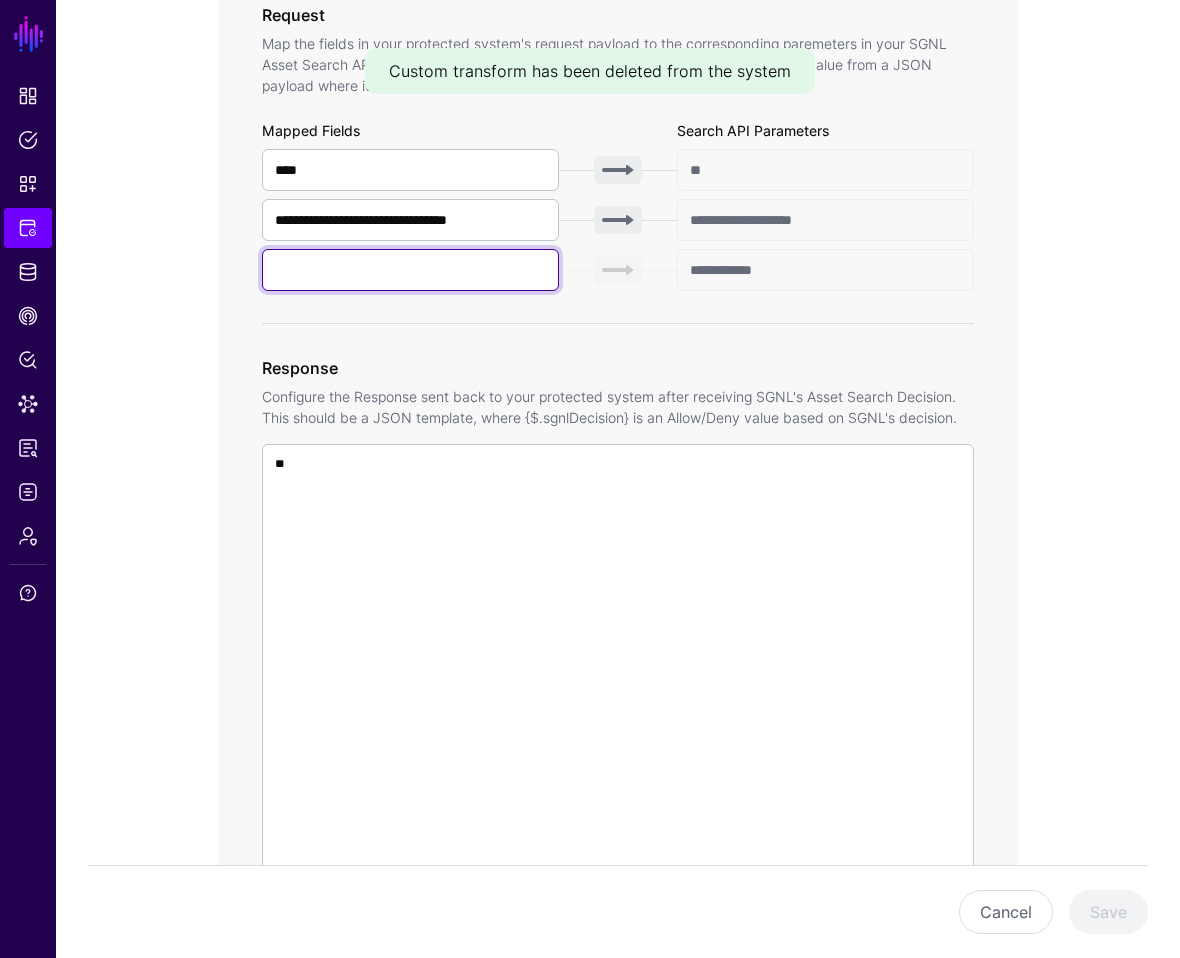 click at bounding box center (410, 270) 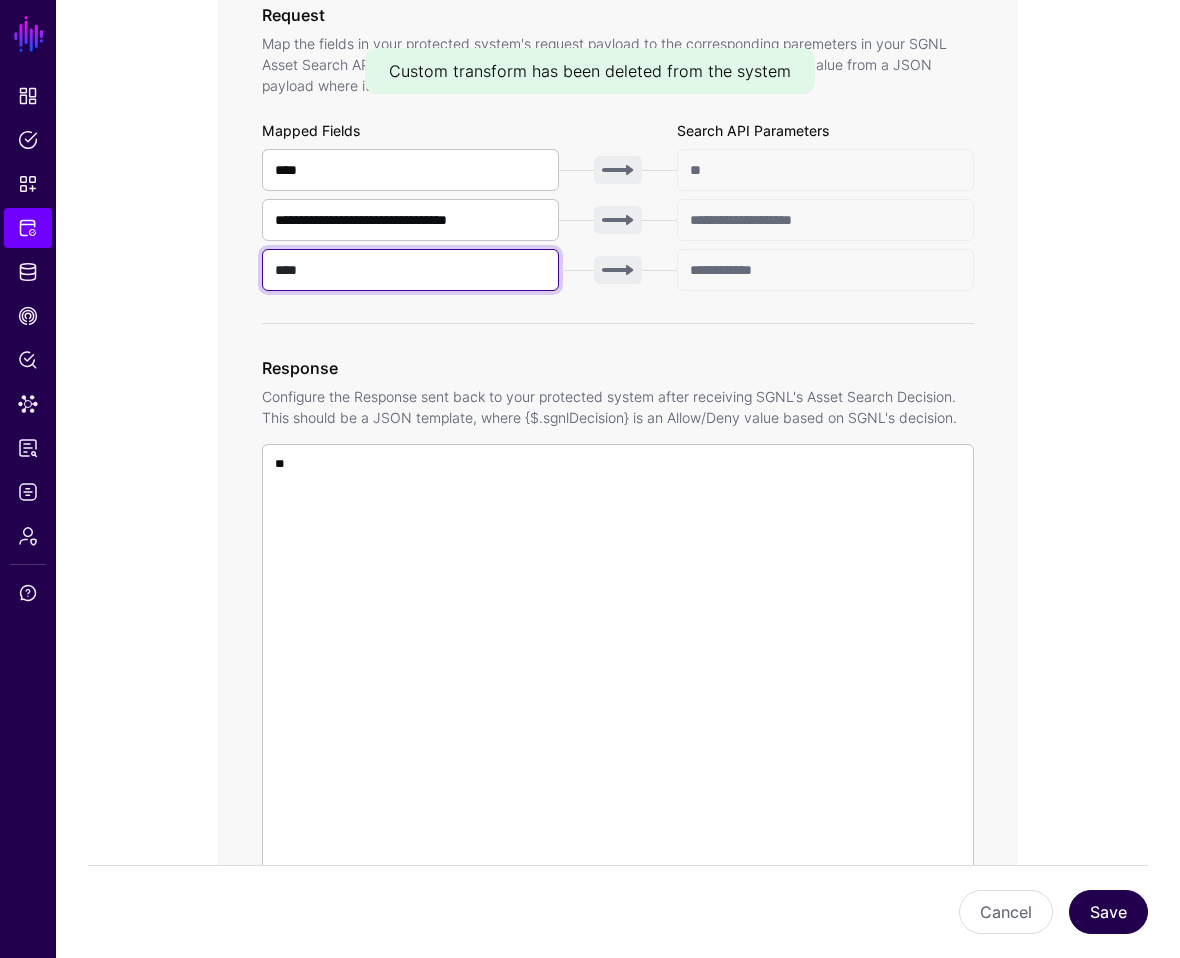 type on "****" 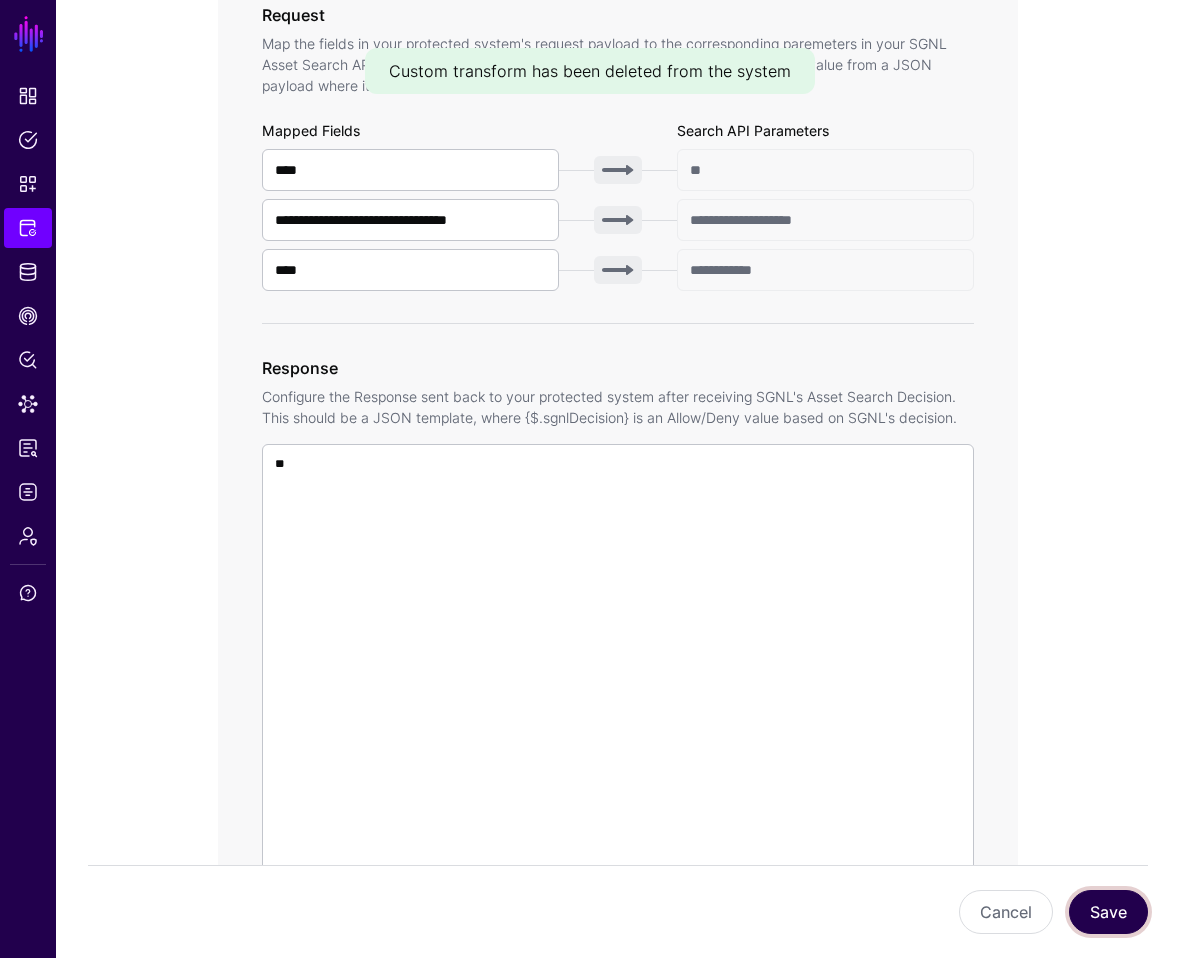 click on "Save" at bounding box center (1108, 912) 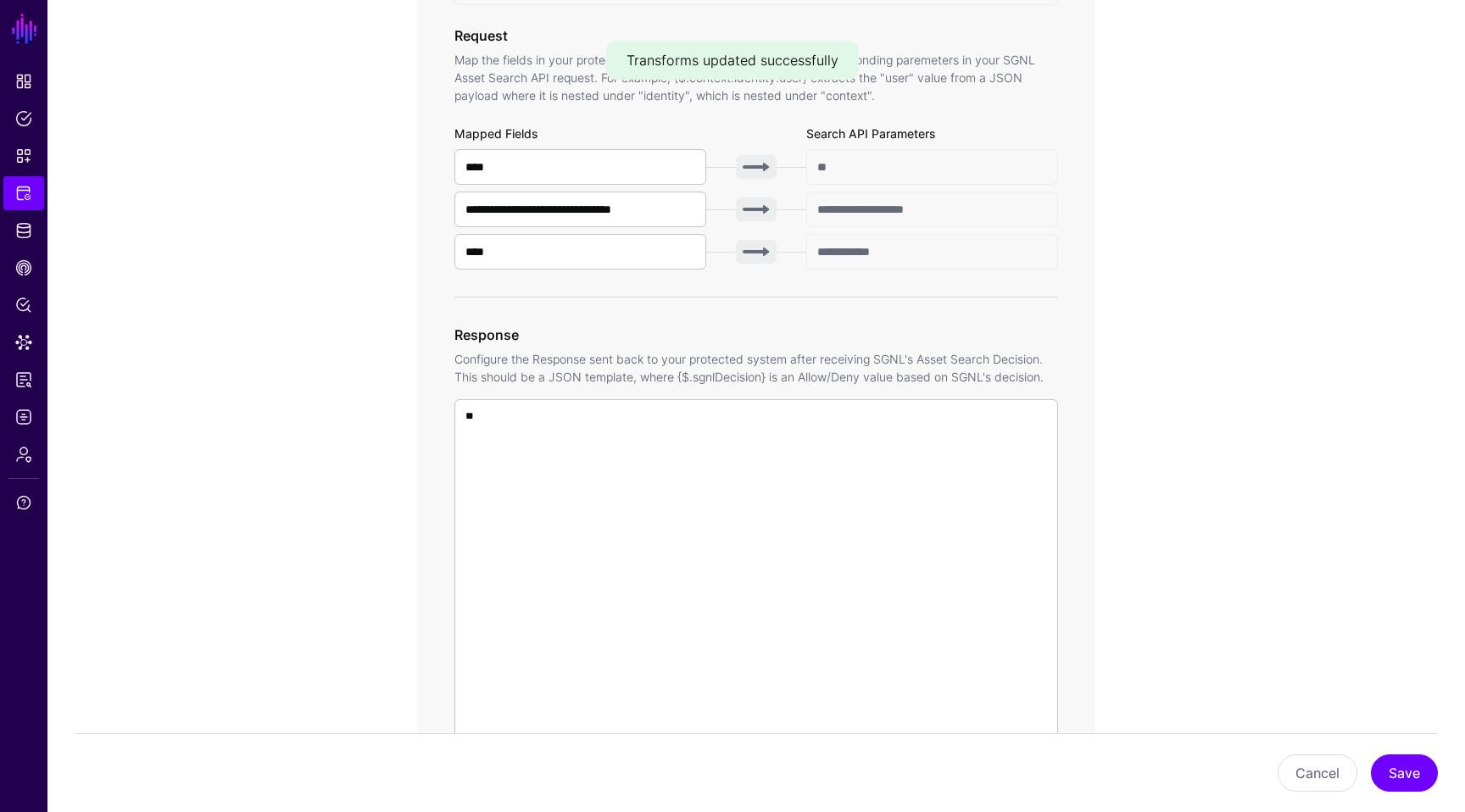 click on "**********" 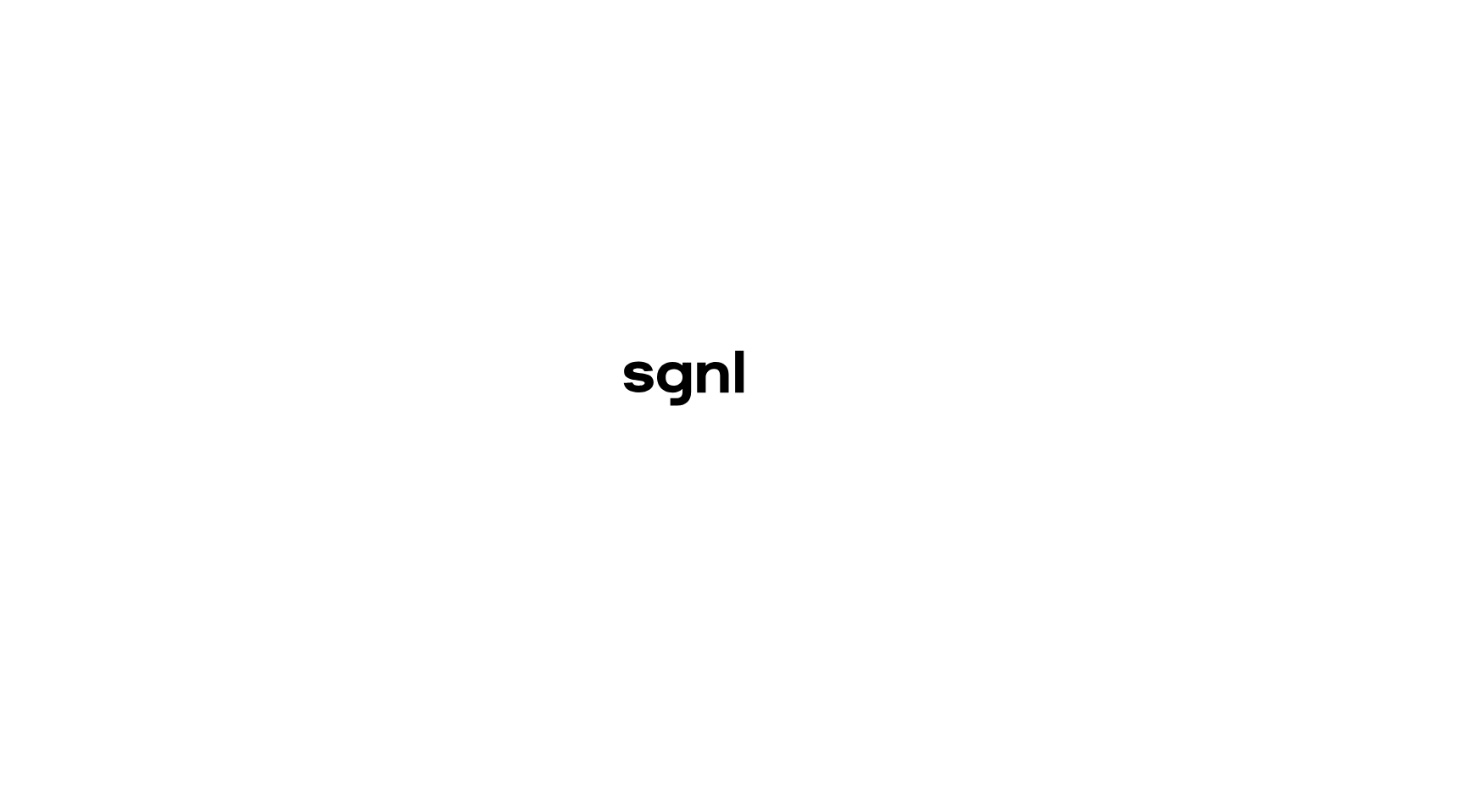scroll, scrollTop: 0, scrollLeft: 0, axis: both 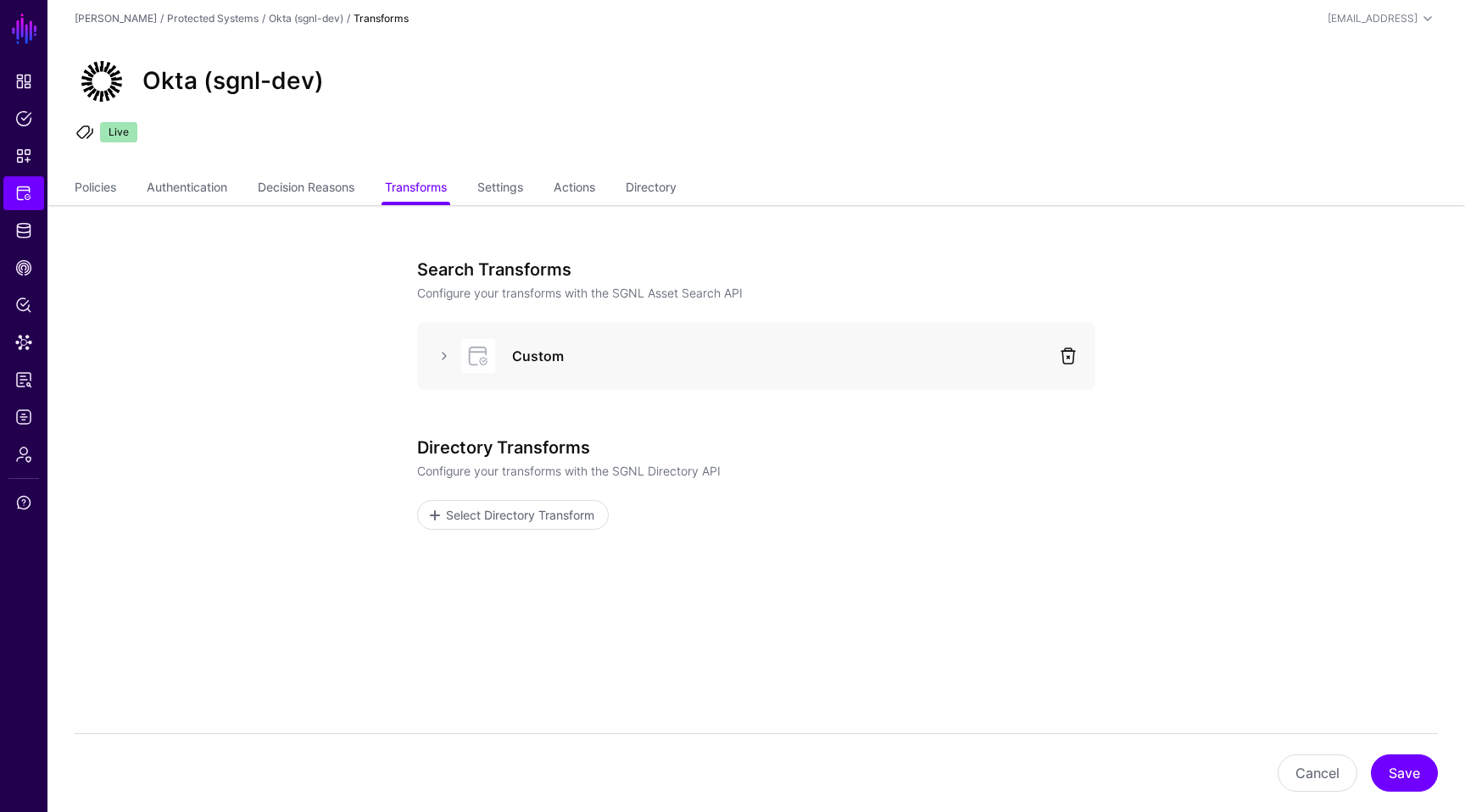 click at bounding box center (1068, 356) 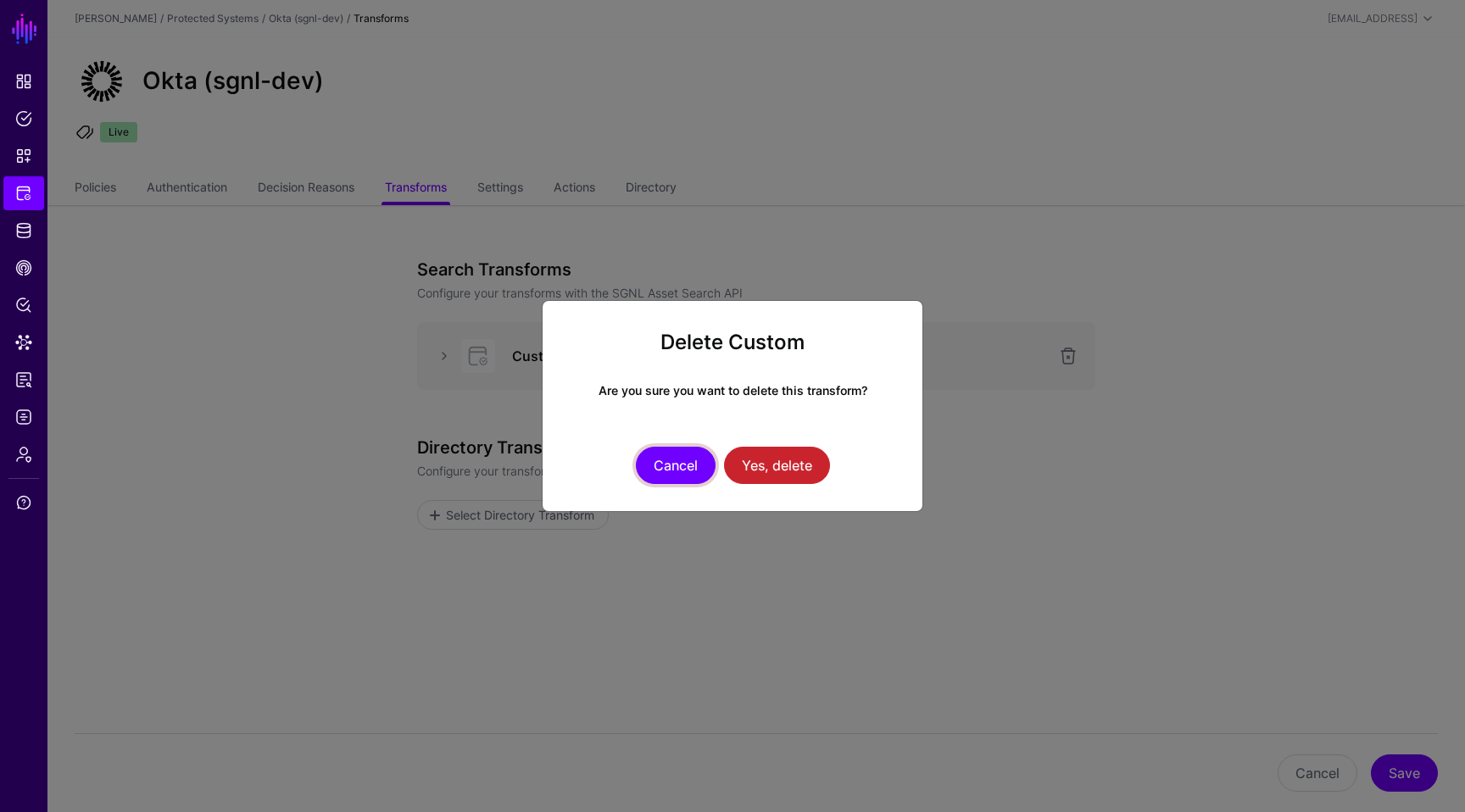 click on "Cancel" 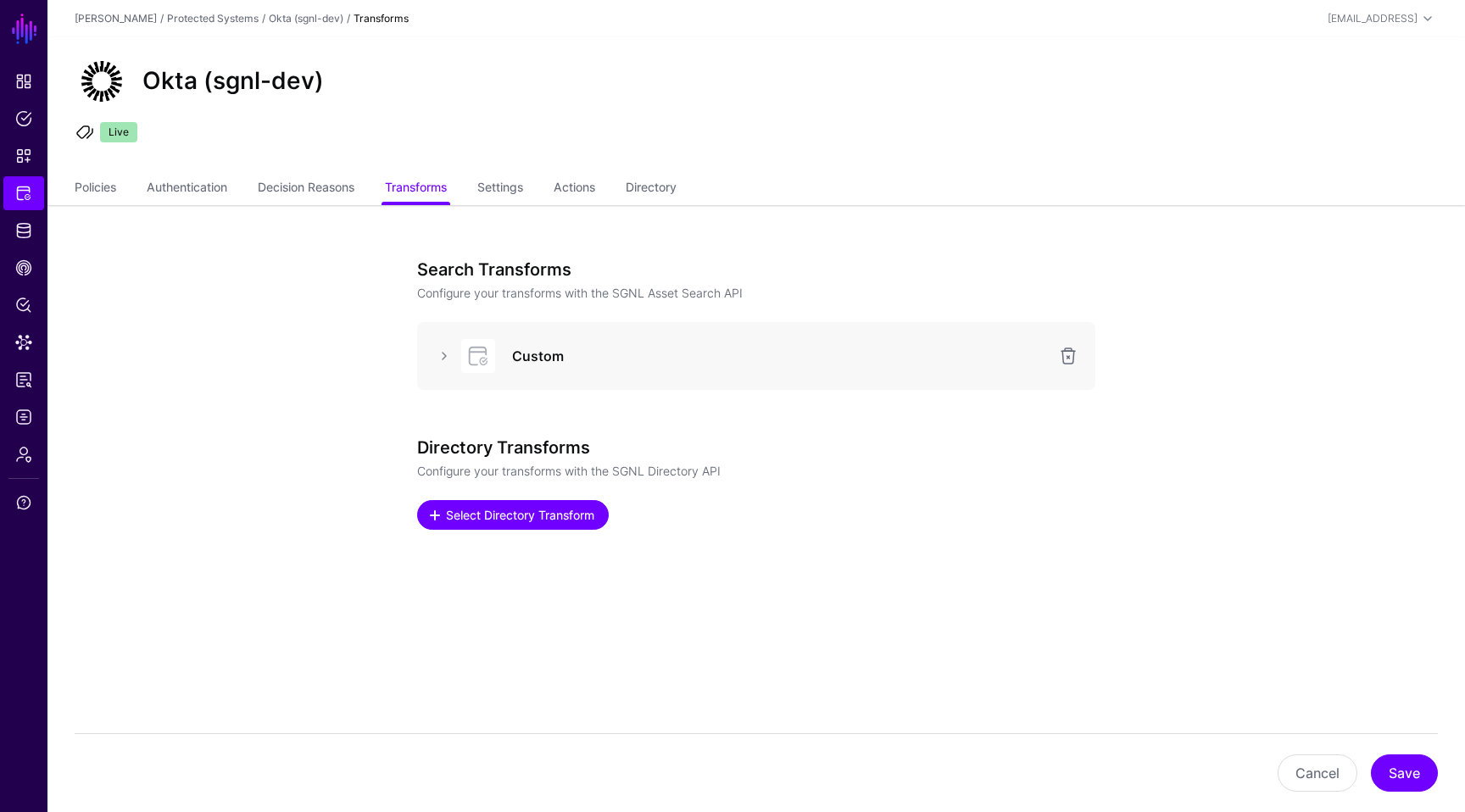 click on "Select Directory Transform" at bounding box center [513, 514] 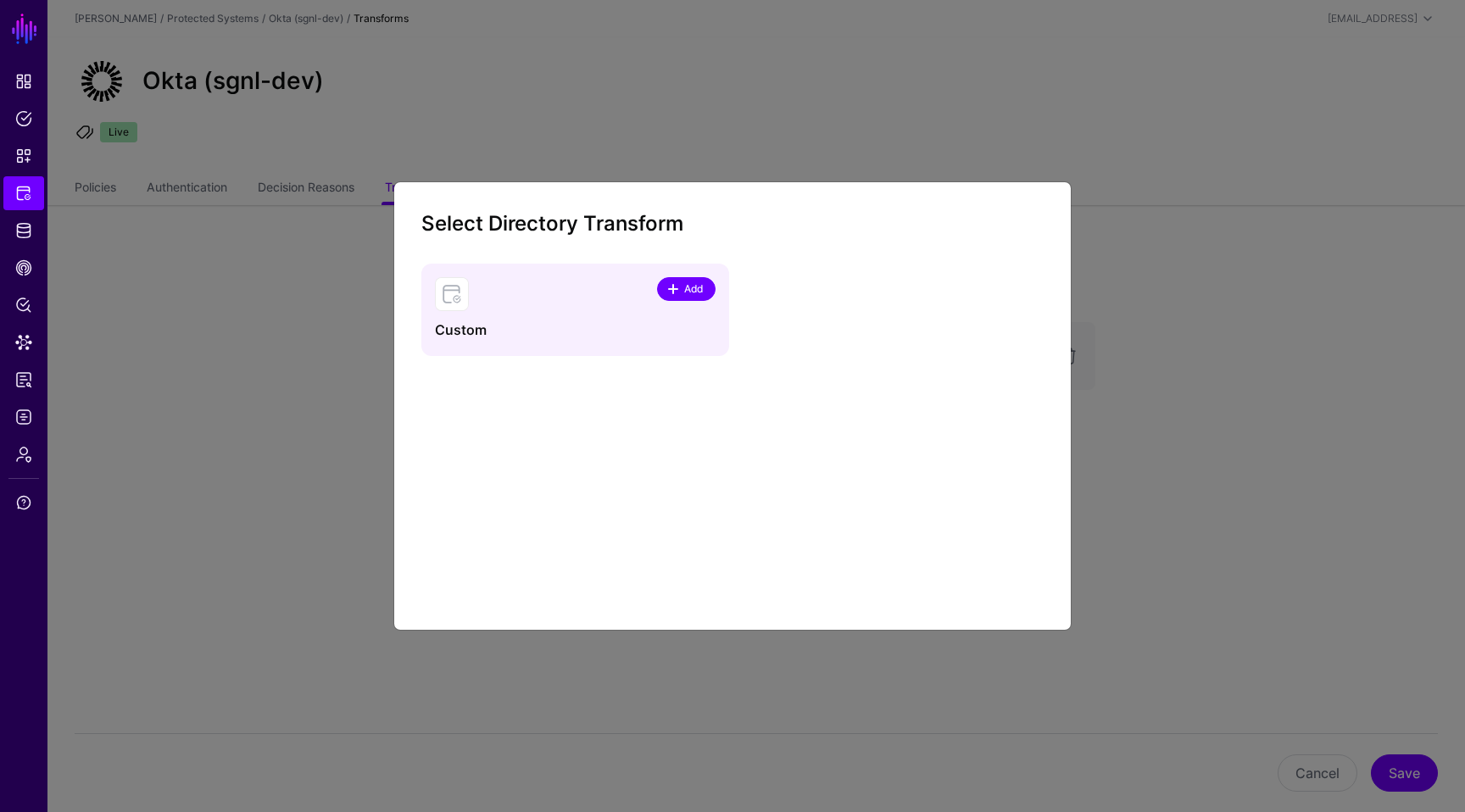 click 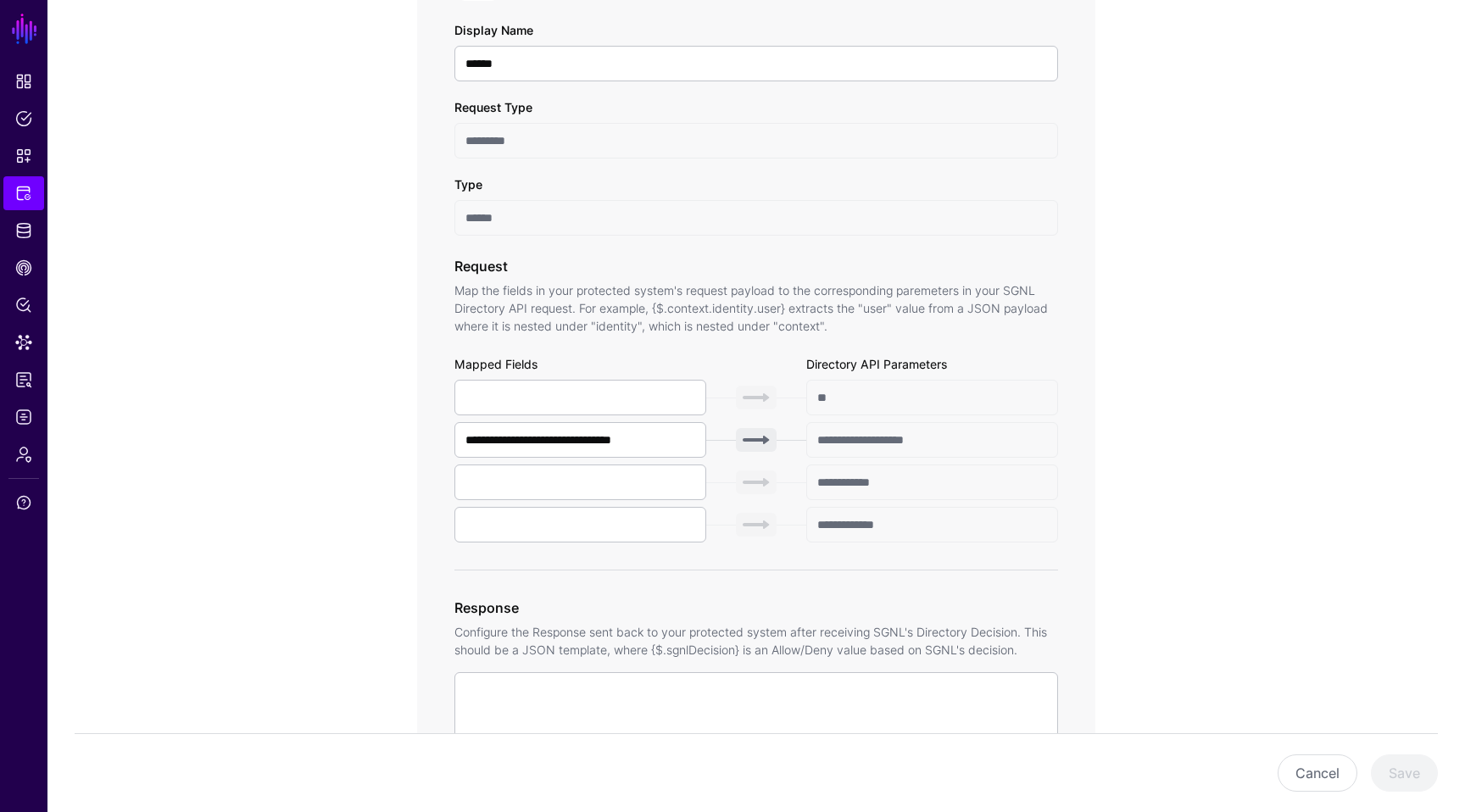 scroll, scrollTop: 558, scrollLeft: 0, axis: vertical 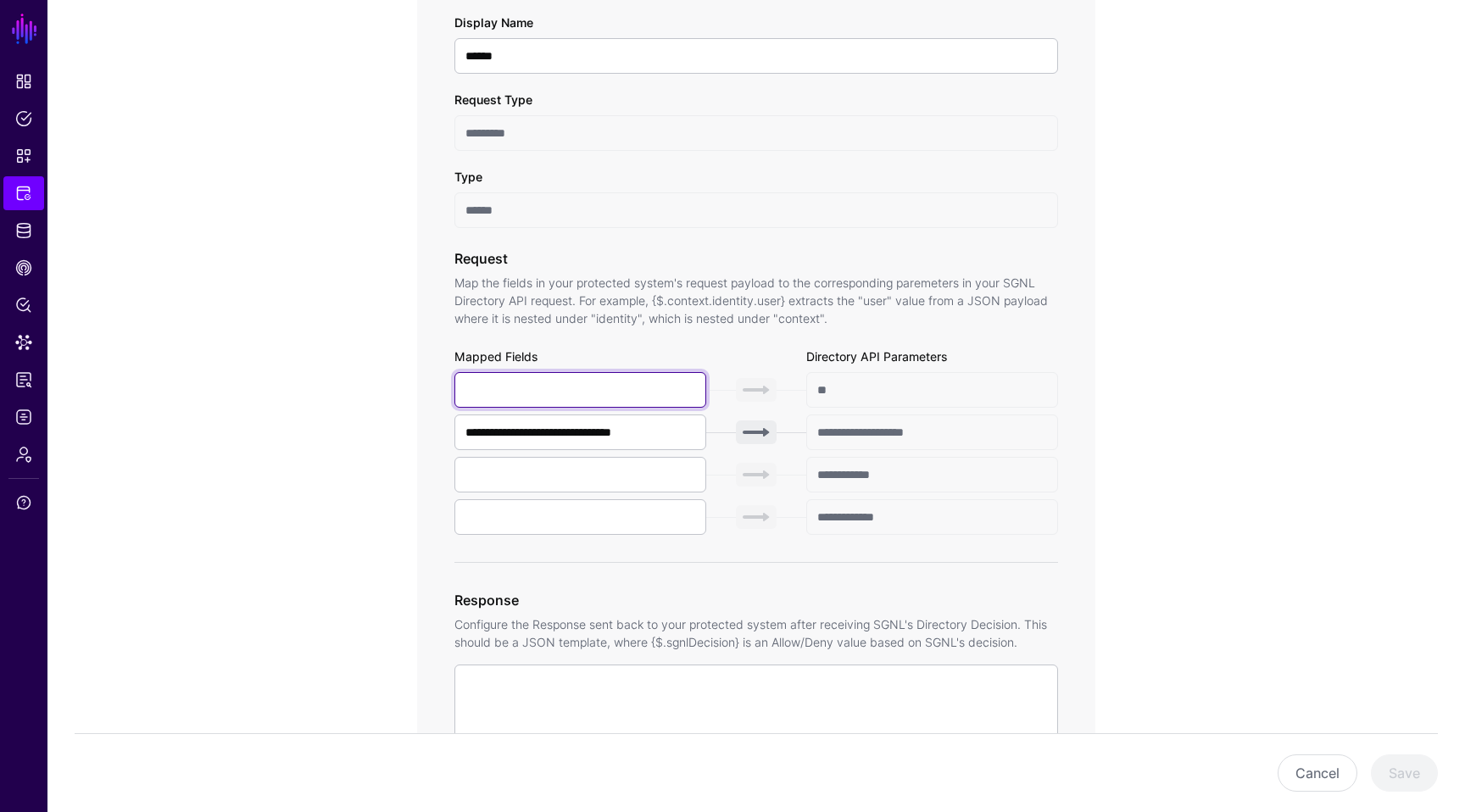 click at bounding box center [580, 390] 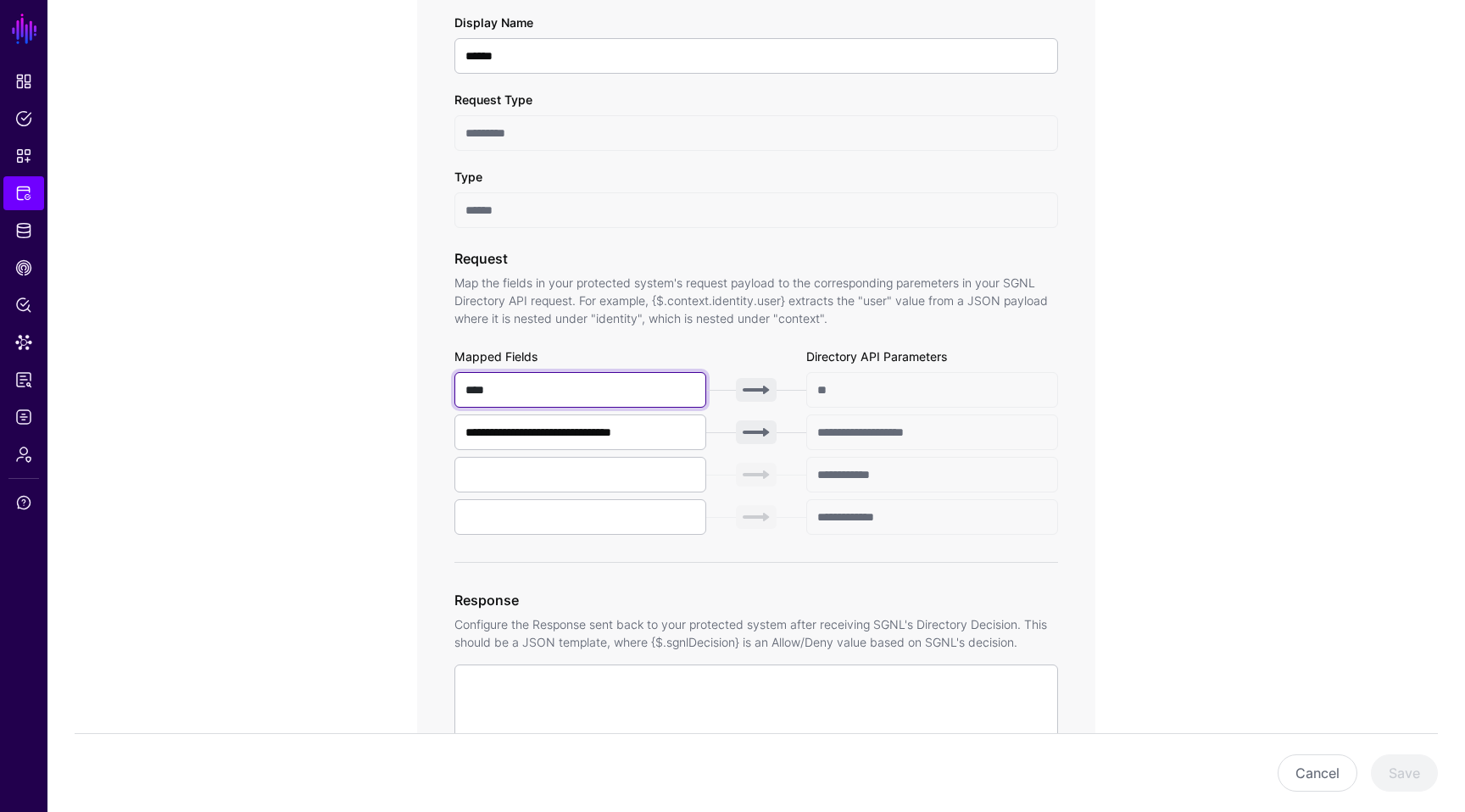 type on "****" 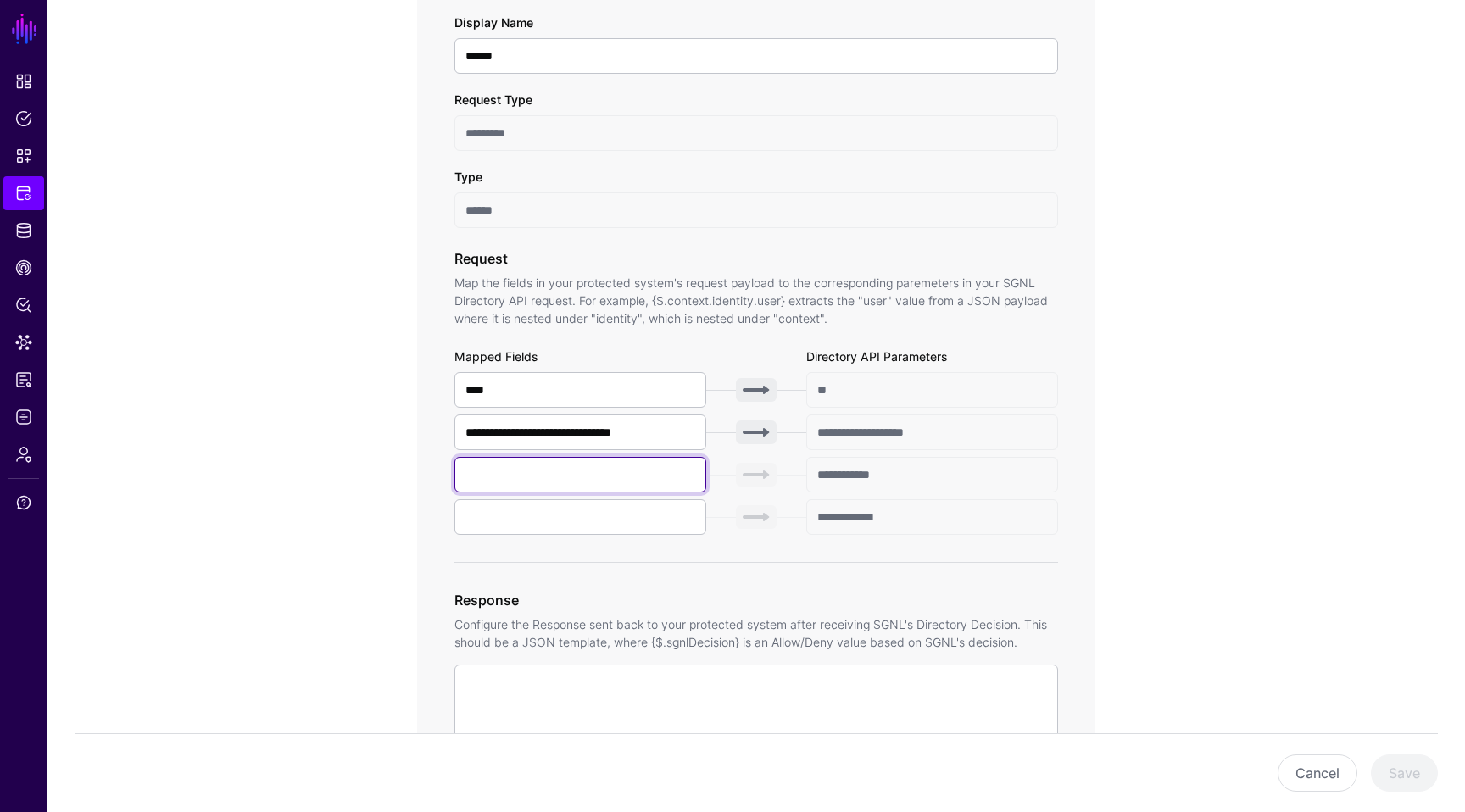 click at bounding box center (580, 475) 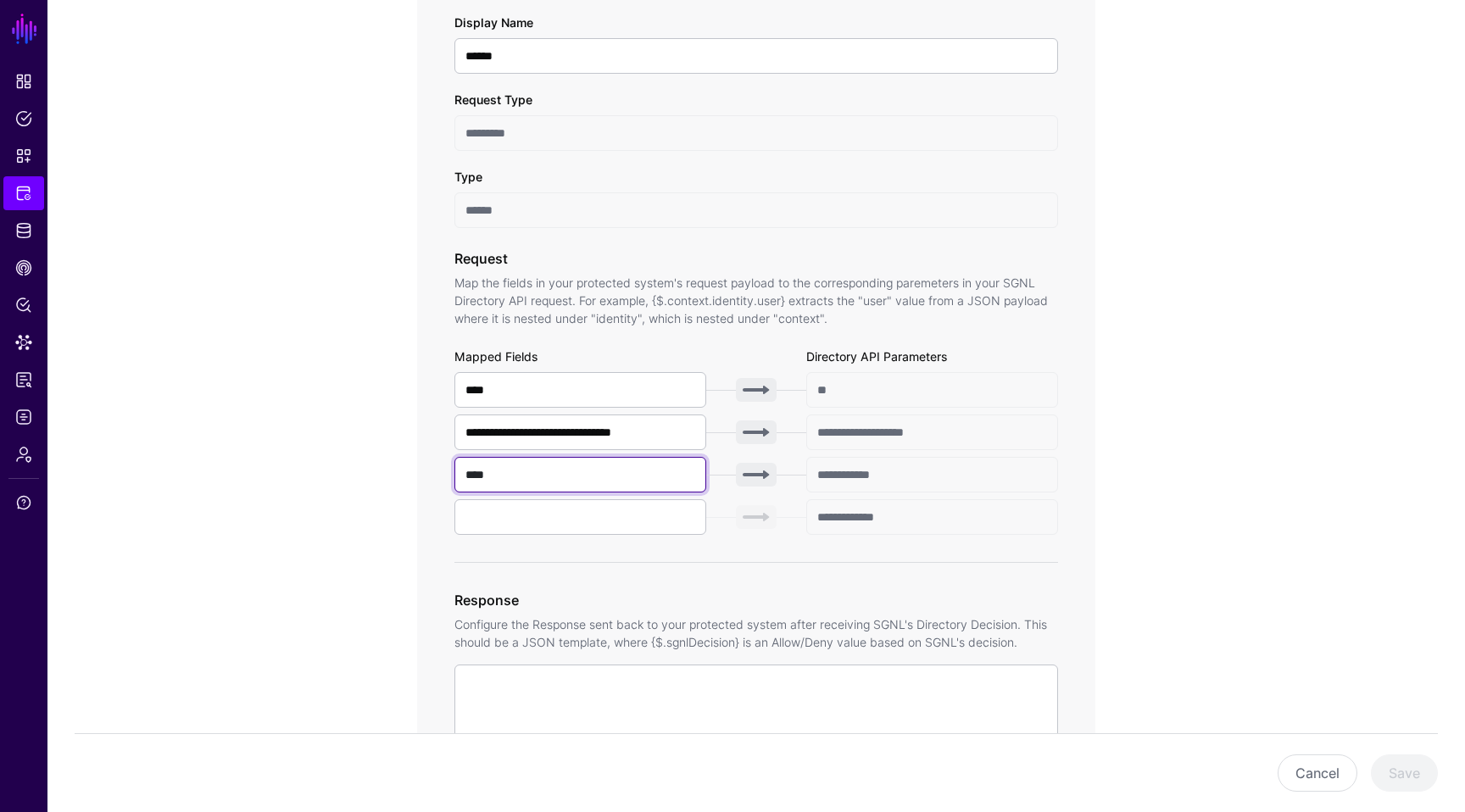 type on "****" 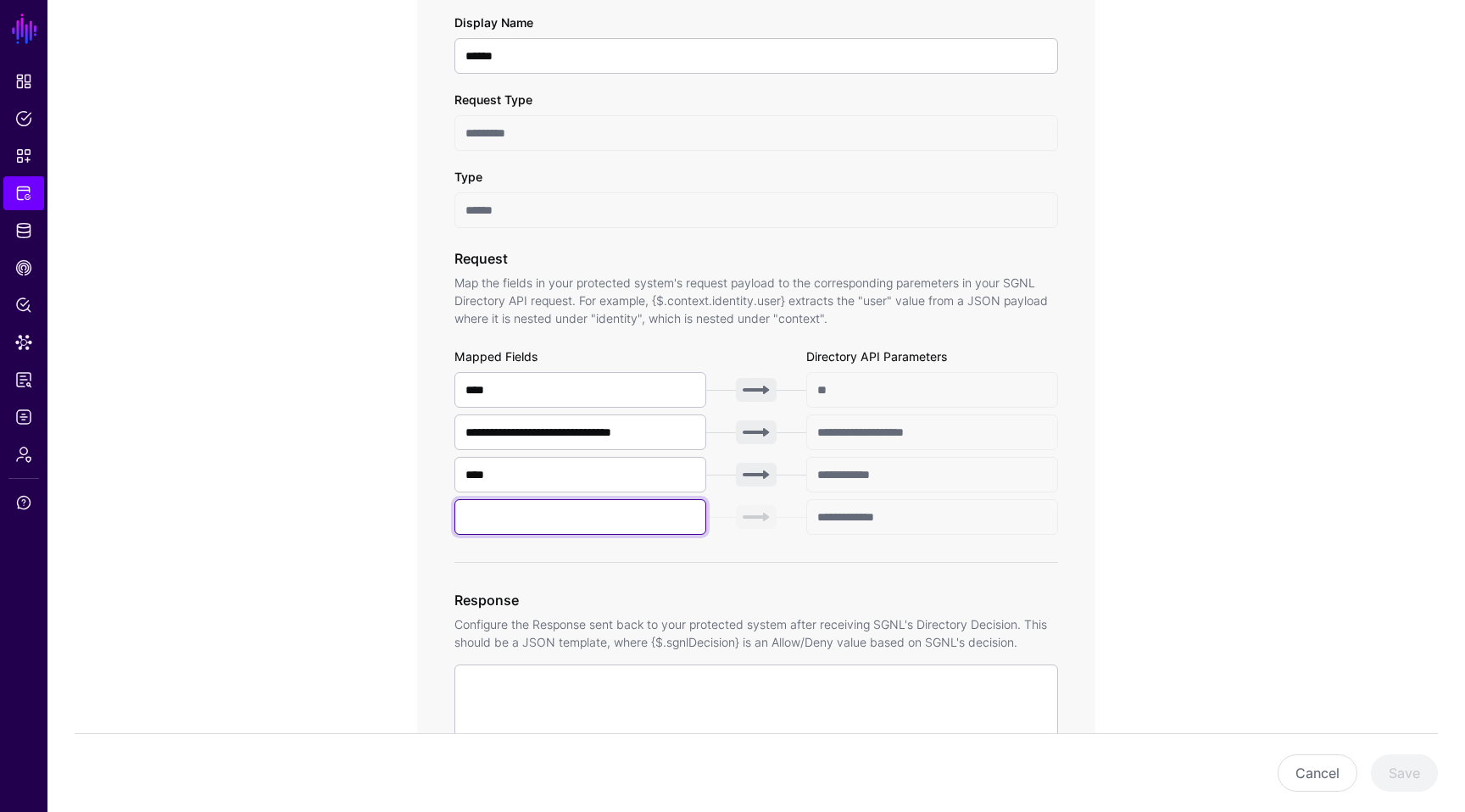 click at bounding box center [580, 517] 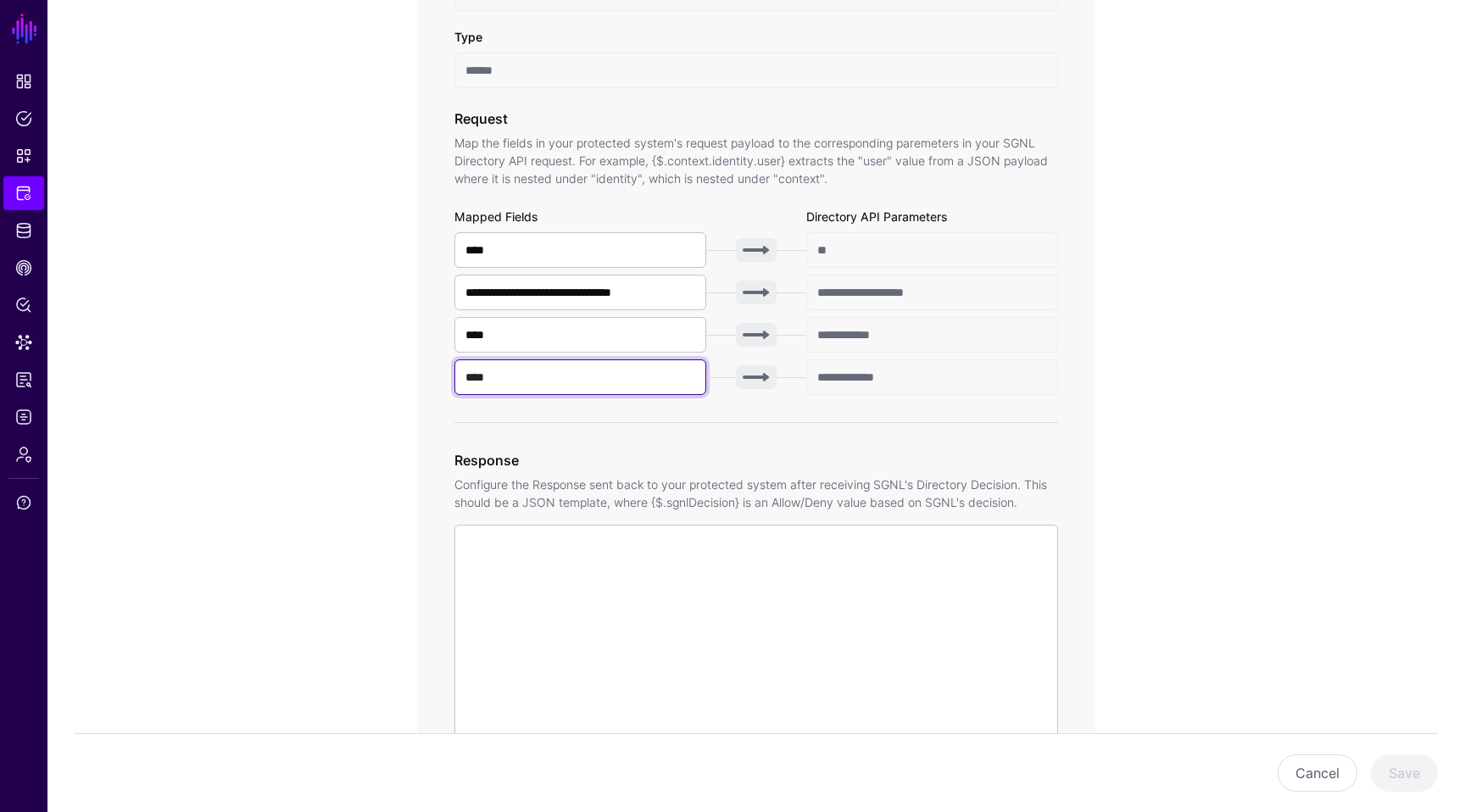 scroll, scrollTop: 723, scrollLeft: 0, axis: vertical 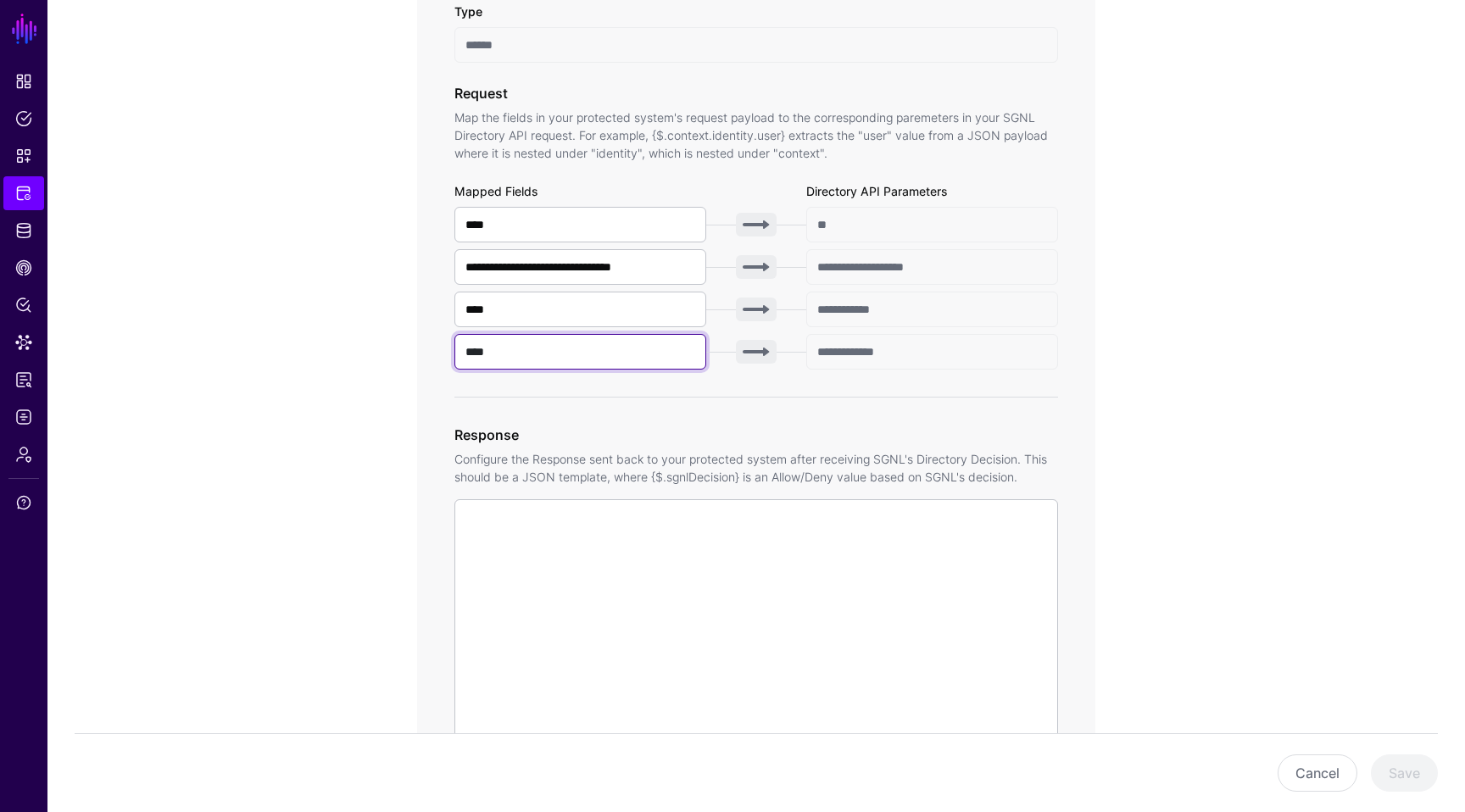 type on "****" 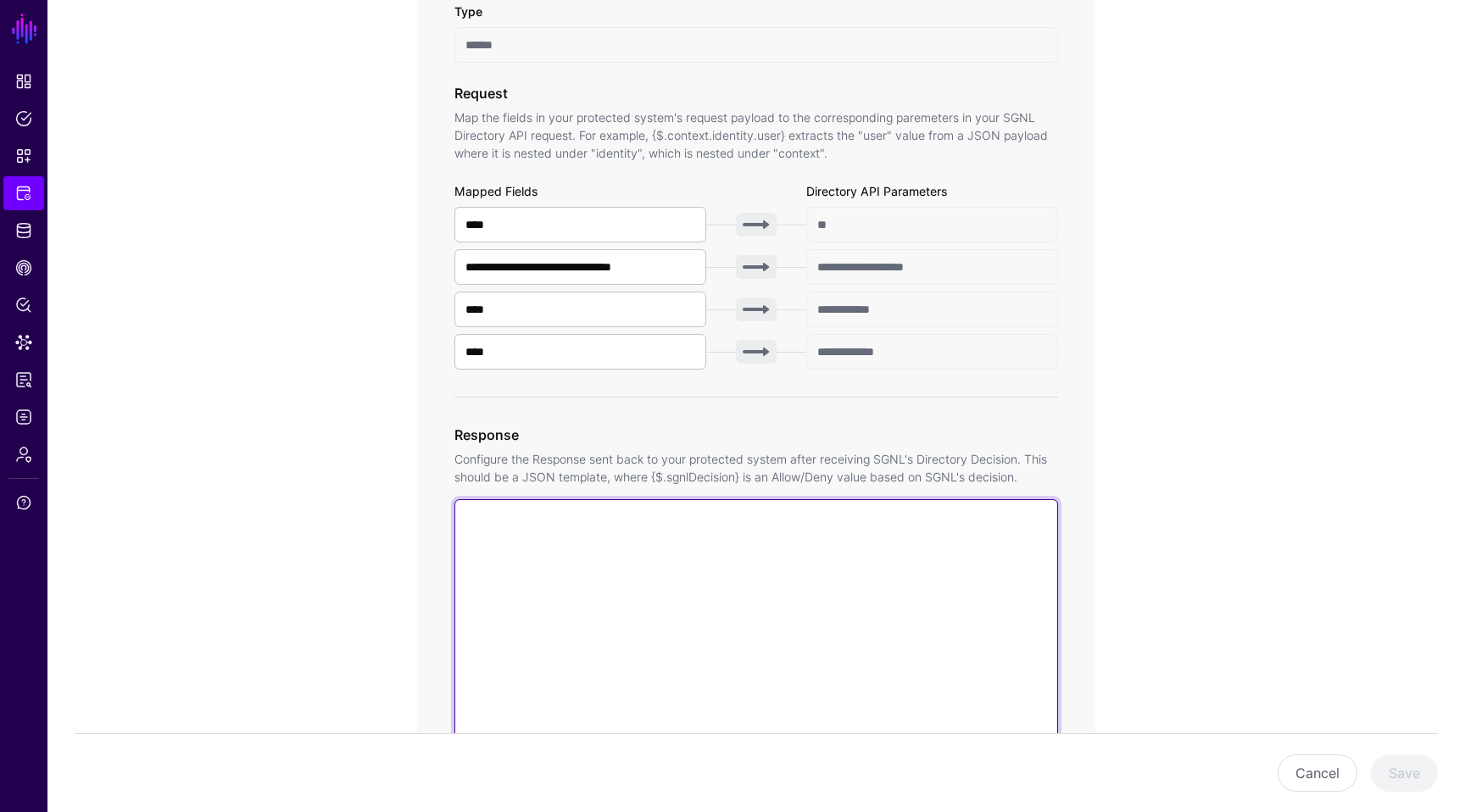 click at bounding box center (756, 742) 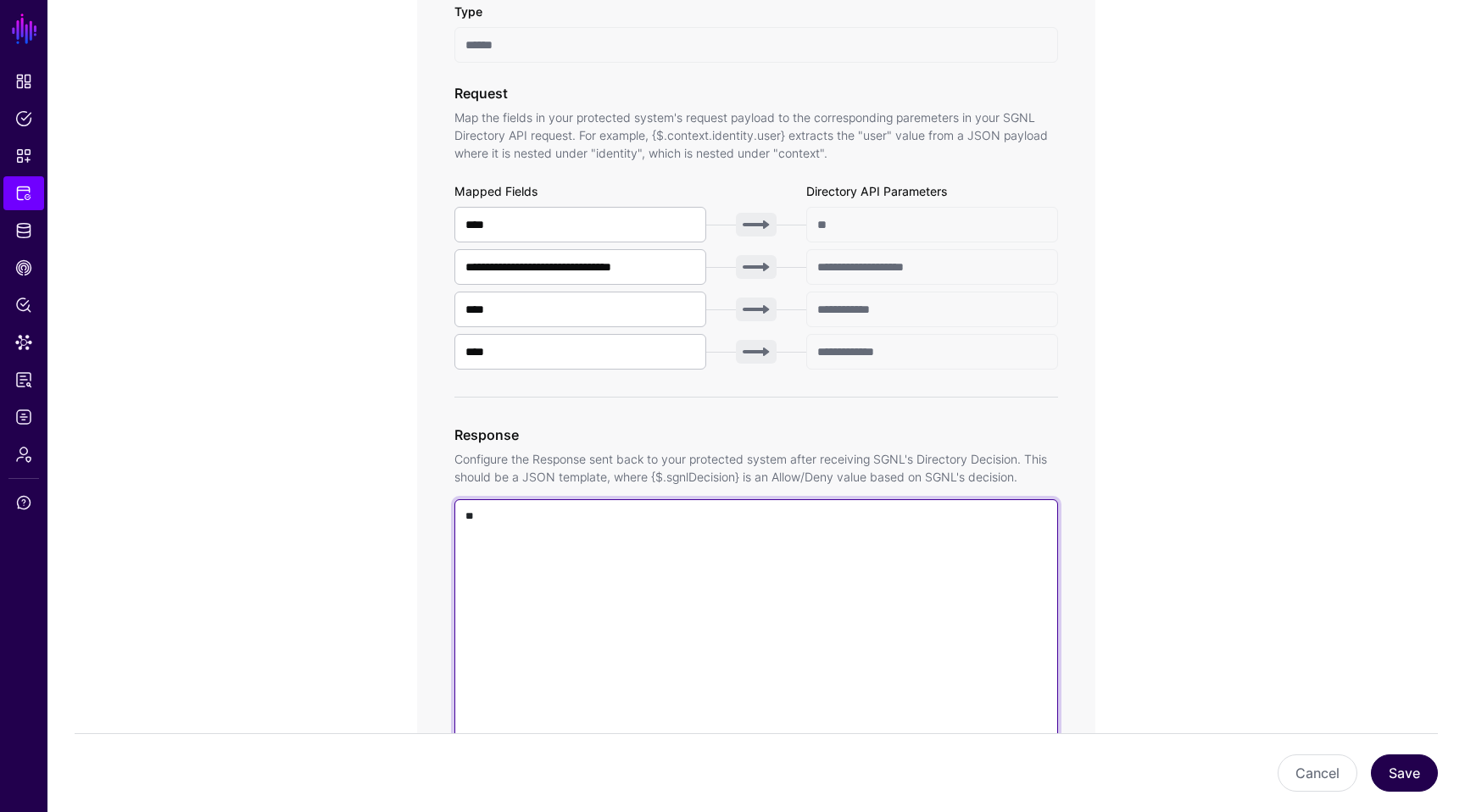 type on "**" 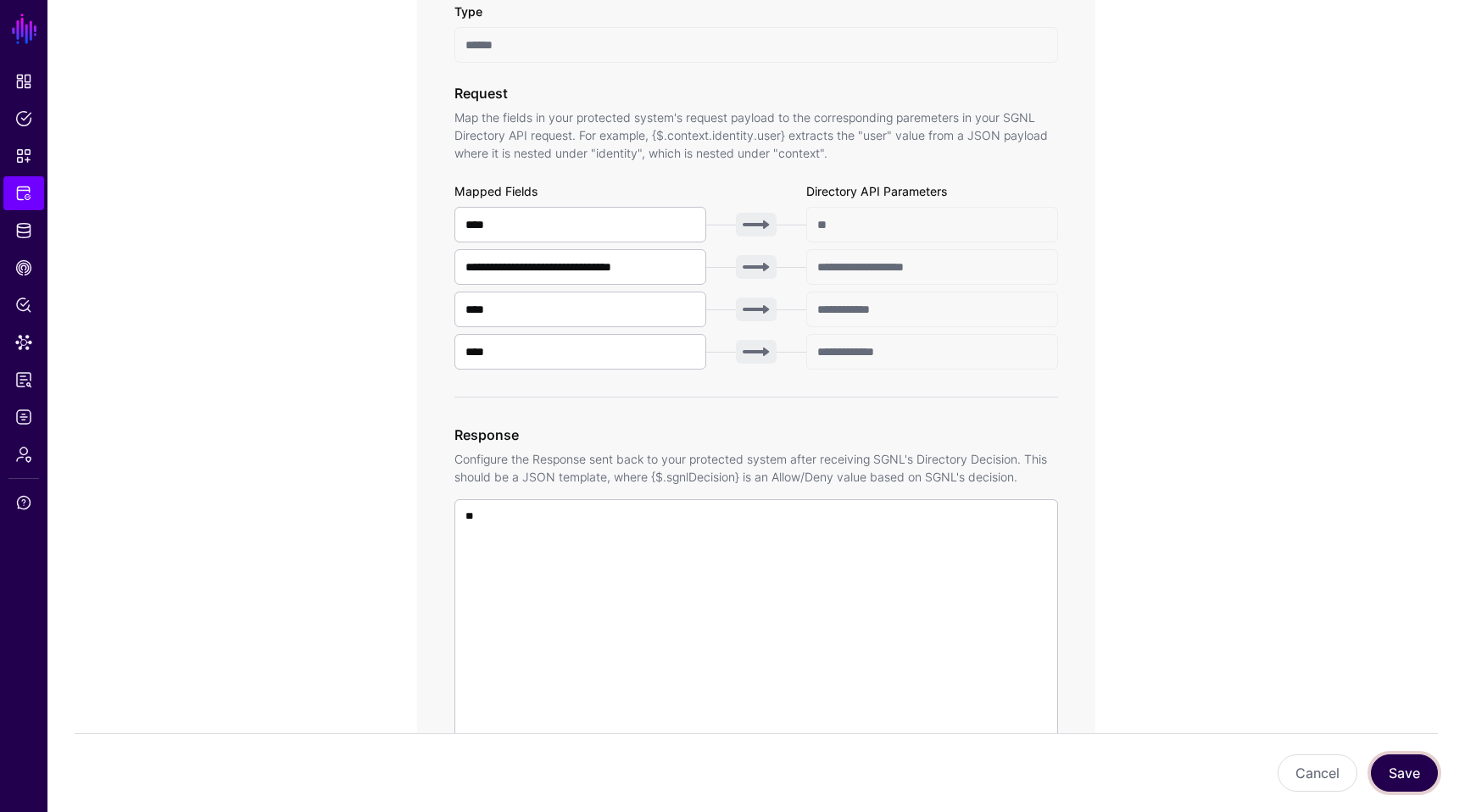 click on "Save" at bounding box center (1404, 773) 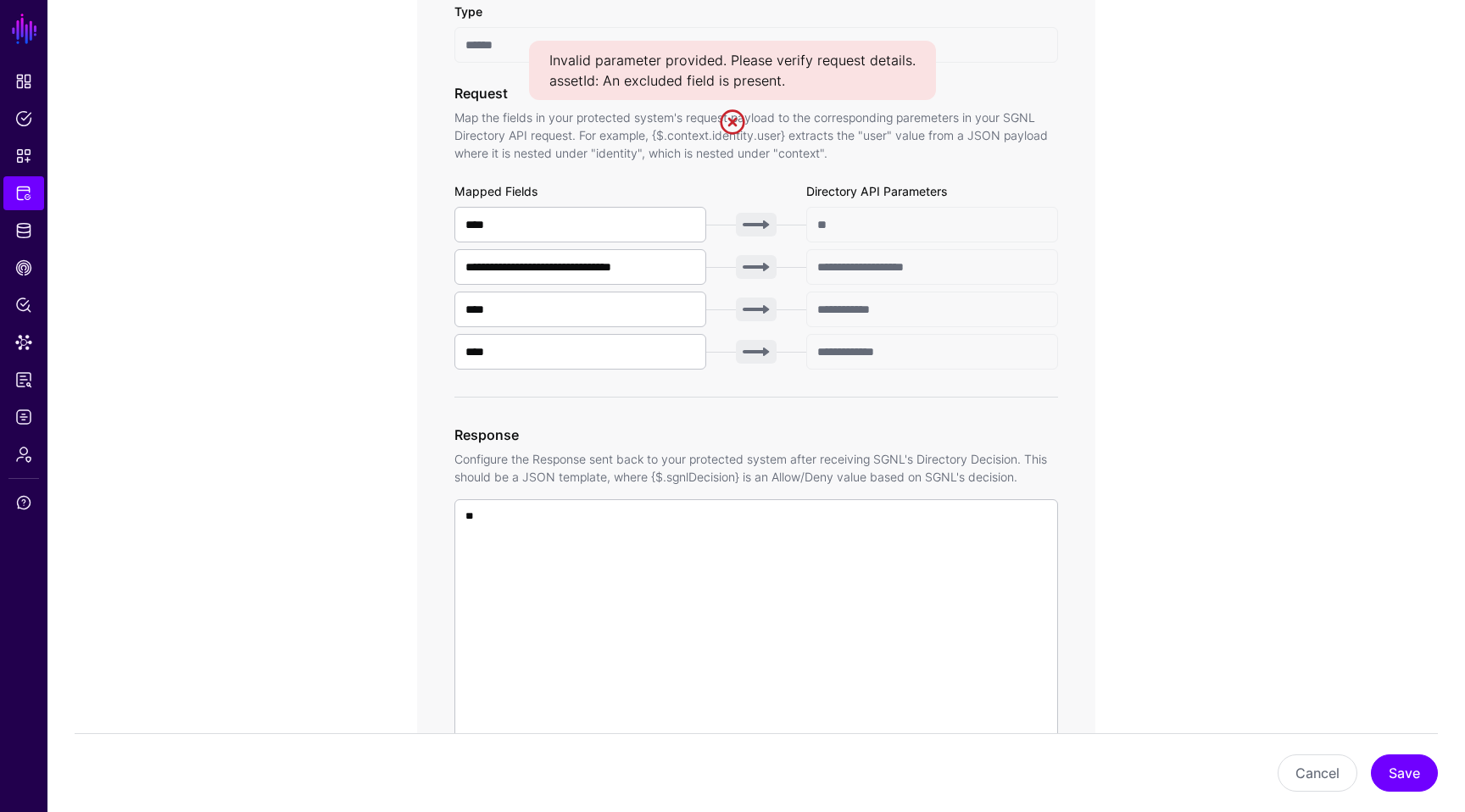 click on "**********" at bounding box center [756, 331] 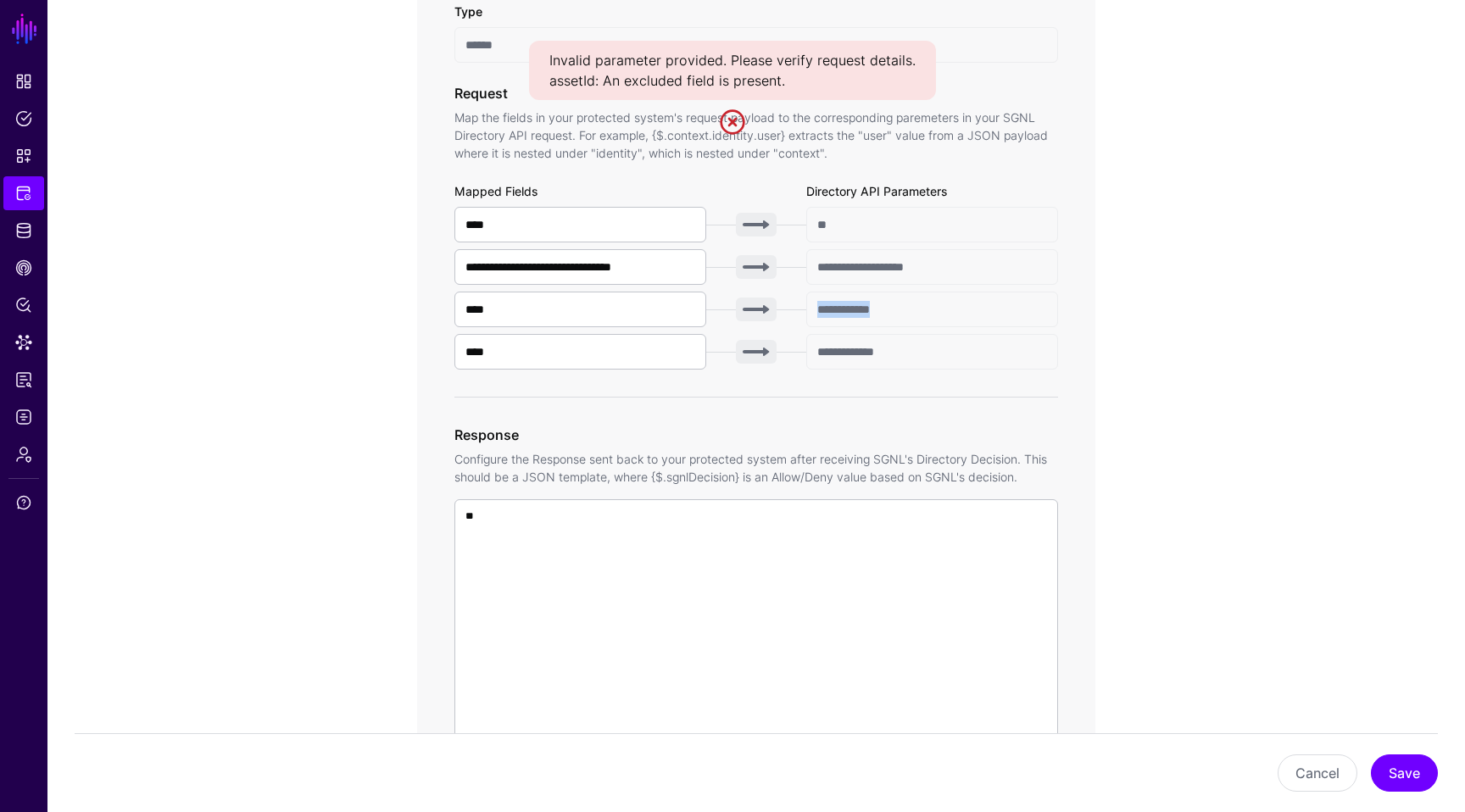 click on "**********" at bounding box center [756, 331] 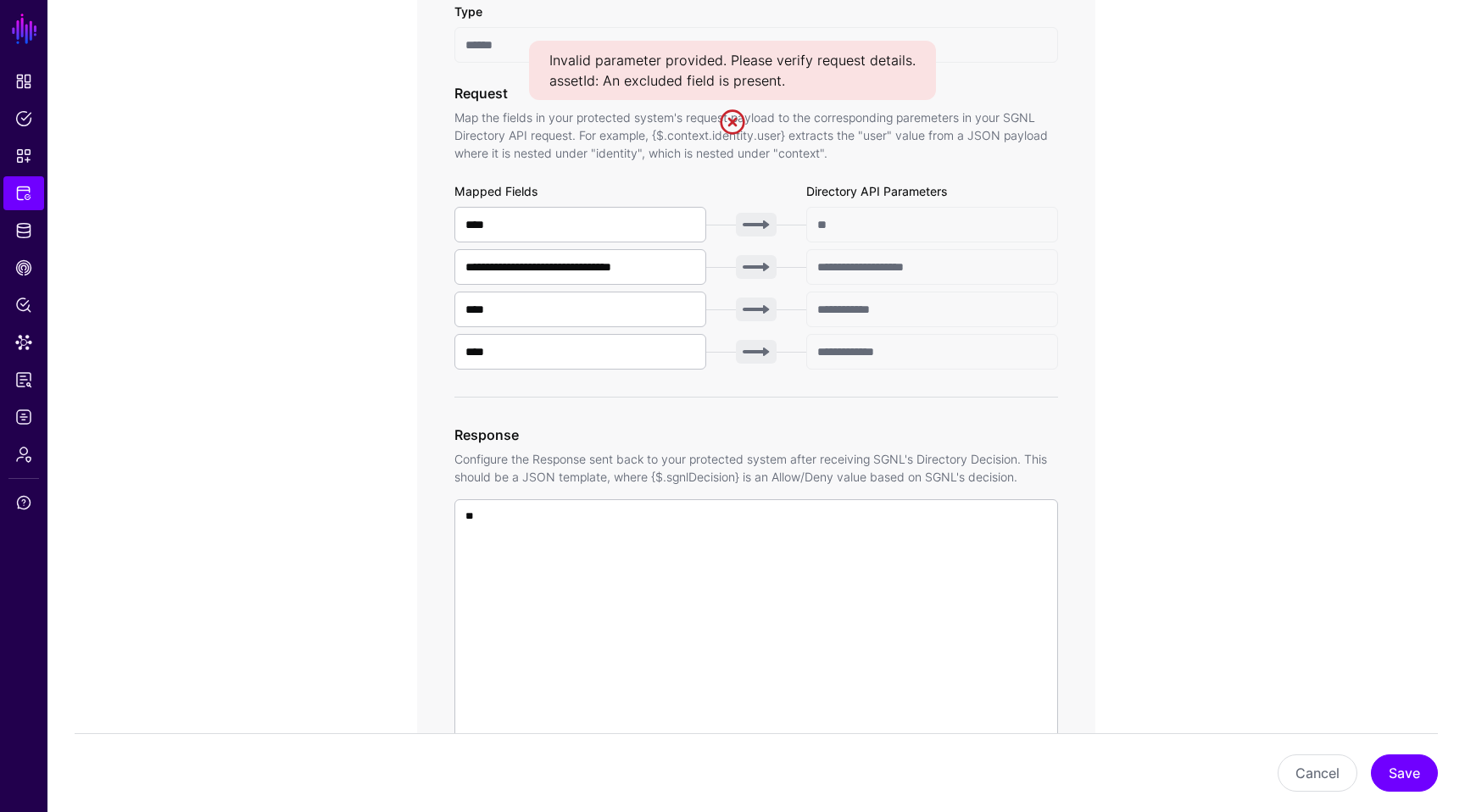 click on "**********" at bounding box center [756, 331] 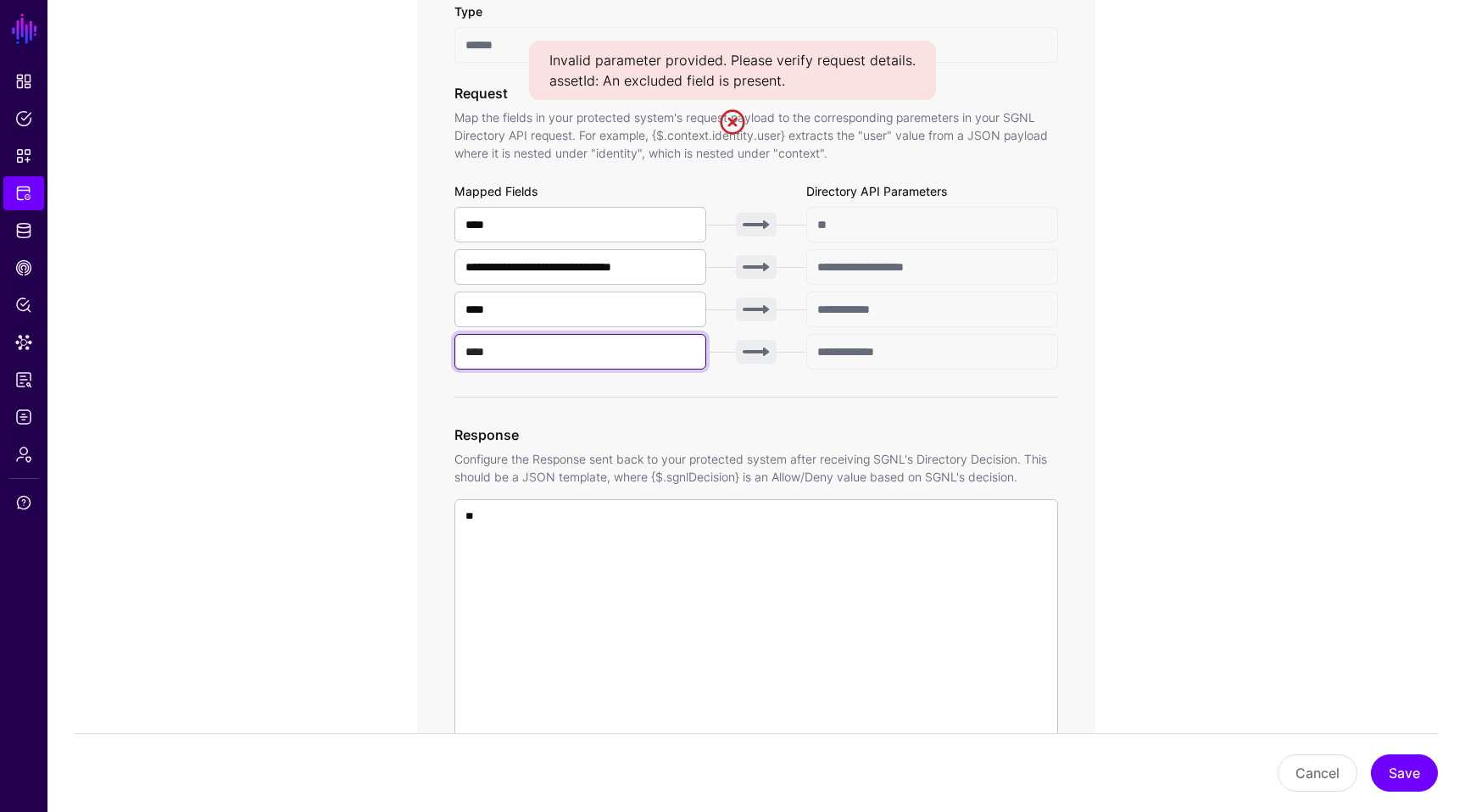 click on "****" at bounding box center [580, 352] 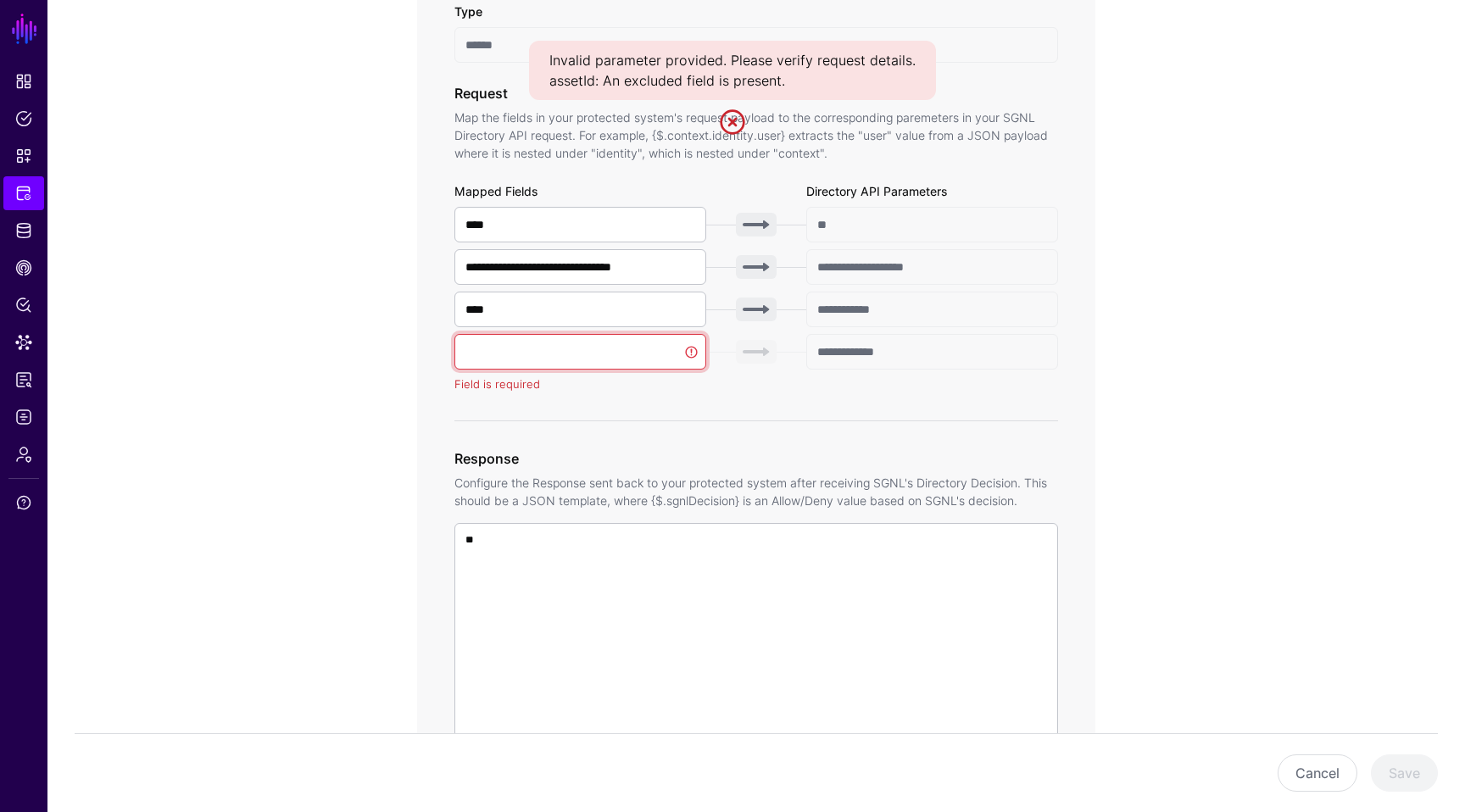 type 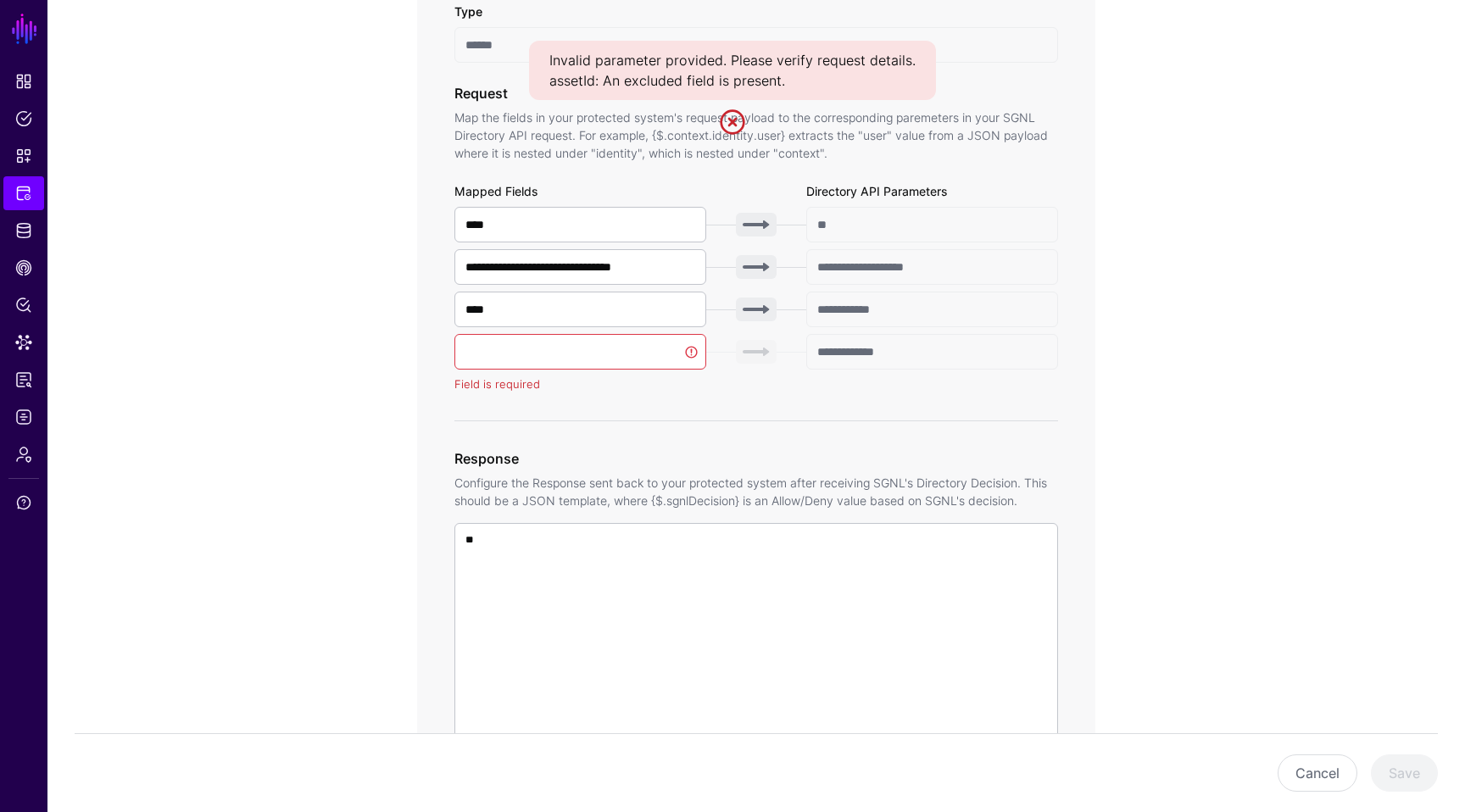 click on "**********" 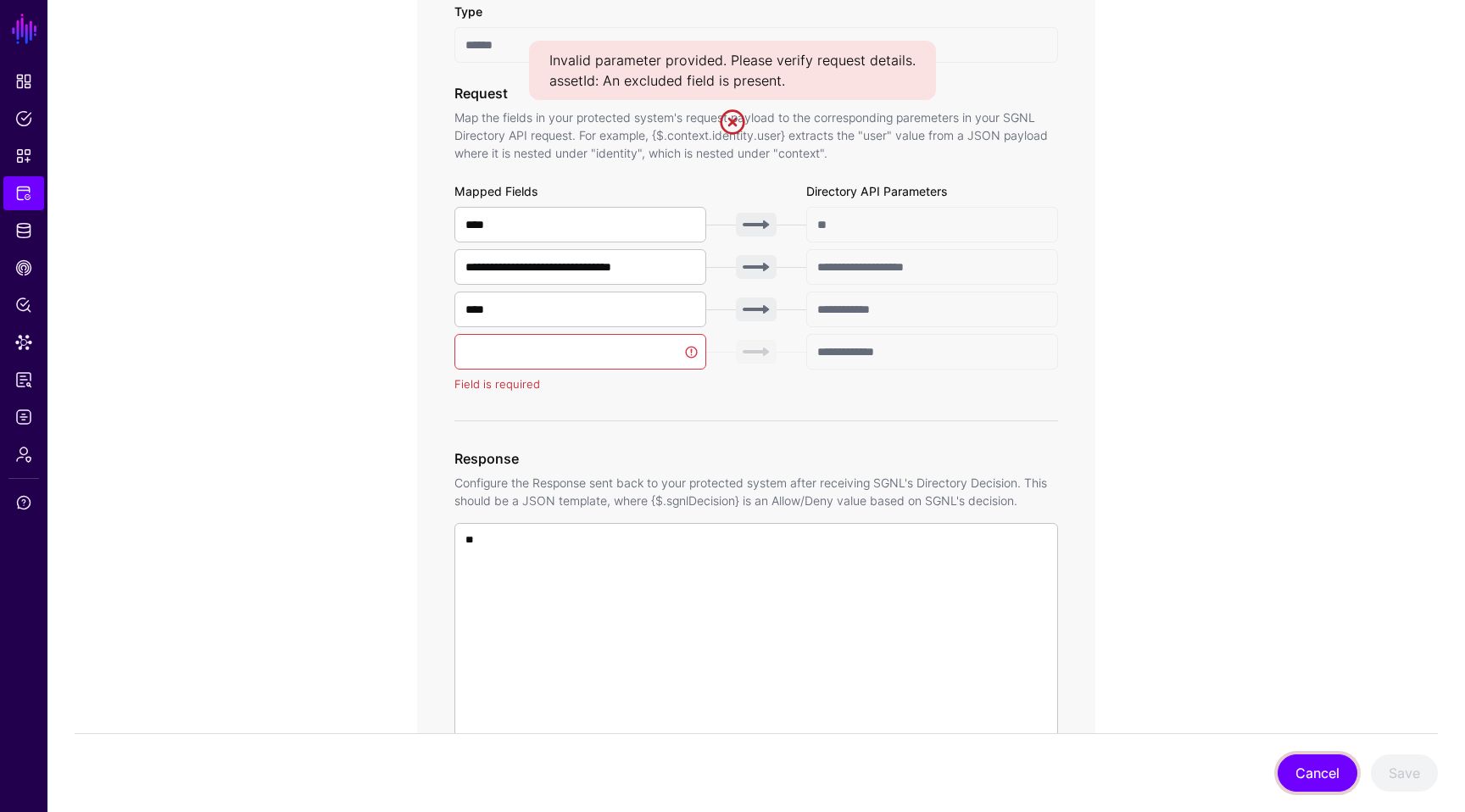click on "Cancel" at bounding box center (1317, 773) 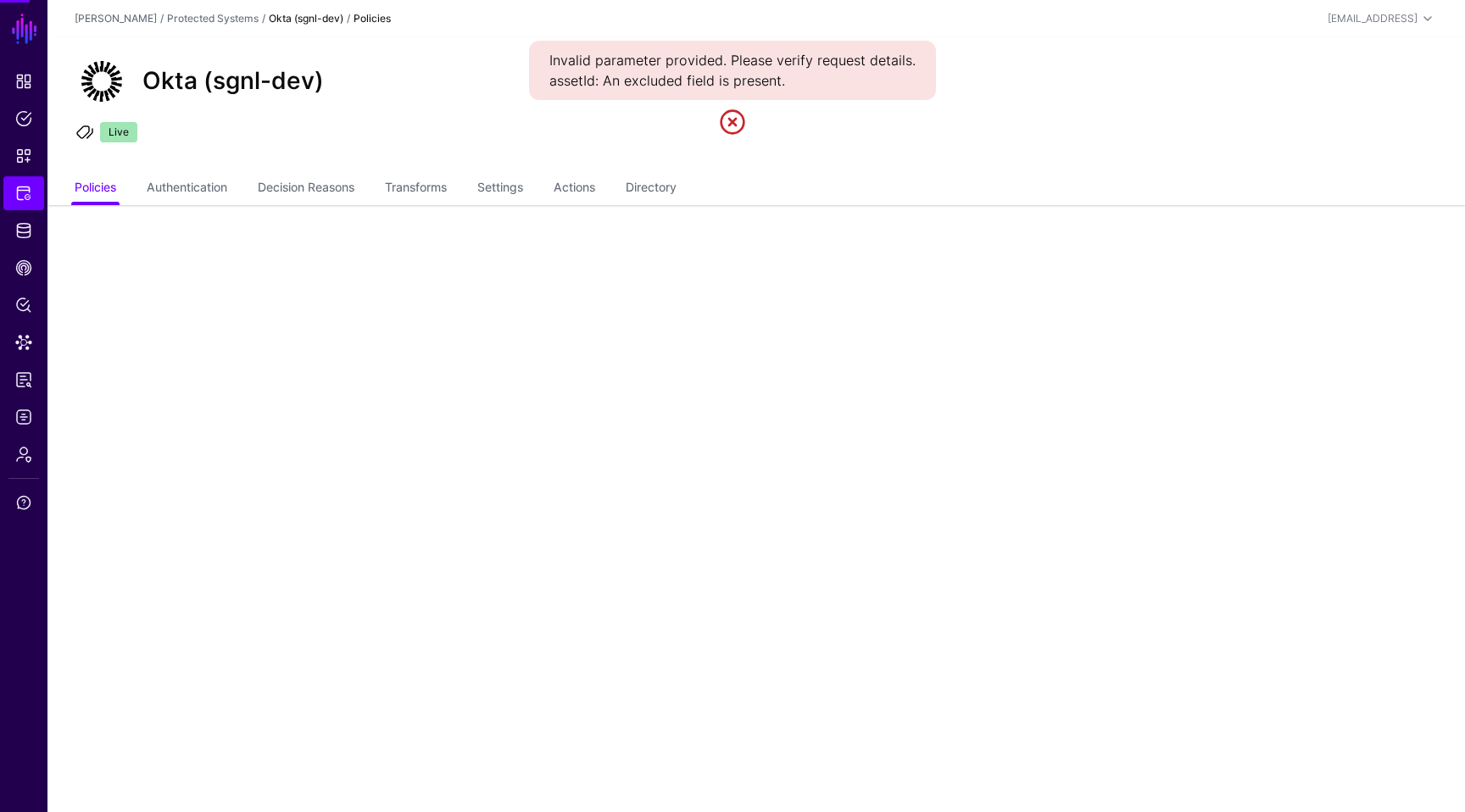 scroll, scrollTop: 0, scrollLeft: 0, axis: both 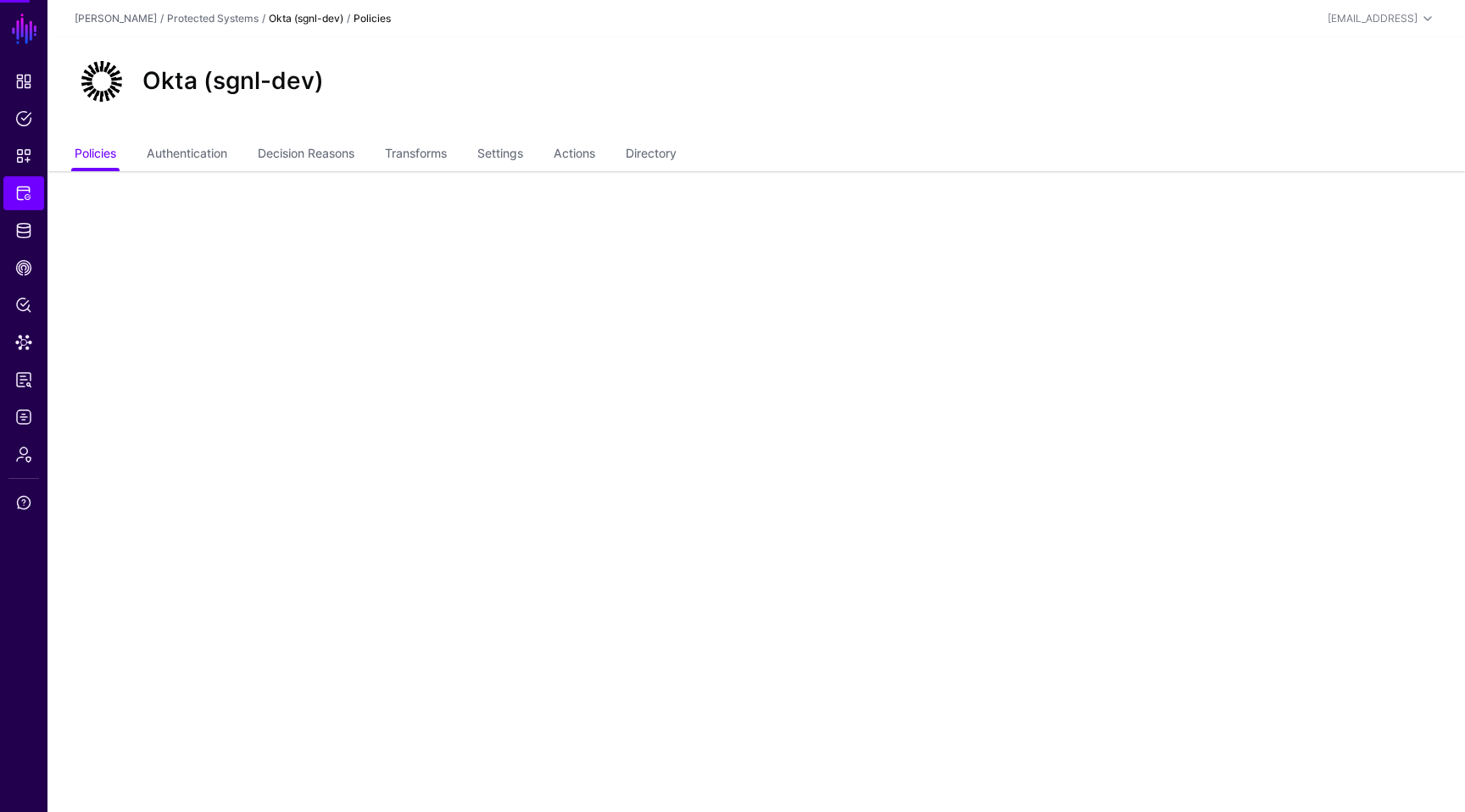 click 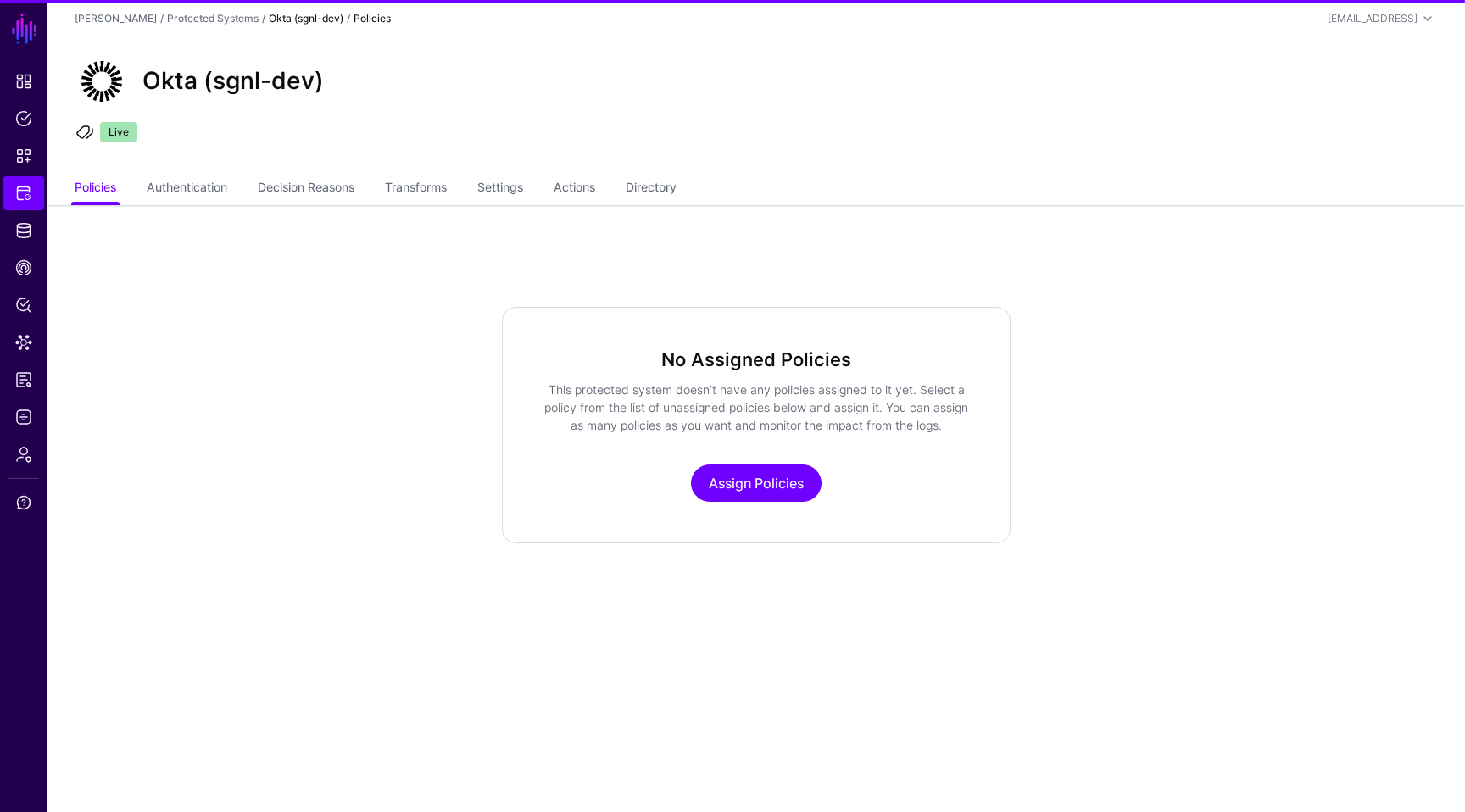 click on "Okta (sgnl-dev)  Live" 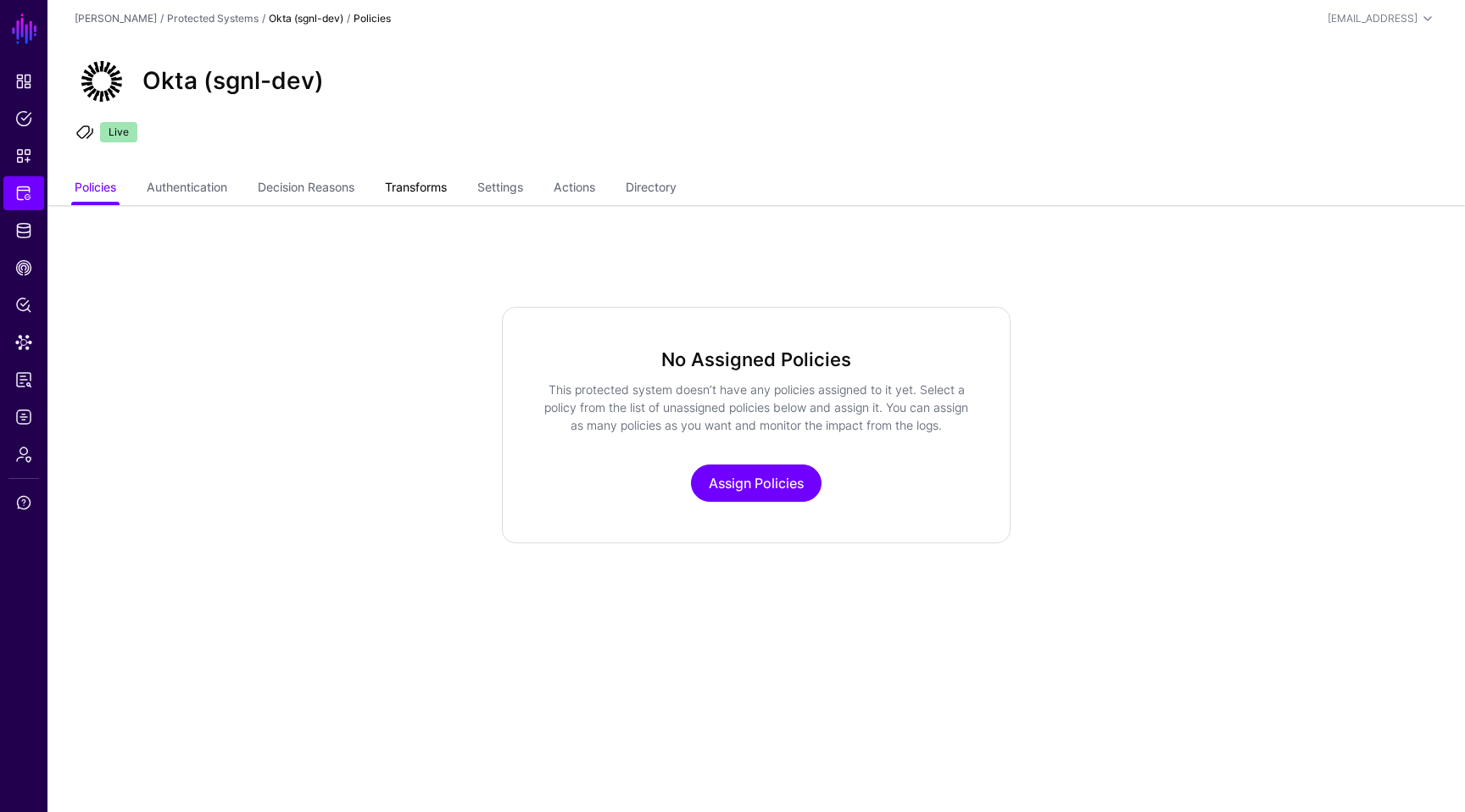 click on "Transforms" 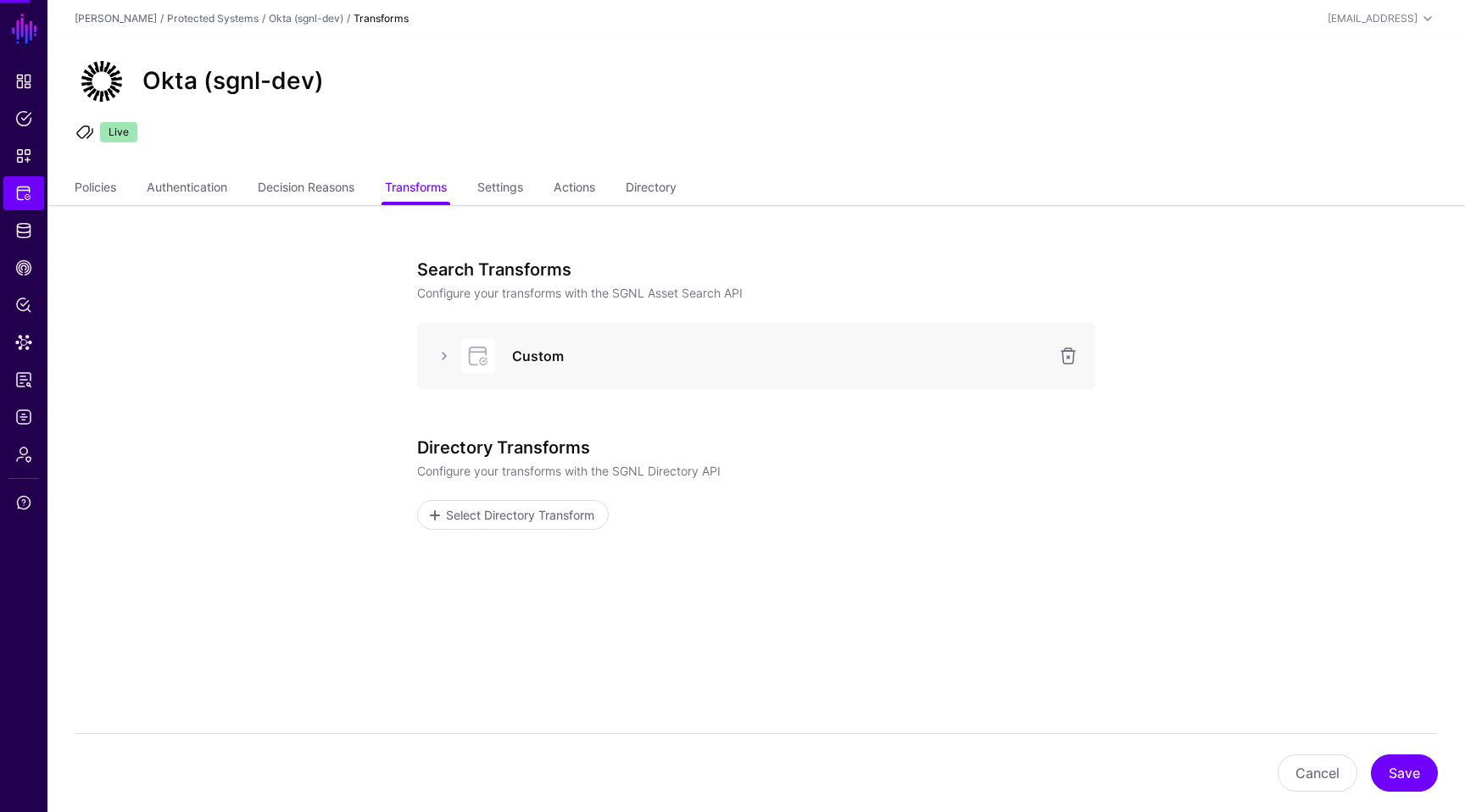 click on "Directory Transforms Configure your transforms with the SGNL Directory API Select Directory Transform" at bounding box center (756, 503) 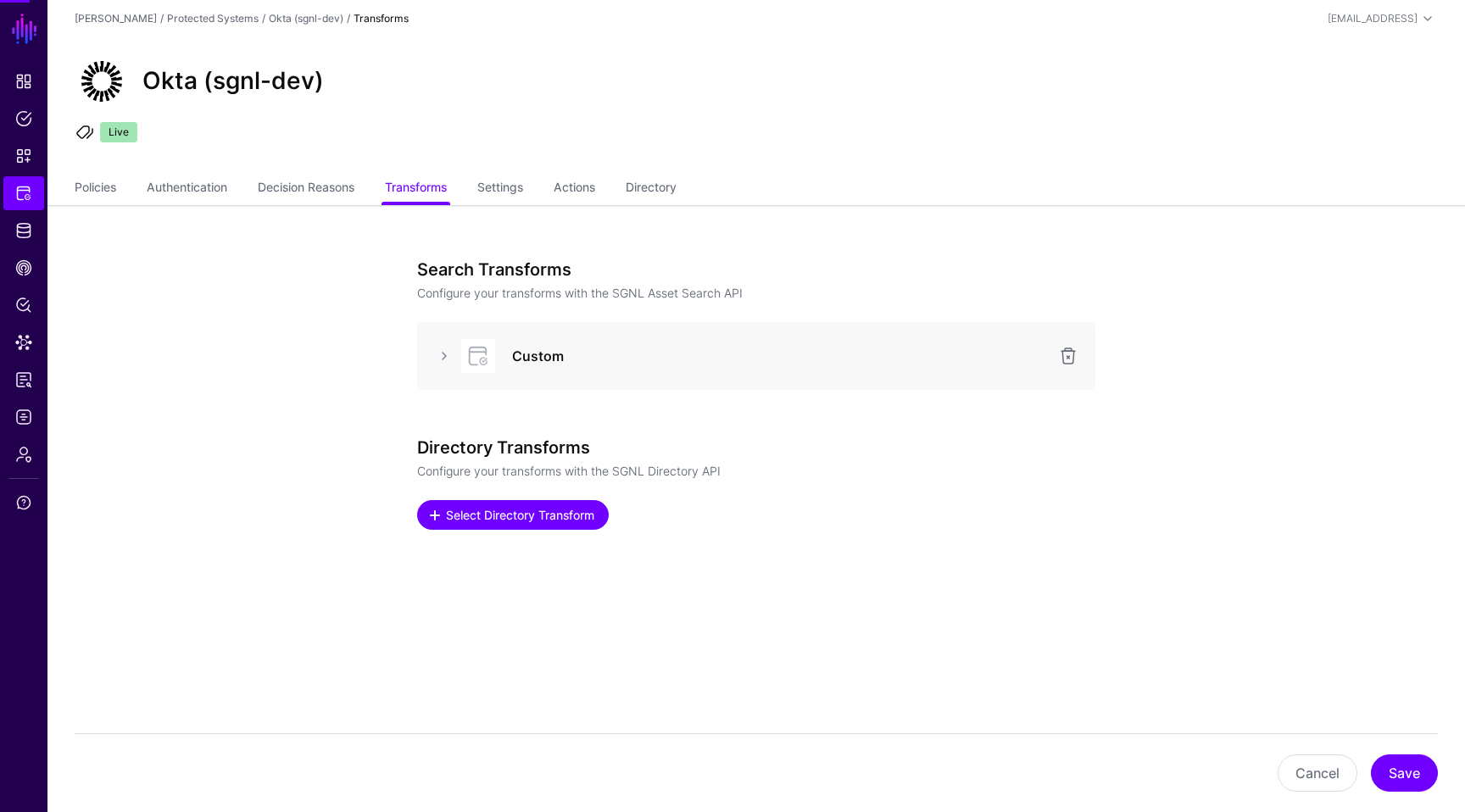 click on "Select Directory Transform" at bounding box center [521, 514] 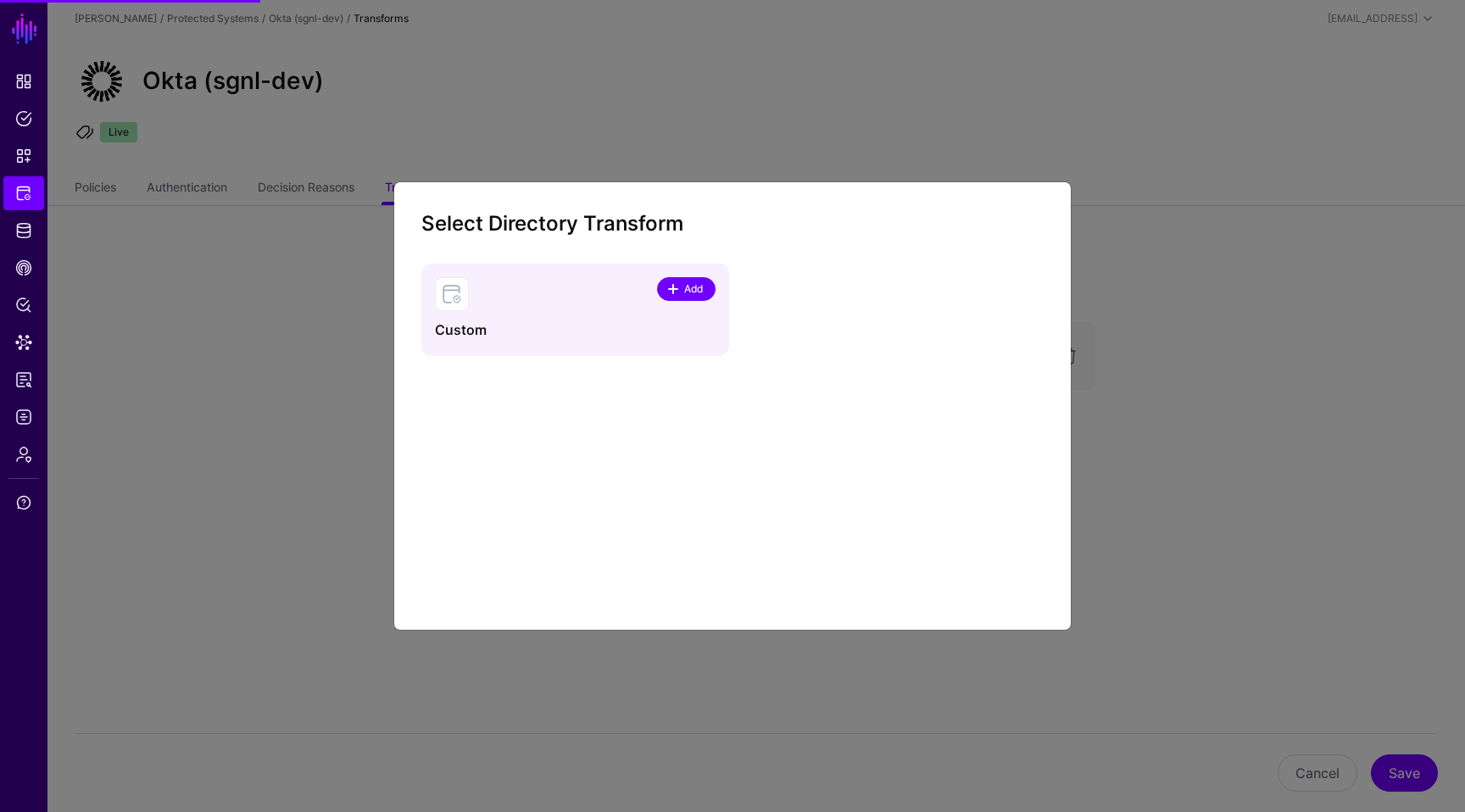 click 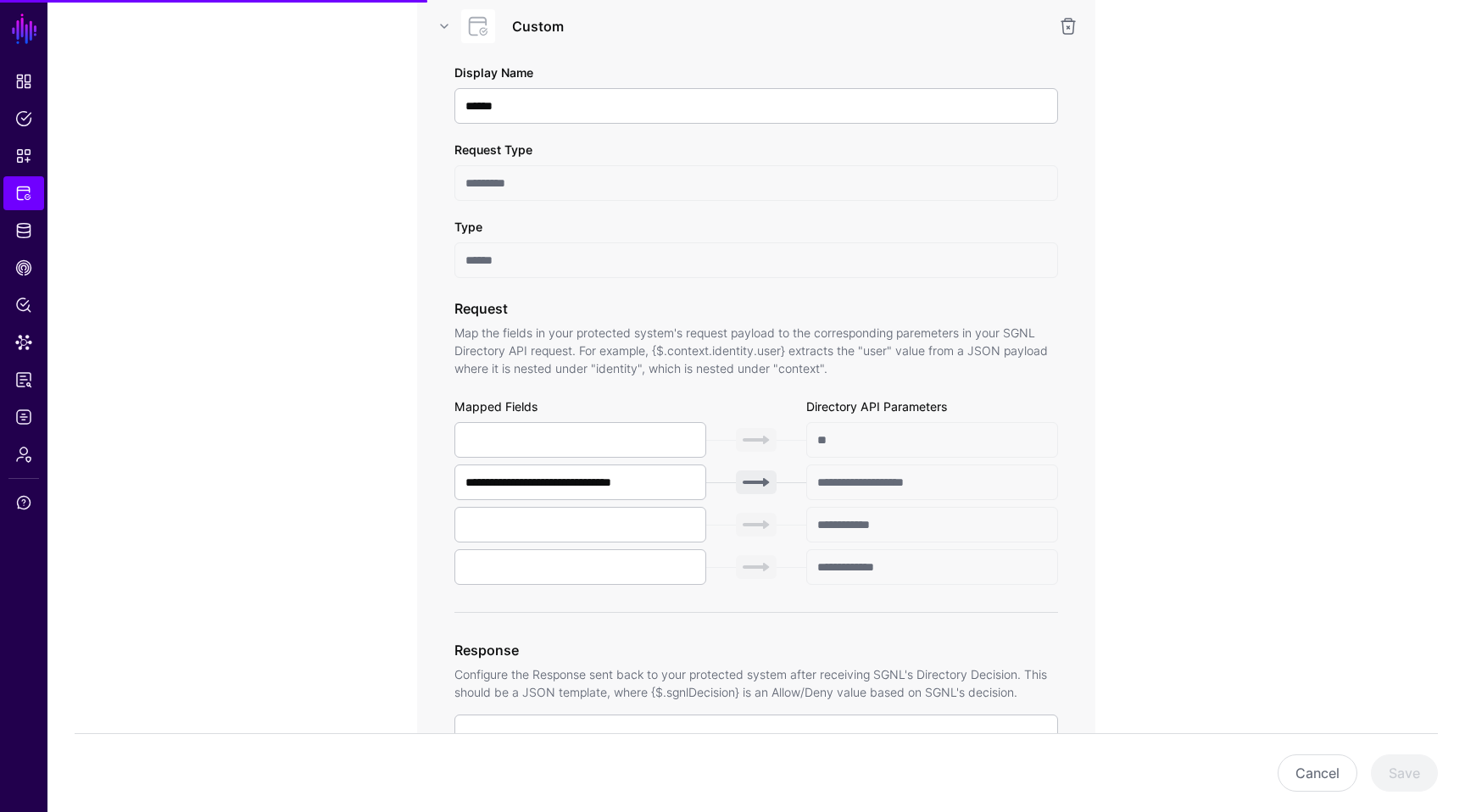 scroll, scrollTop: 516, scrollLeft: 0, axis: vertical 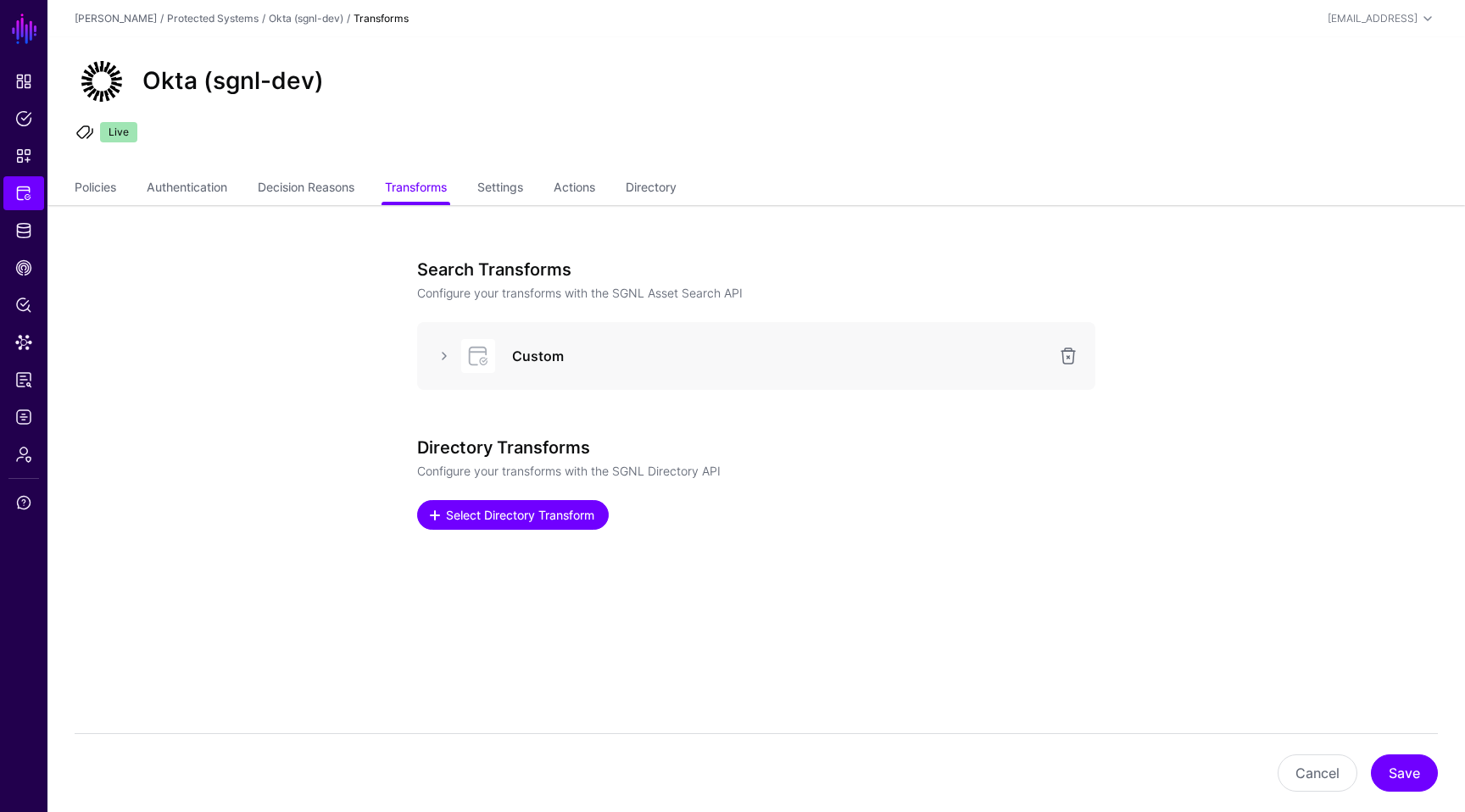 click on "Select Directory Transform" at bounding box center [513, 514] 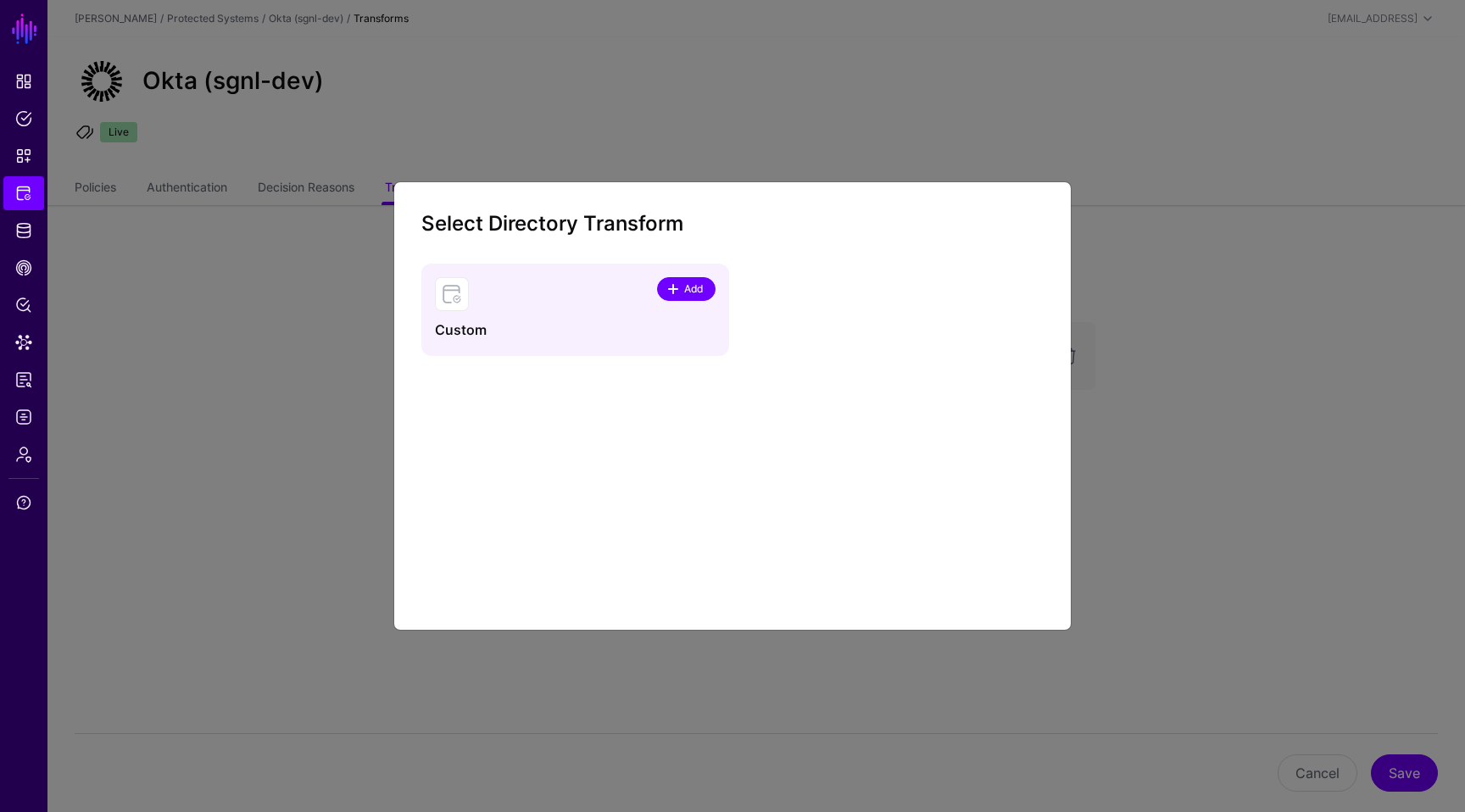 click on "Add" 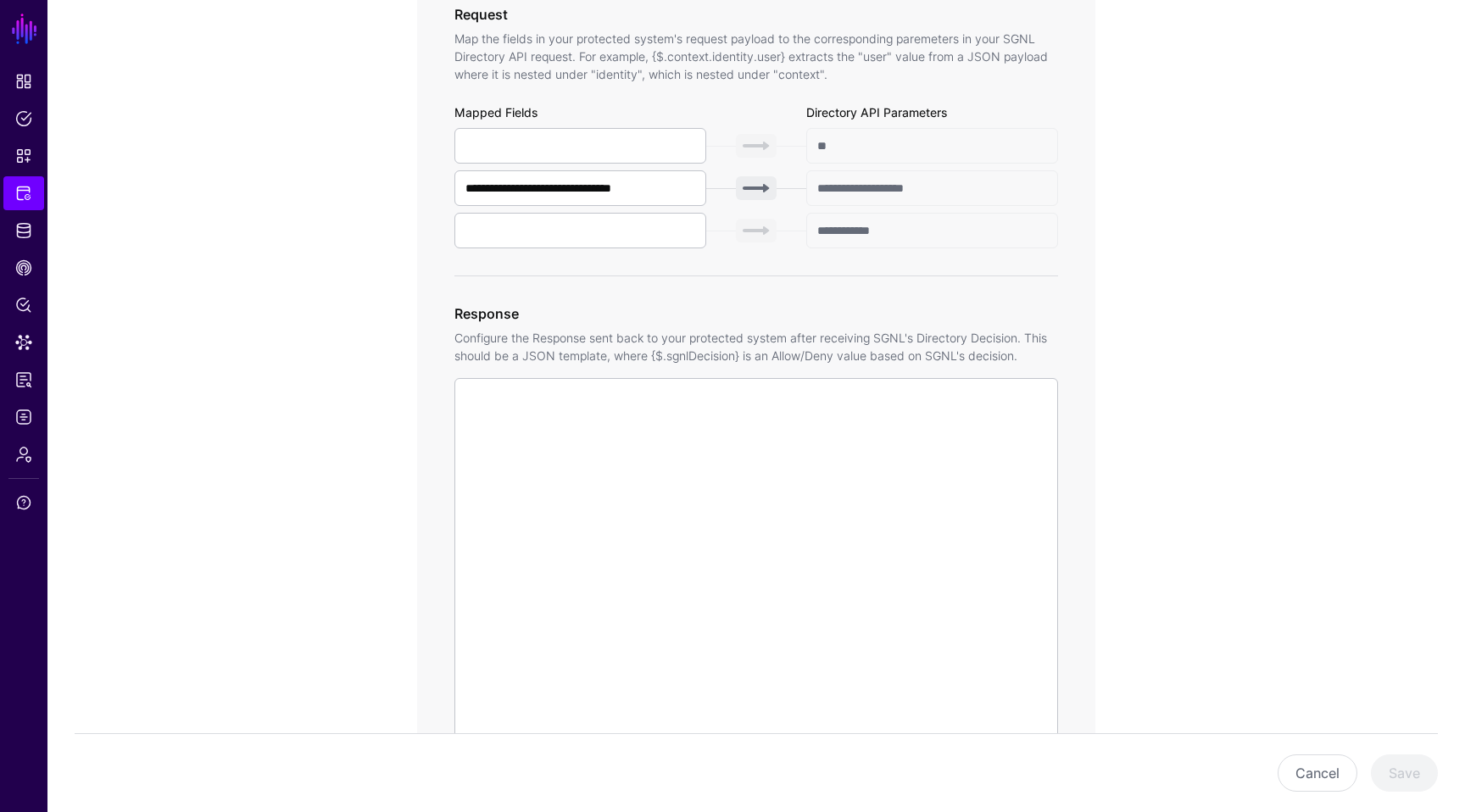 scroll, scrollTop: 778, scrollLeft: 0, axis: vertical 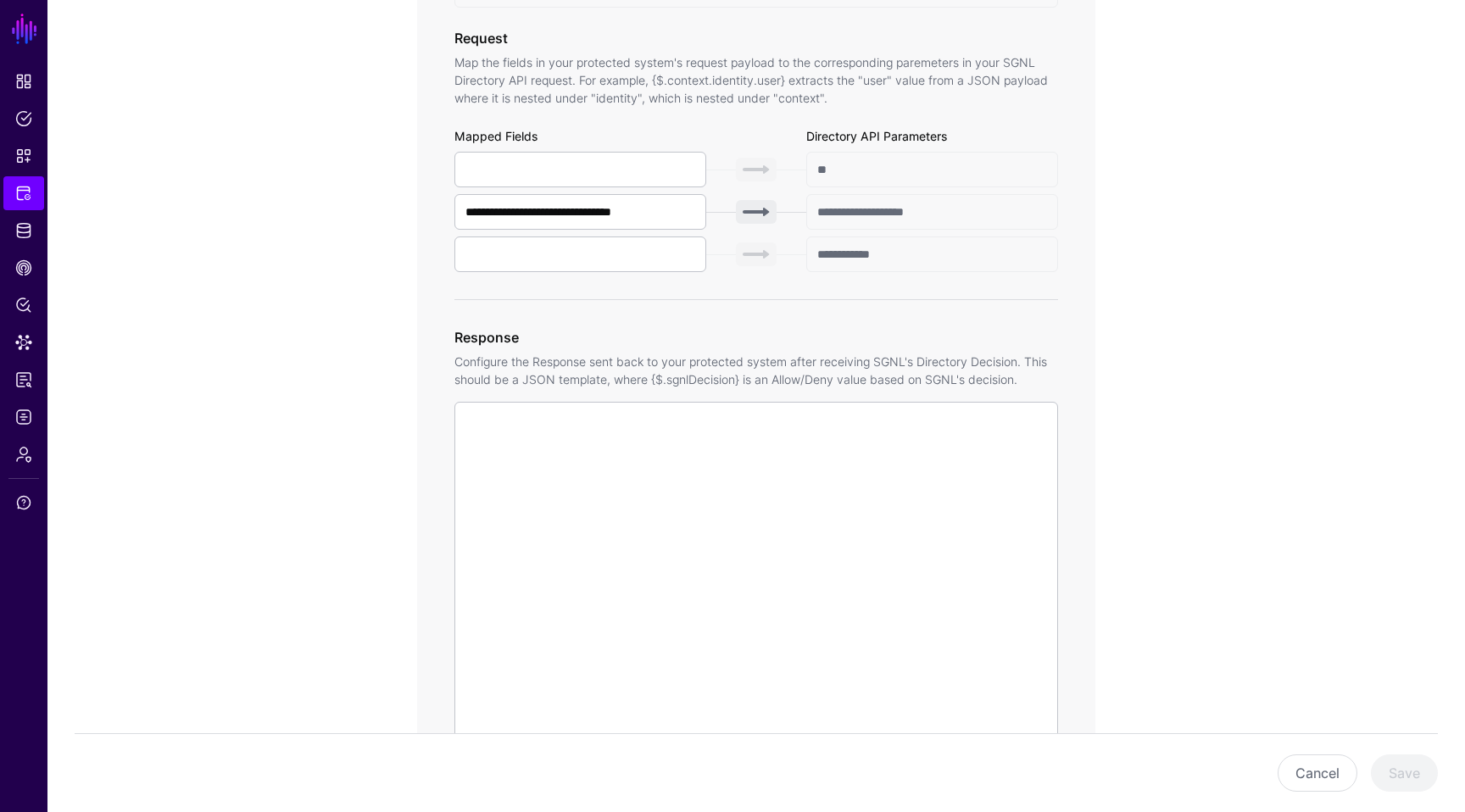 click on "**********" at bounding box center [756, 212] 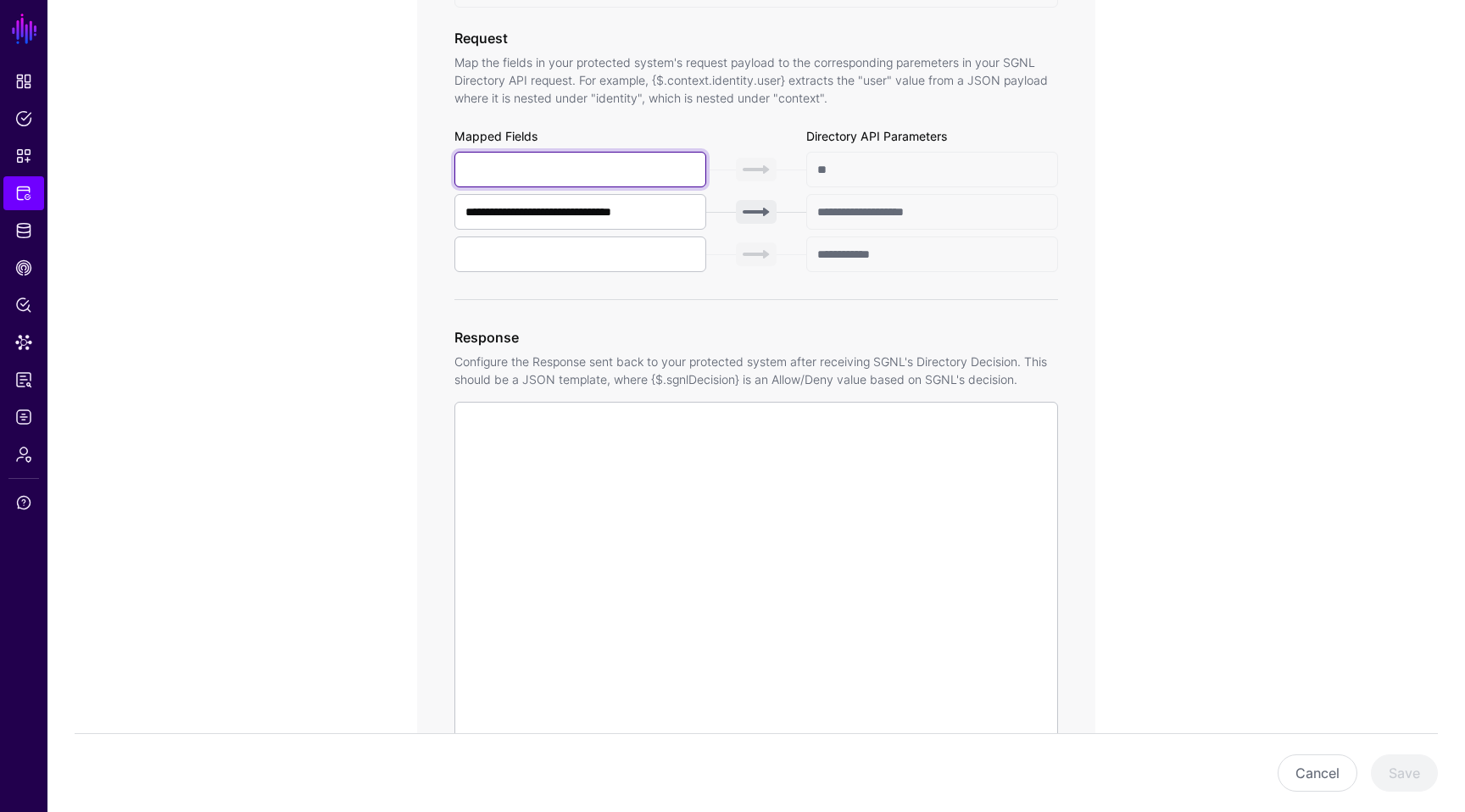 click at bounding box center (580, 170) 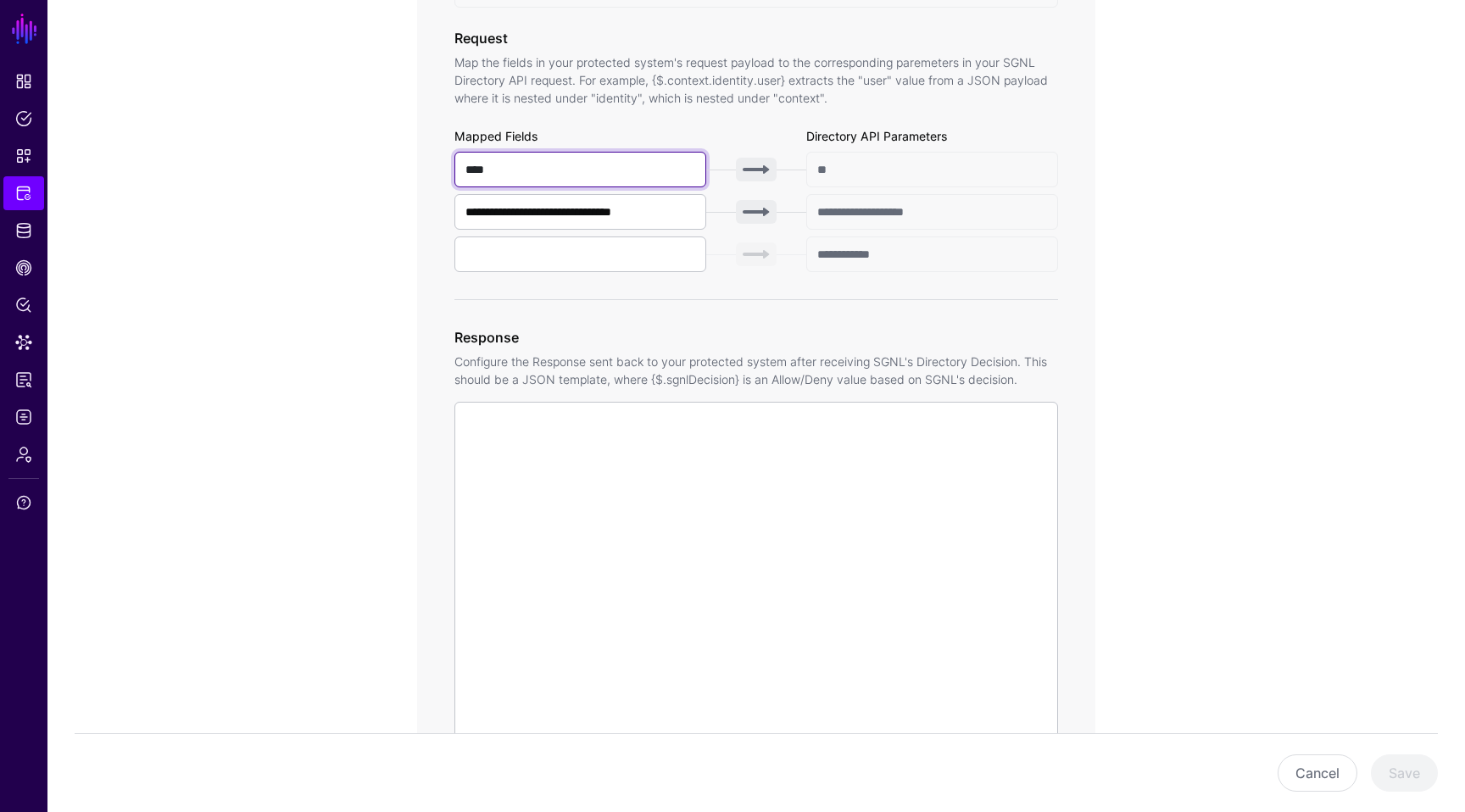 type on "****" 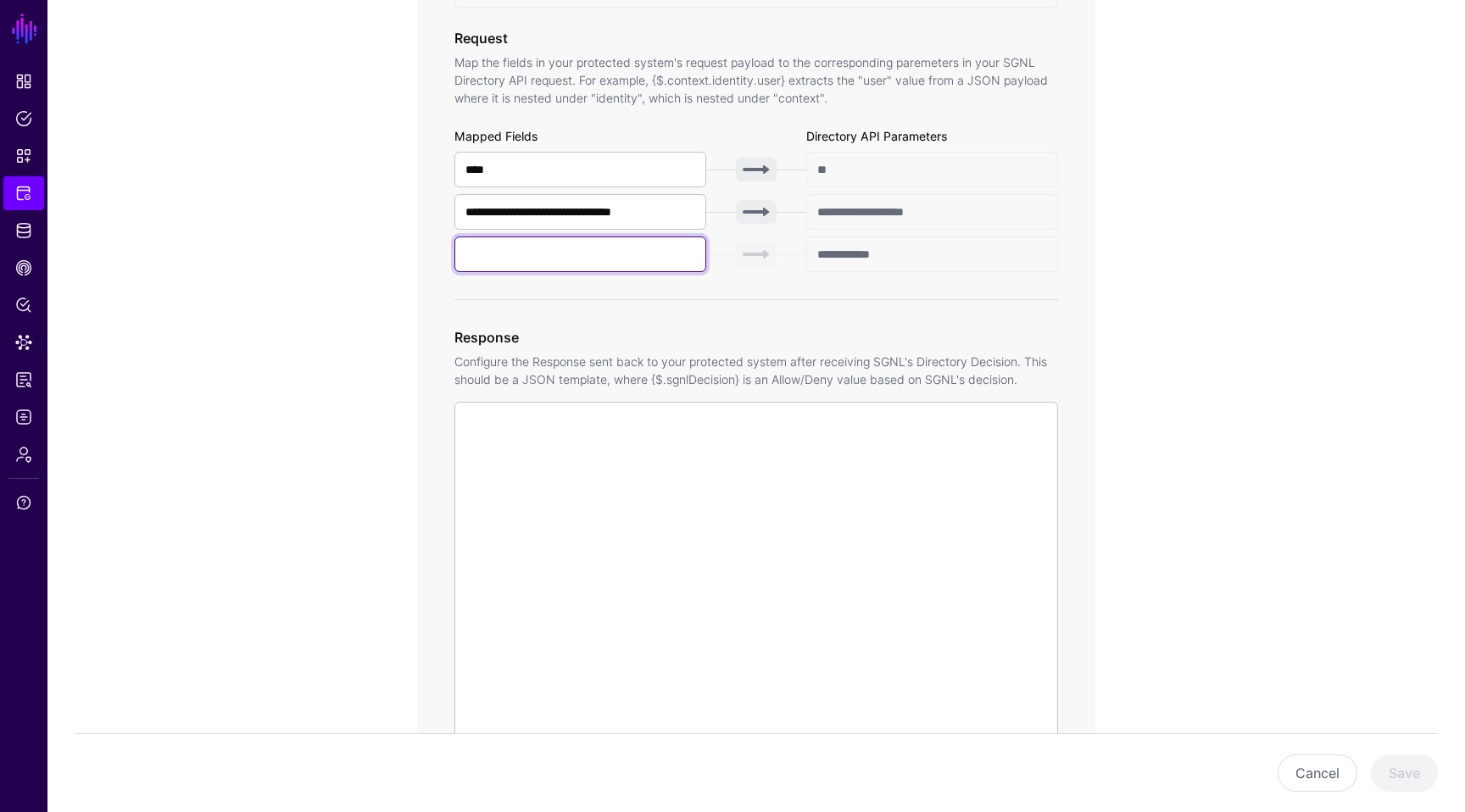 click at bounding box center (580, 254) 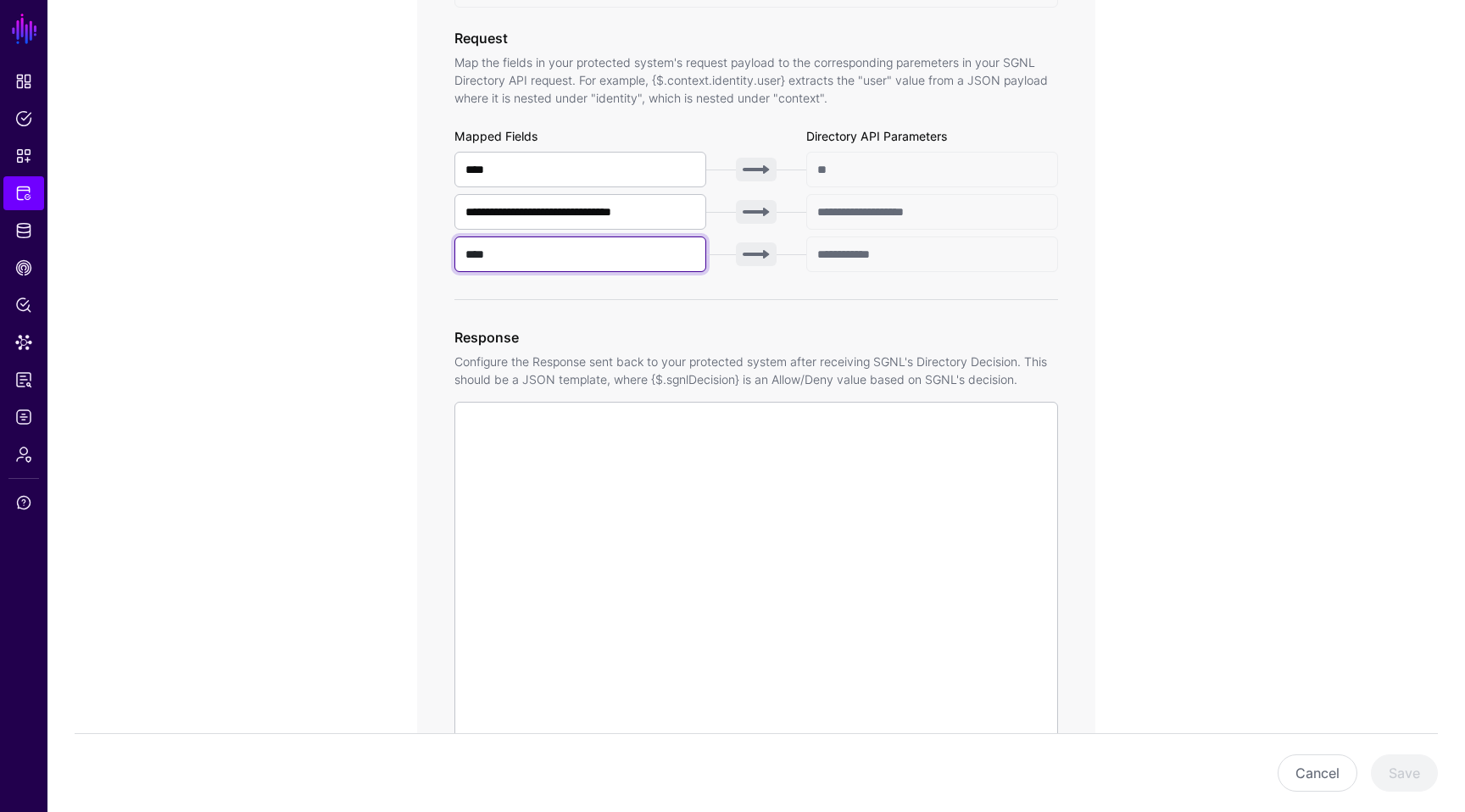 type on "****" 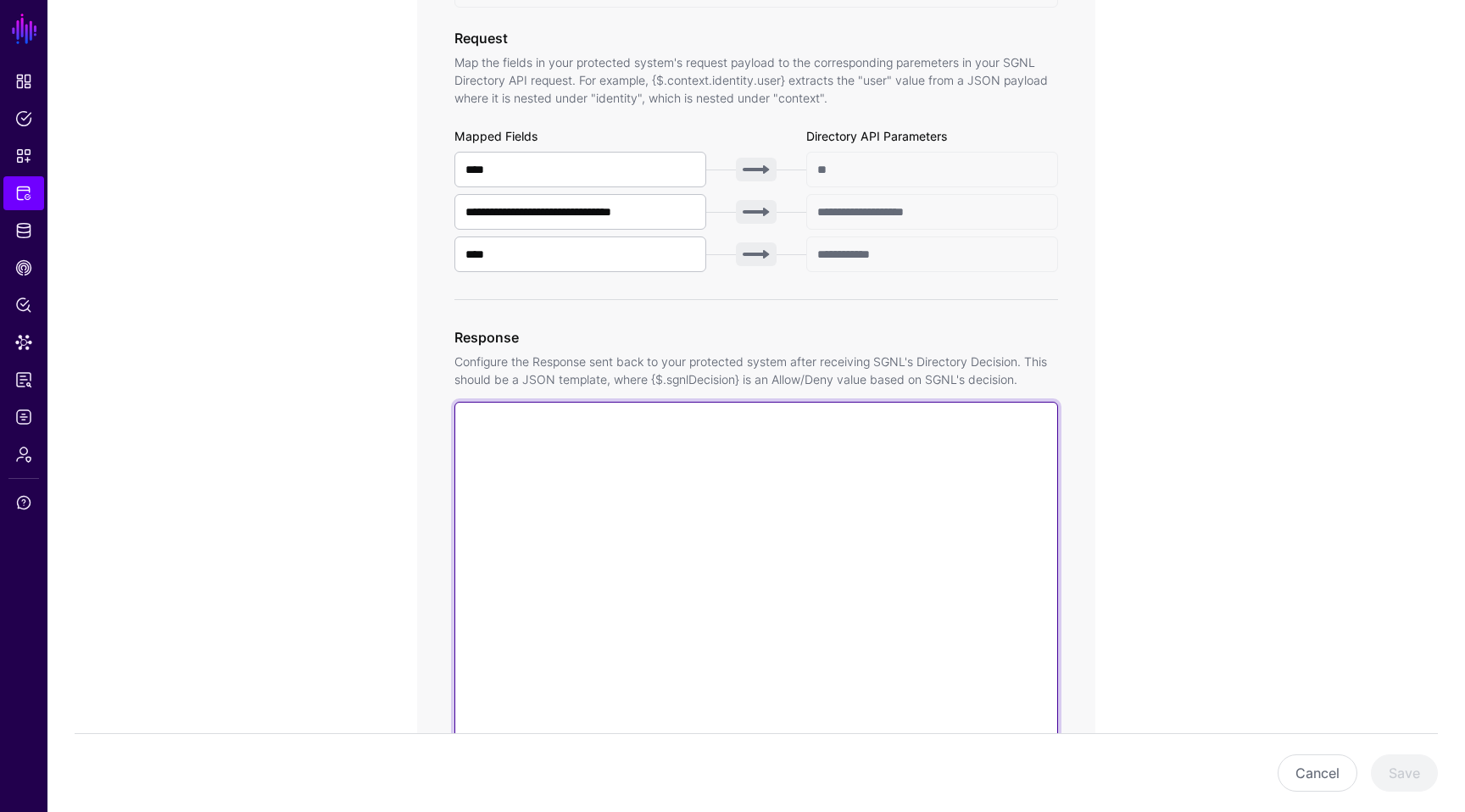 click at bounding box center (756, 644) 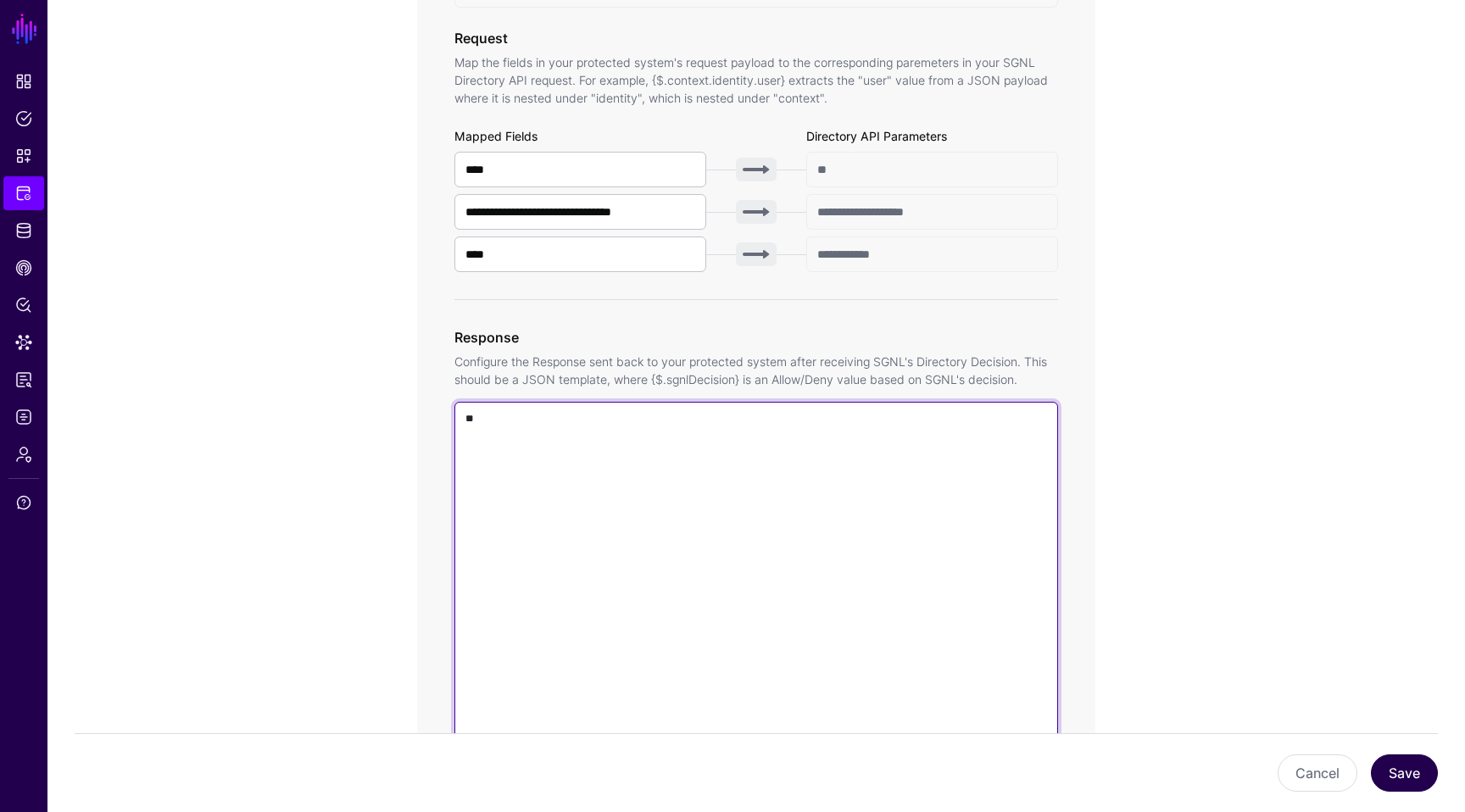 type on "**" 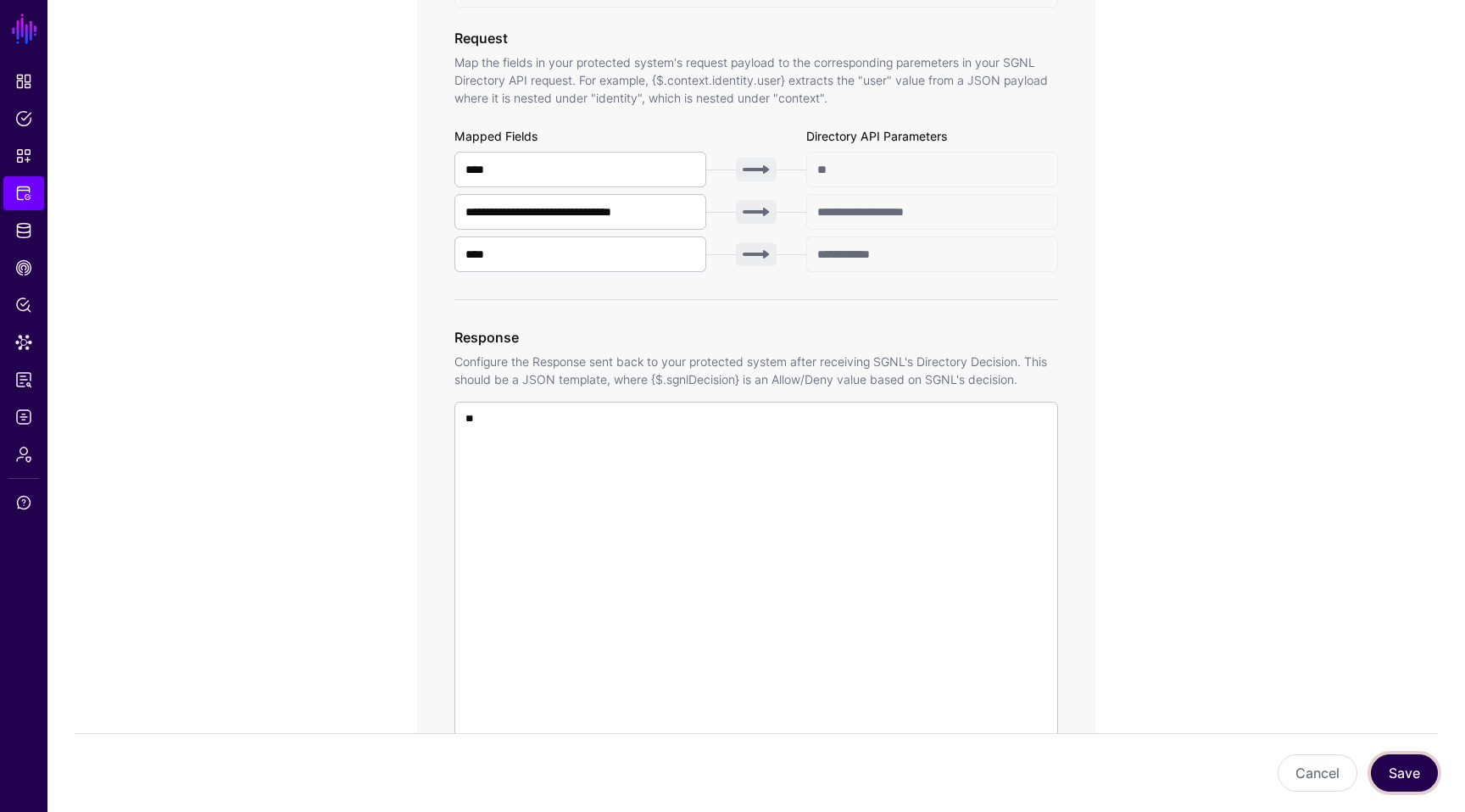 click on "Save" at bounding box center (1404, 773) 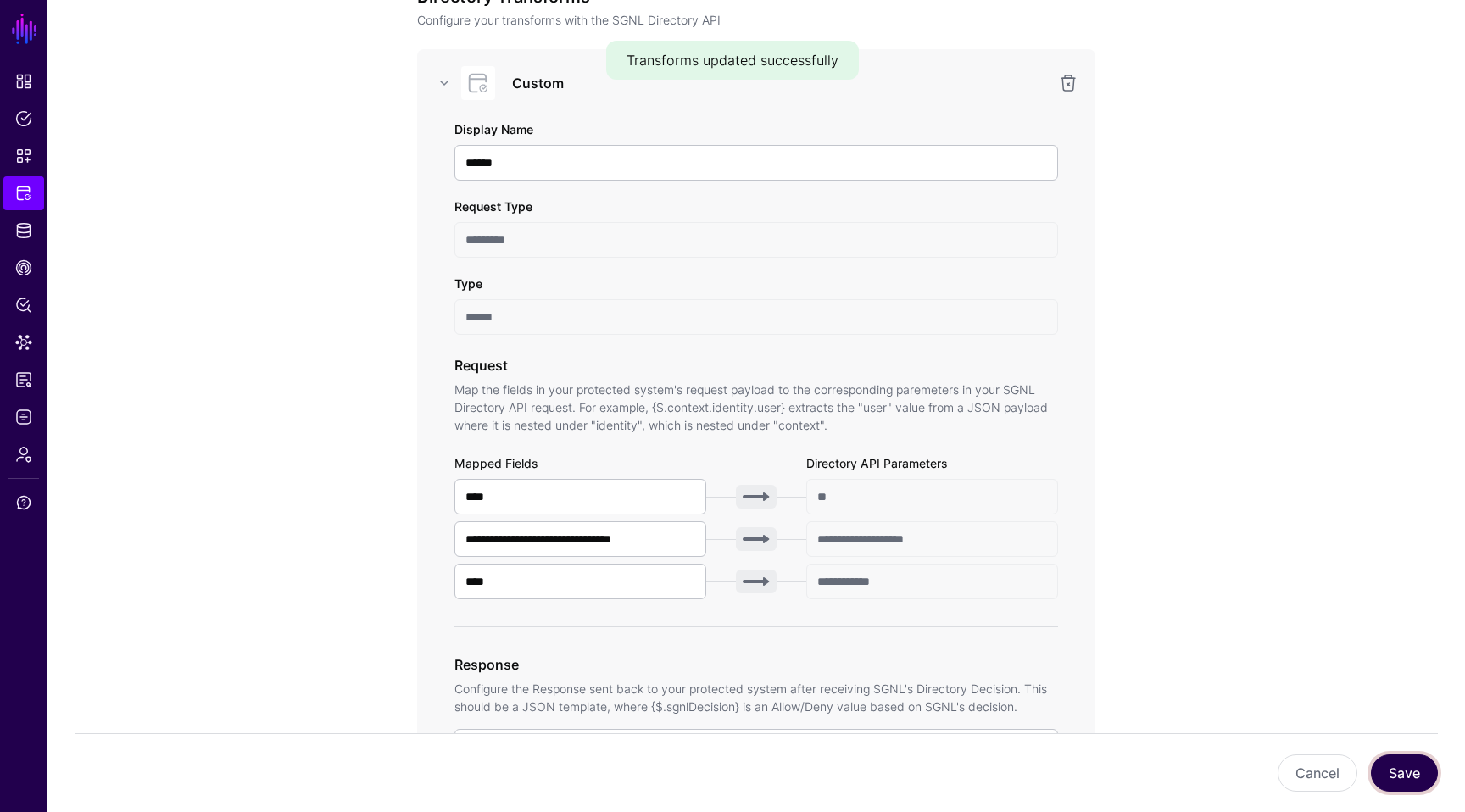 scroll, scrollTop: 348, scrollLeft: 0, axis: vertical 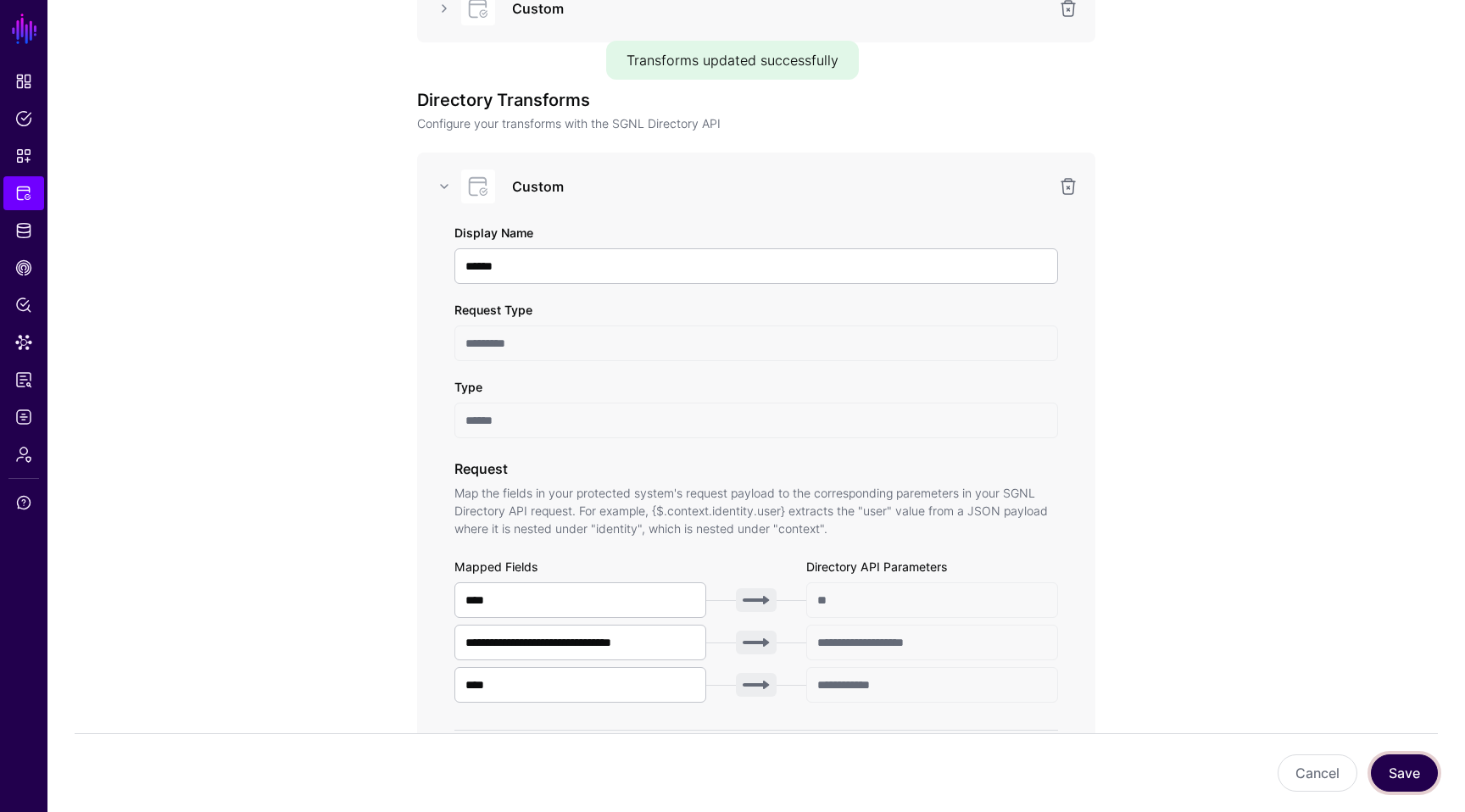 type 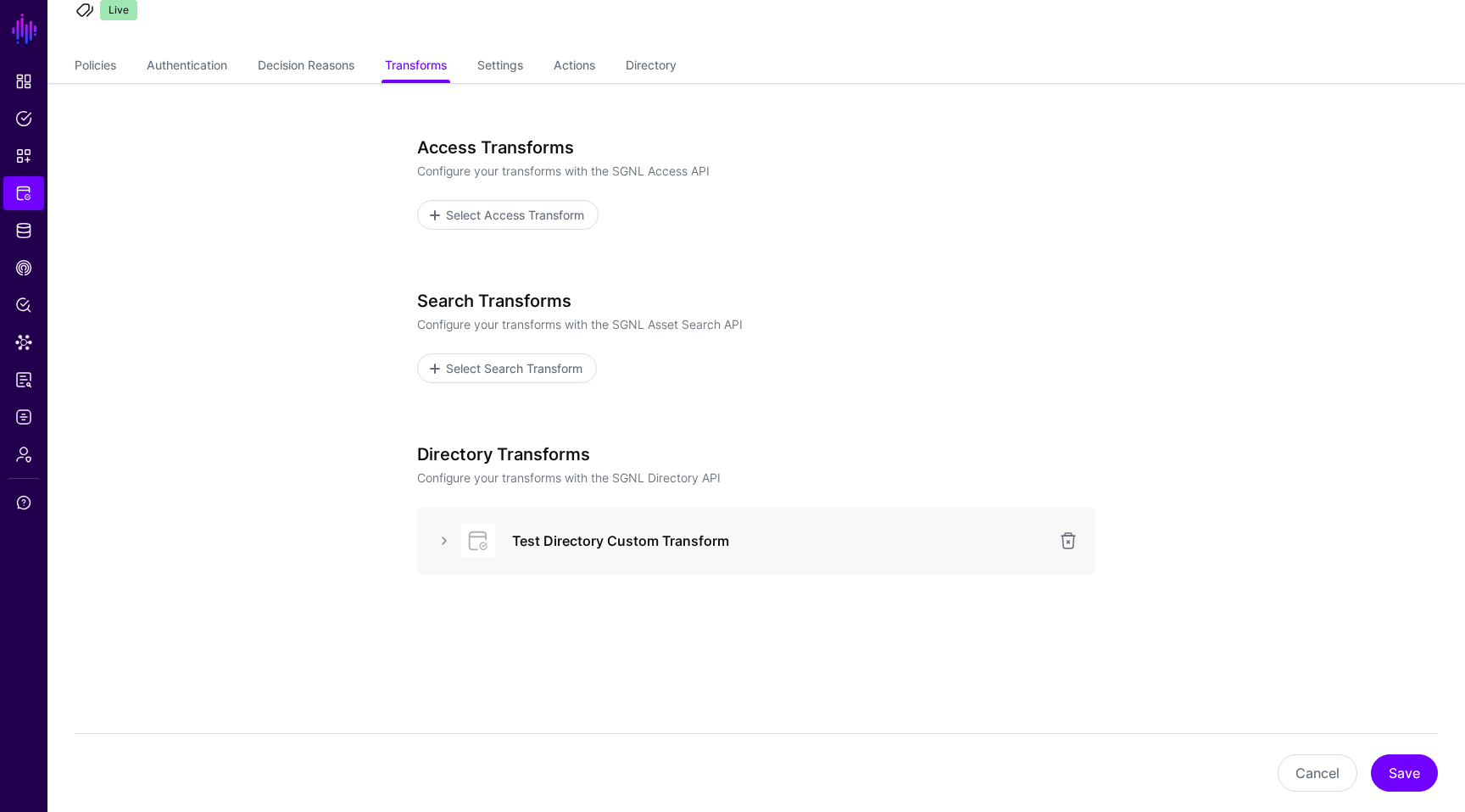 scroll, scrollTop: 0, scrollLeft: 0, axis: both 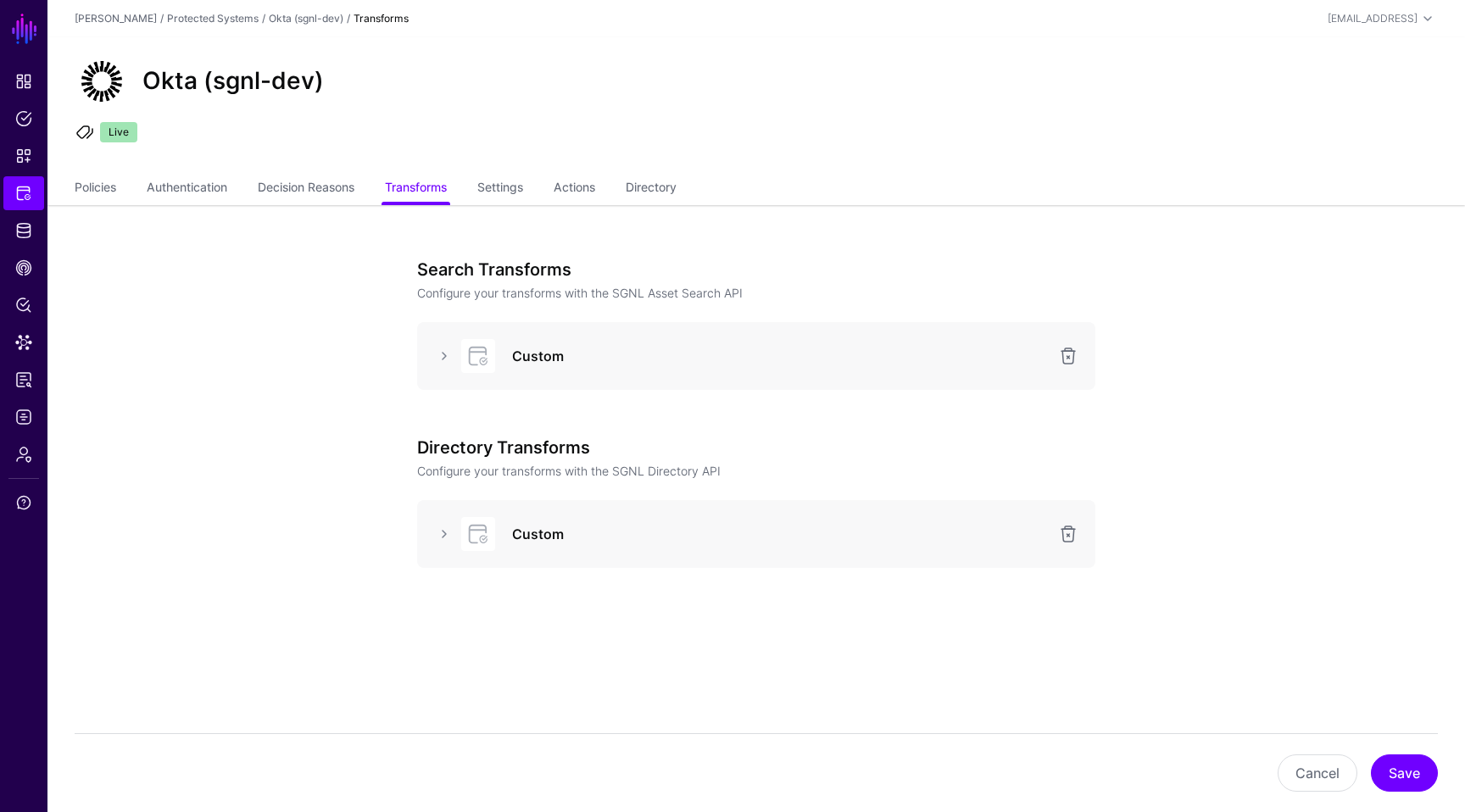 click on "Custom" at bounding box center [756, 356] 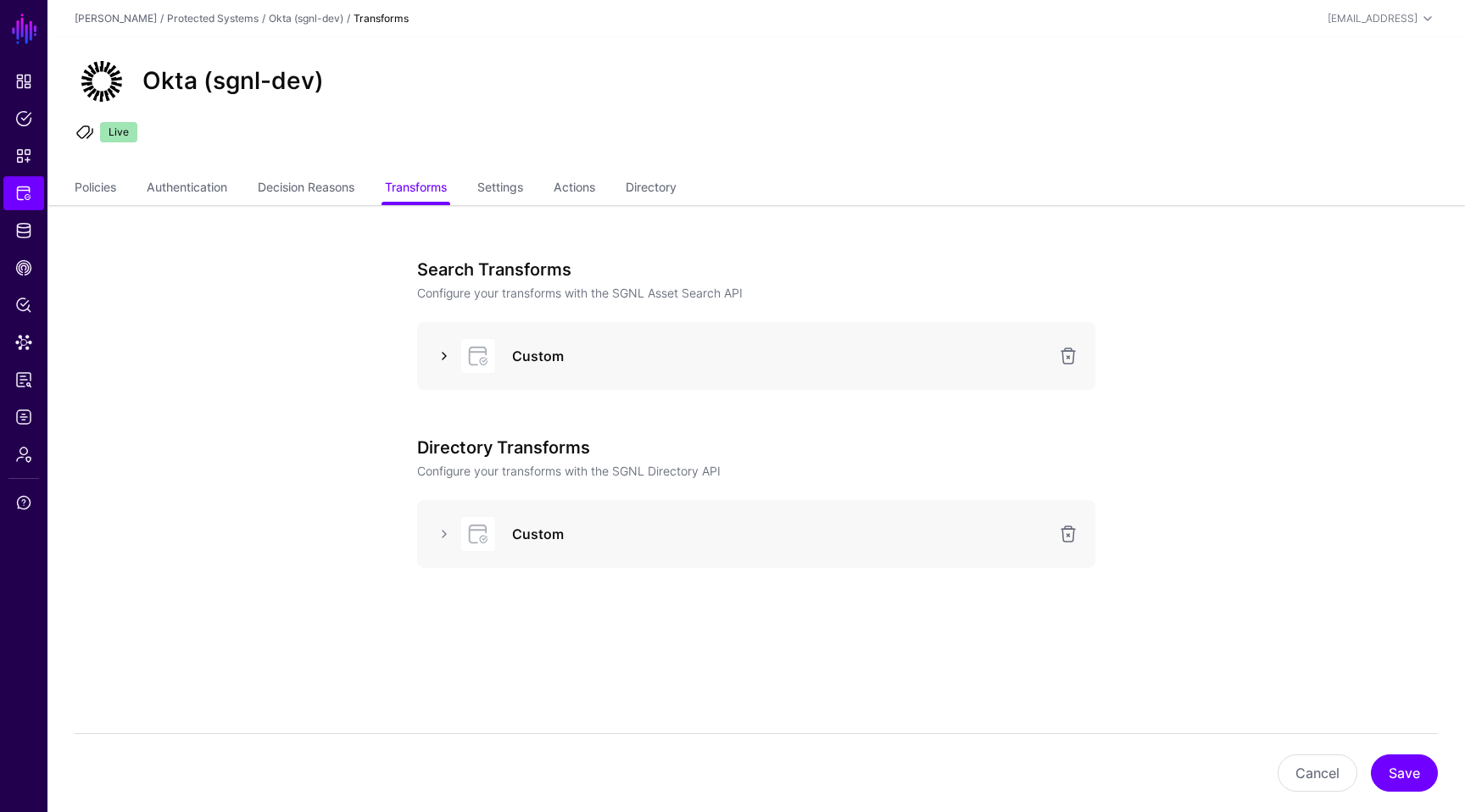 click at bounding box center (444, 356) 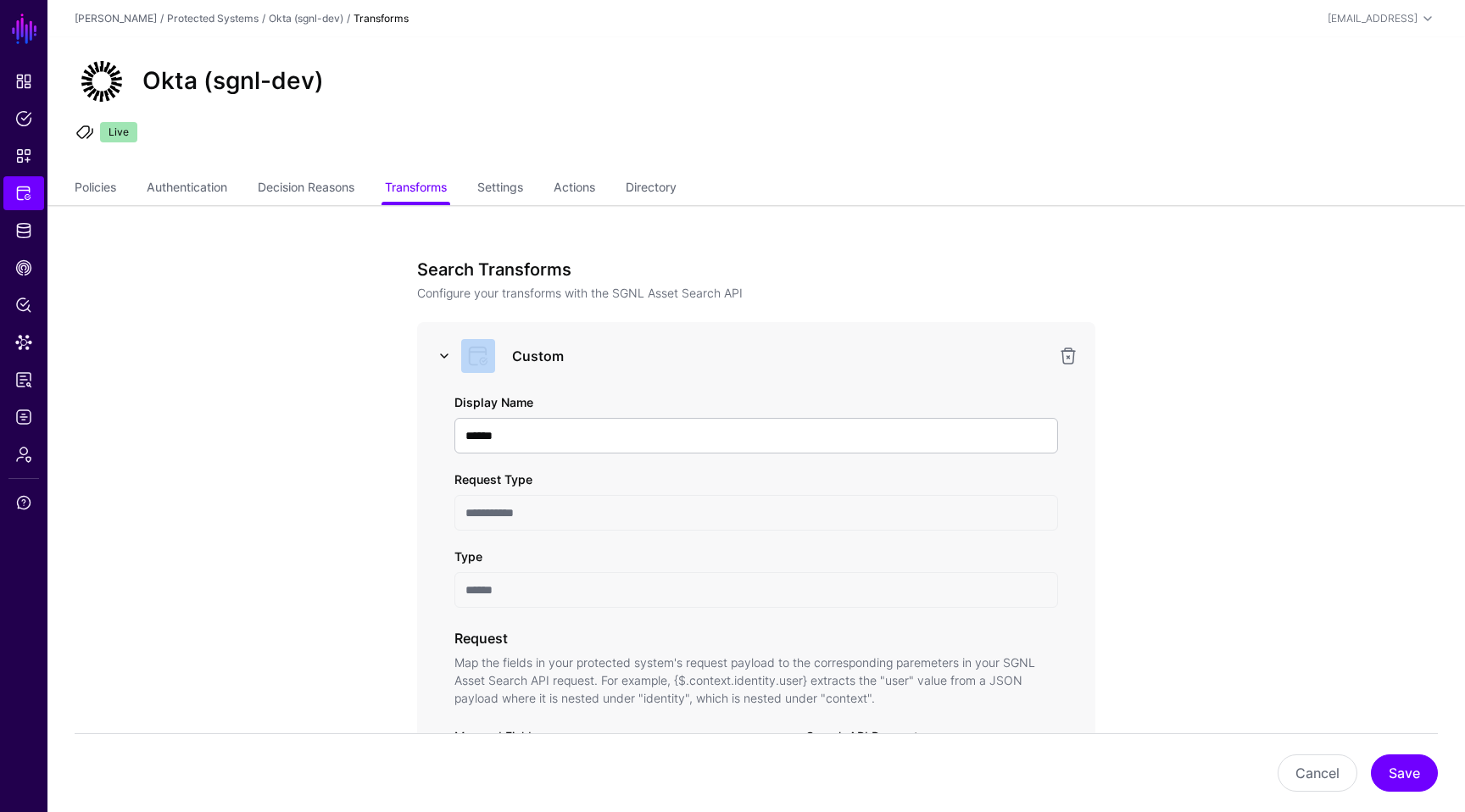 click at bounding box center [444, 356] 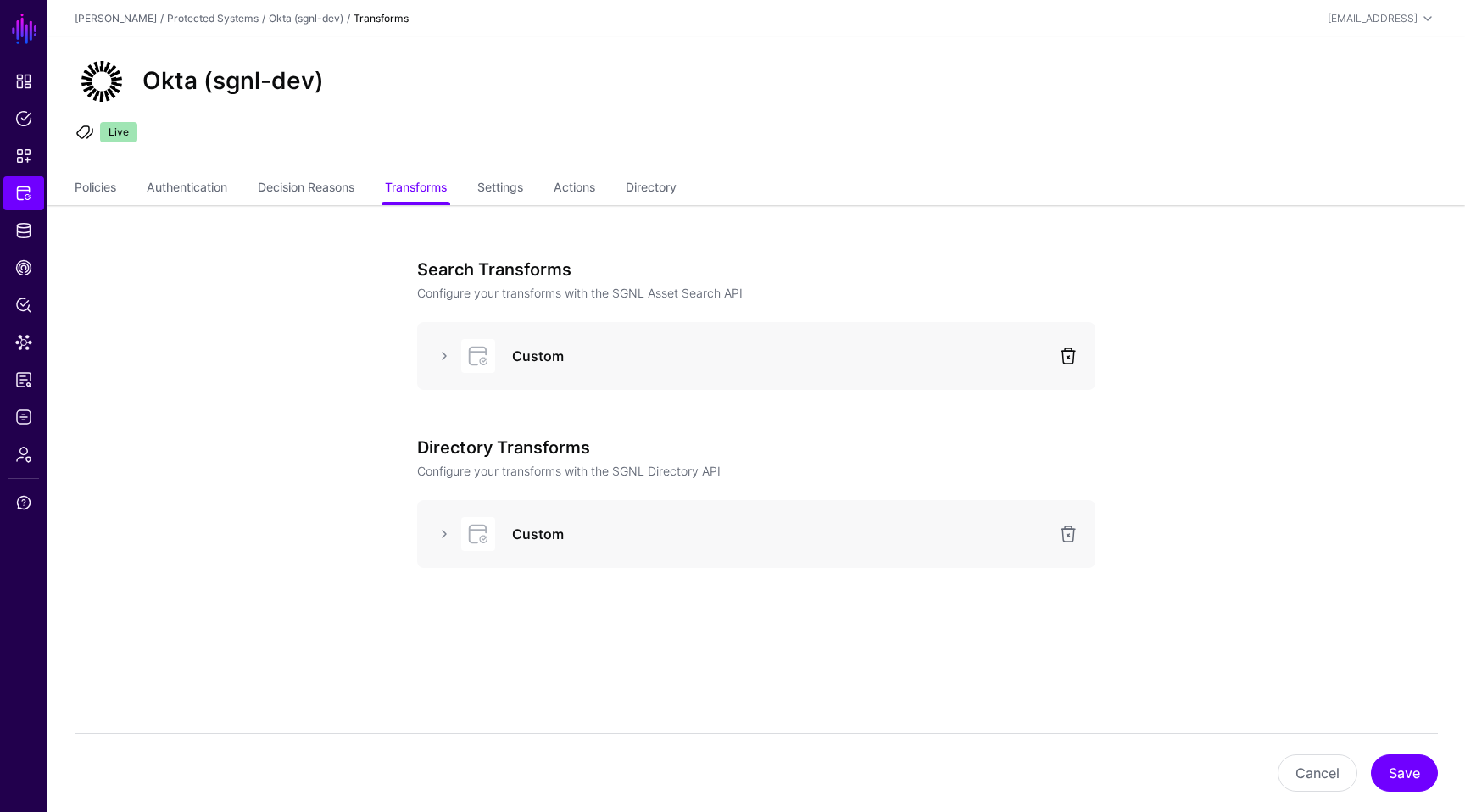 click at bounding box center [1068, 356] 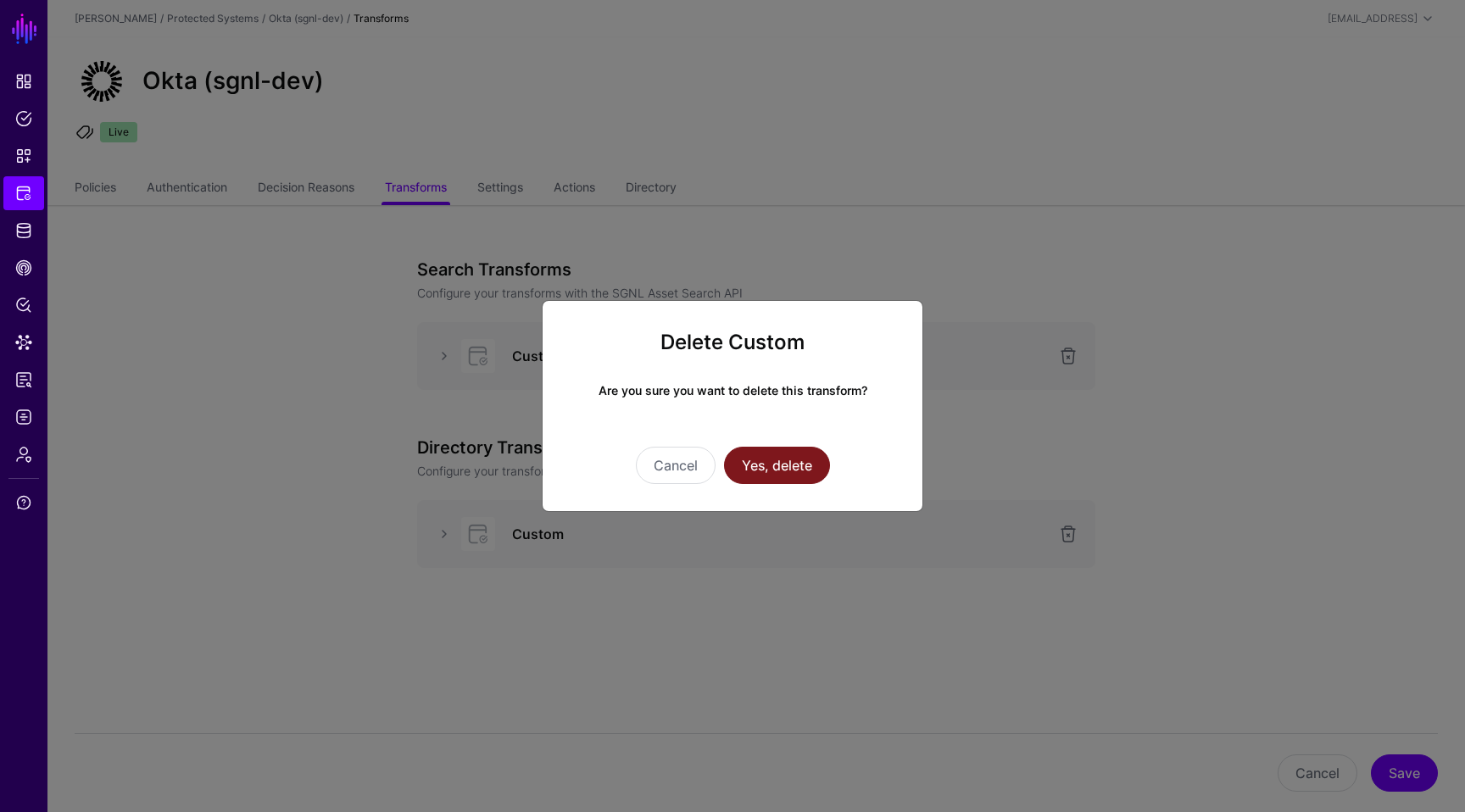click on "Yes, delete" 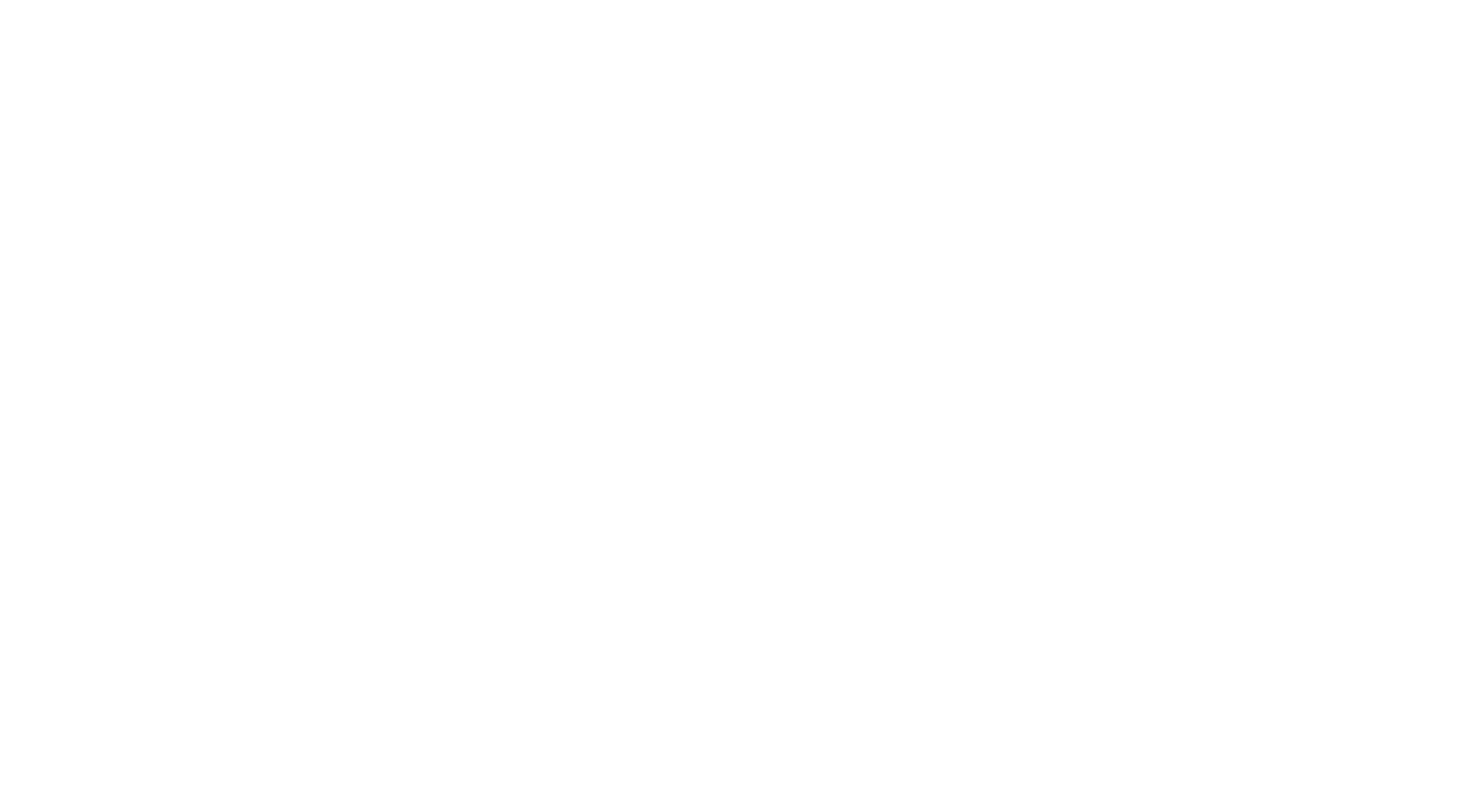 scroll, scrollTop: 0, scrollLeft: 0, axis: both 